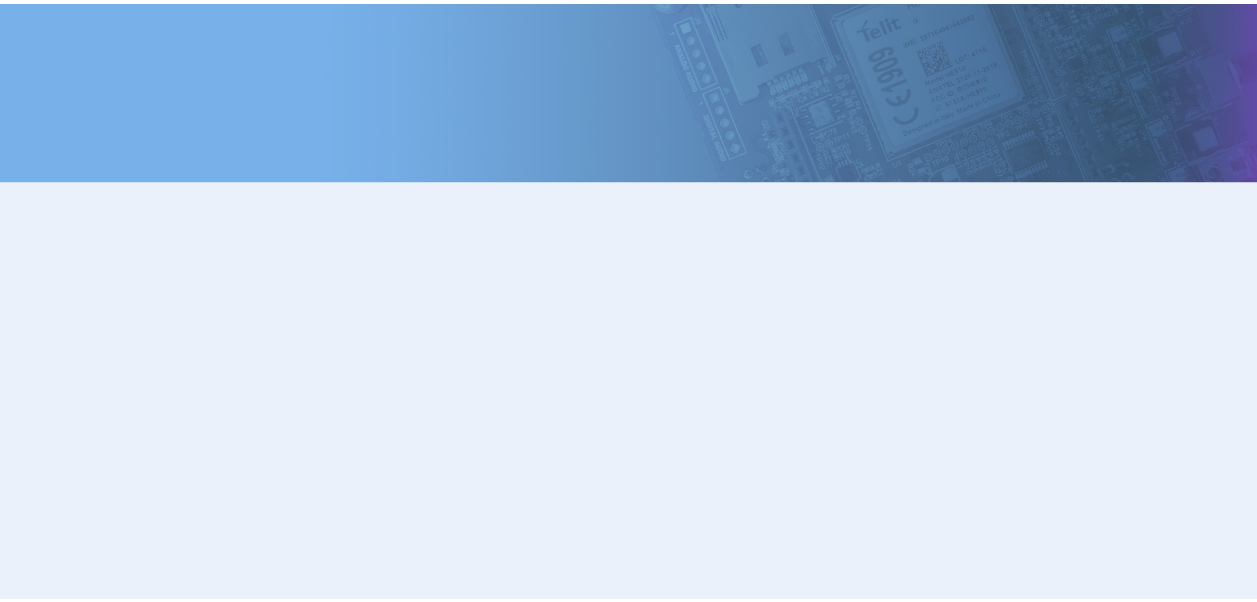 scroll, scrollTop: 0, scrollLeft: 0, axis: both 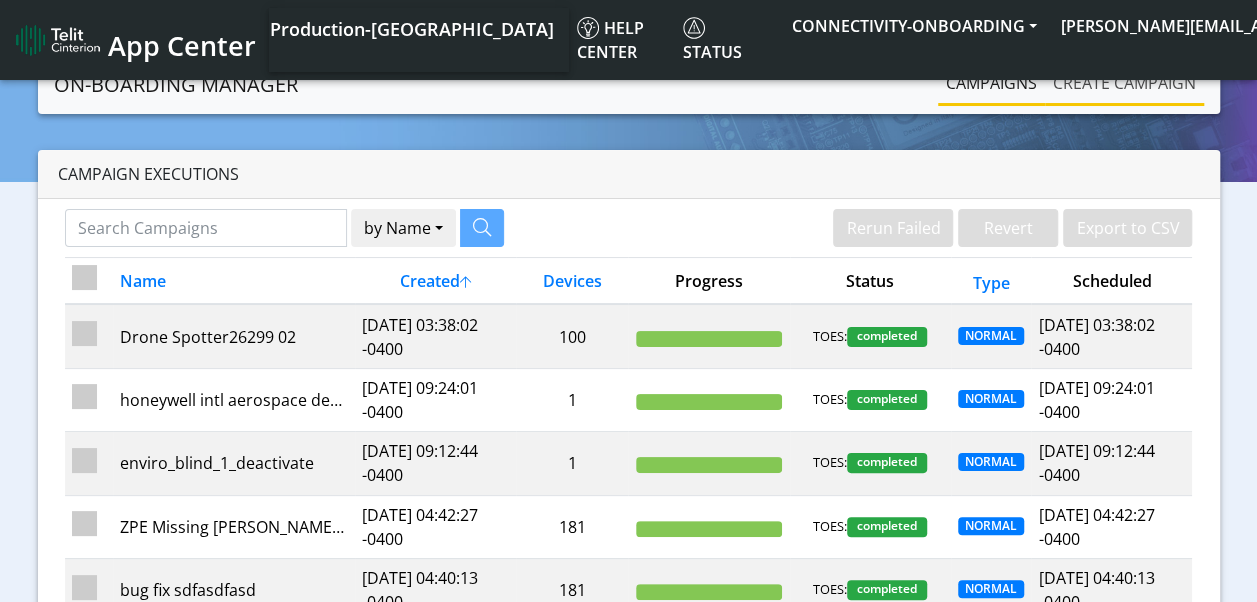 click on "Create campaign" 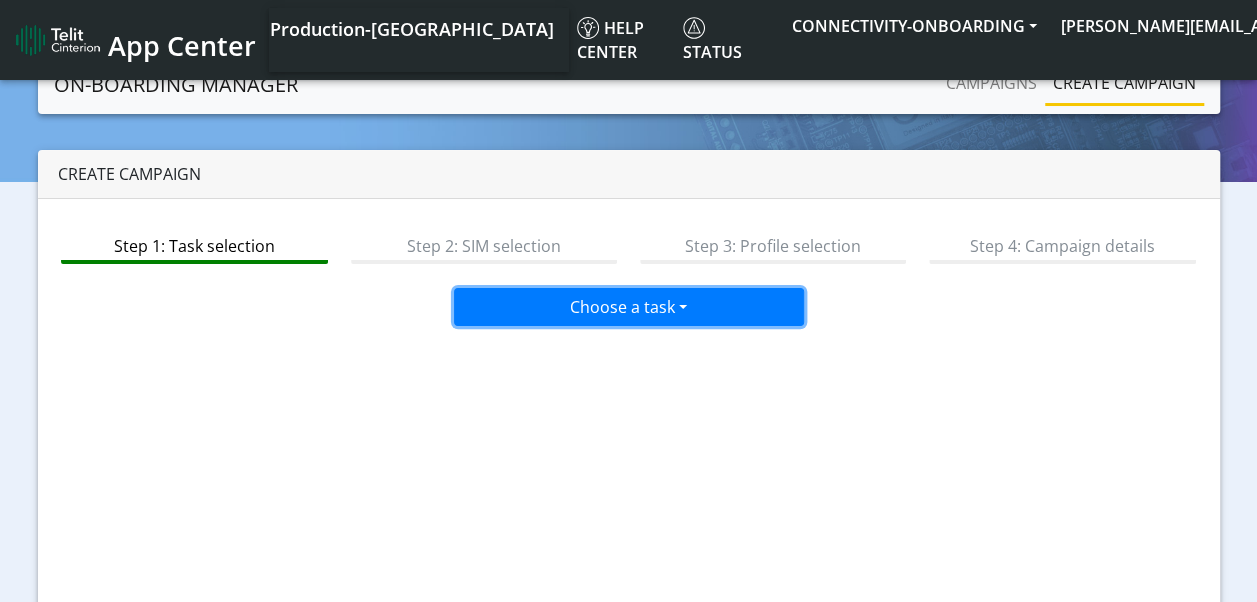 click on "Choose a task" at bounding box center (629, 307) 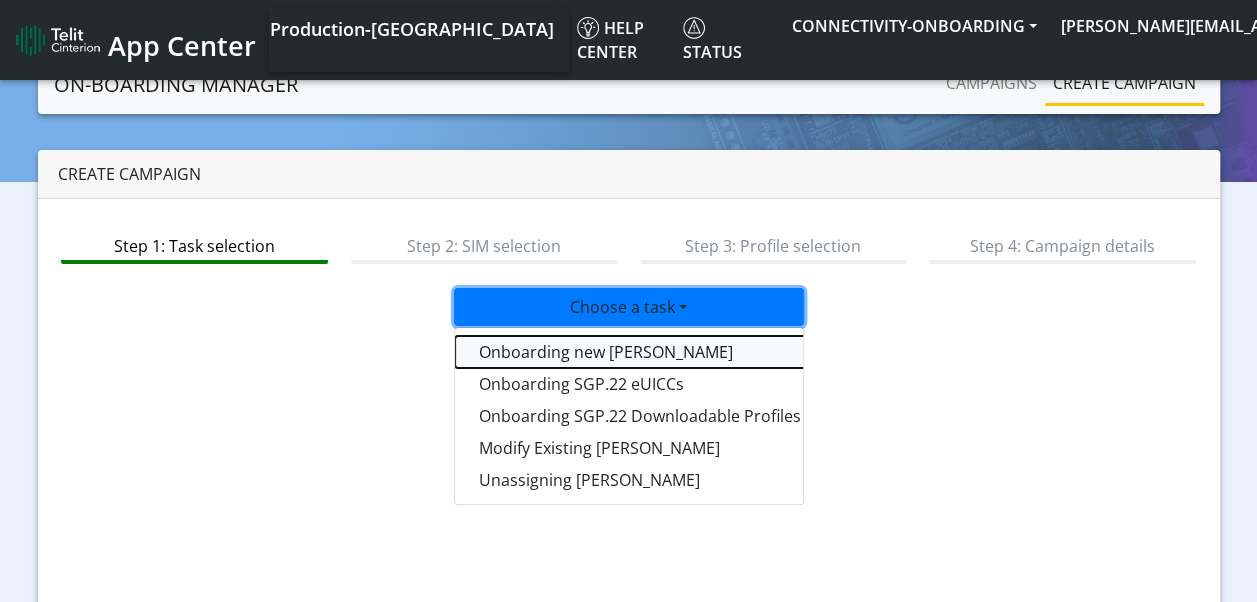 click on "Onboarding new [PERSON_NAME]" at bounding box center [705, 352] 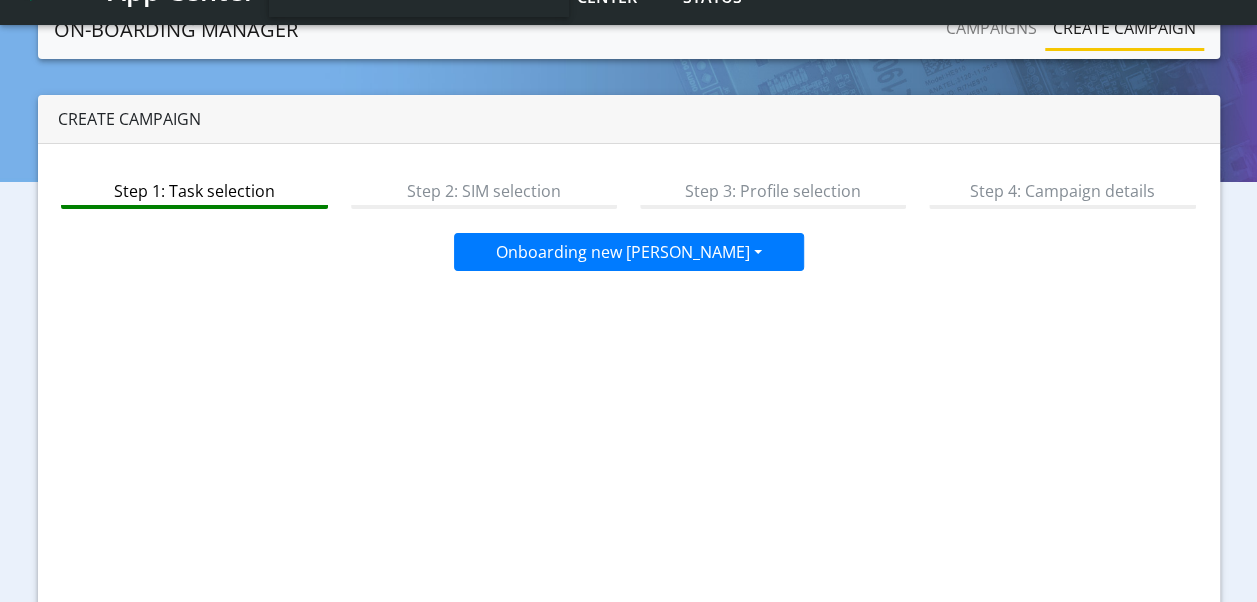 scroll, scrollTop: 275, scrollLeft: 0, axis: vertical 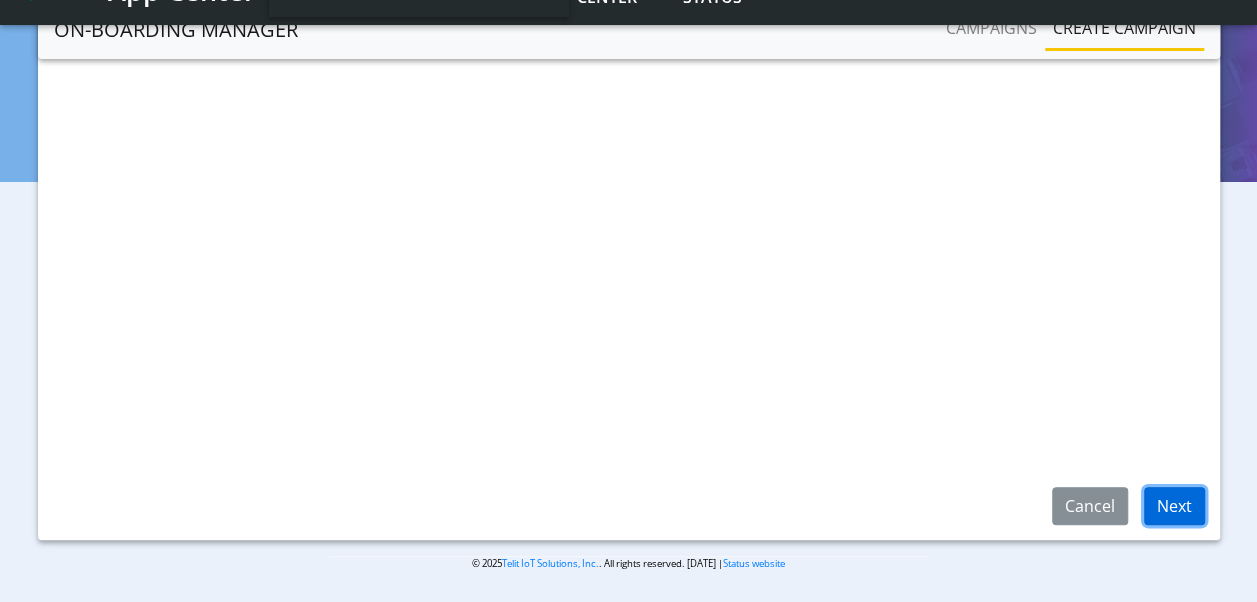 click on "Next" at bounding box center [1174, 506] 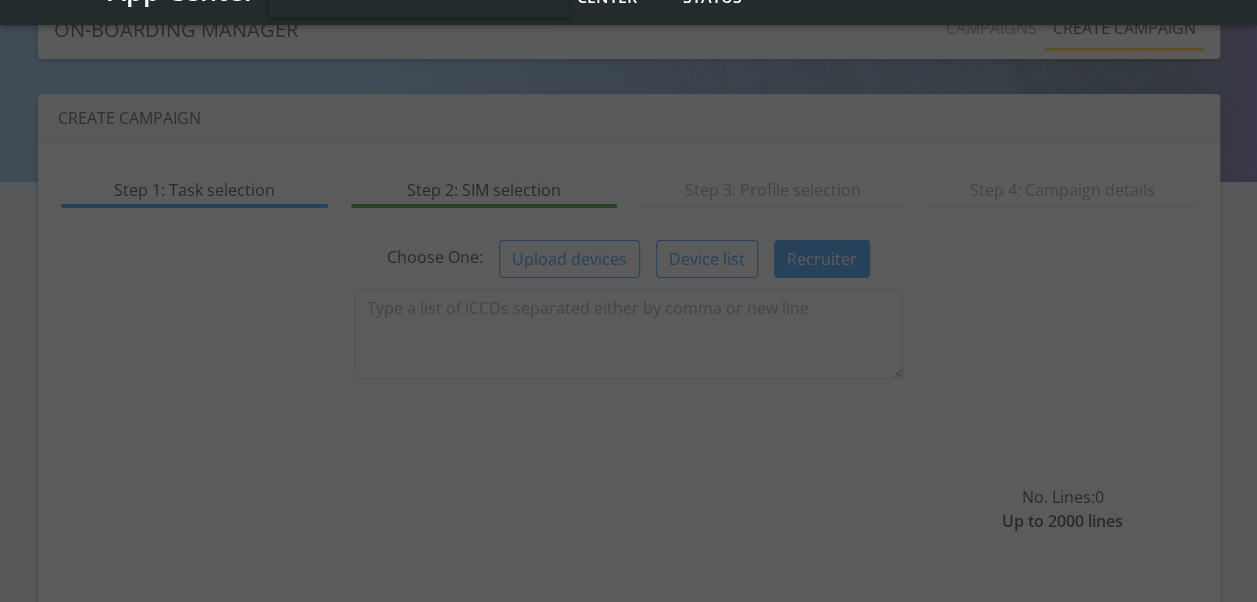 scroll, scrollTop: 4, scrollLeft: 0, axis: vertical 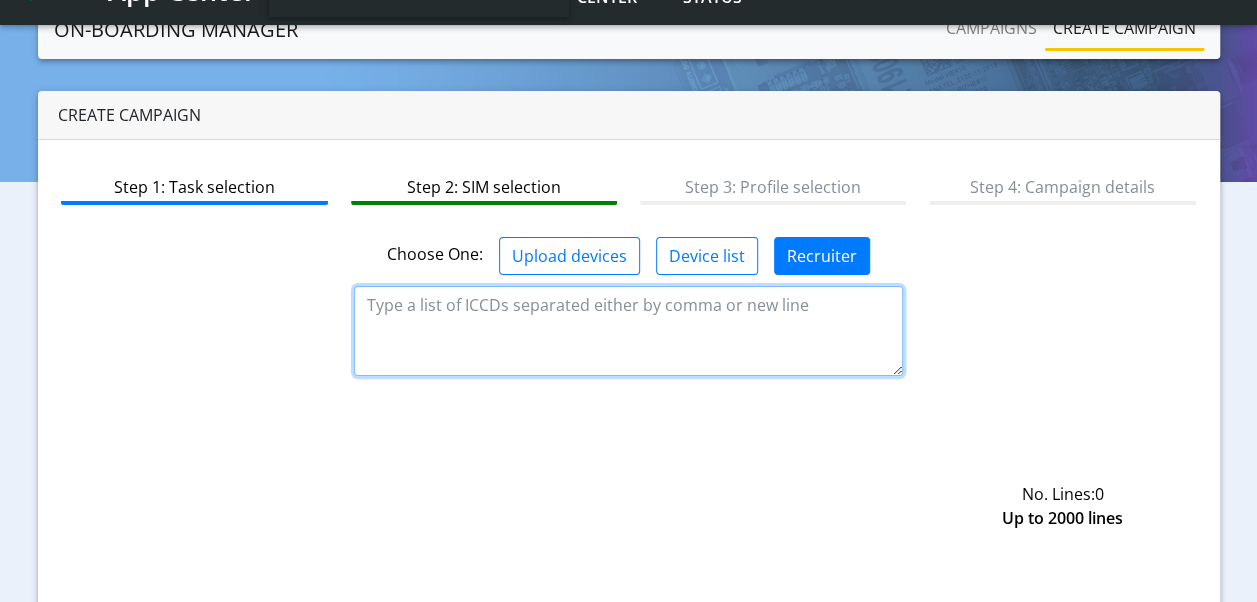 click at bounding box center (628, 331) 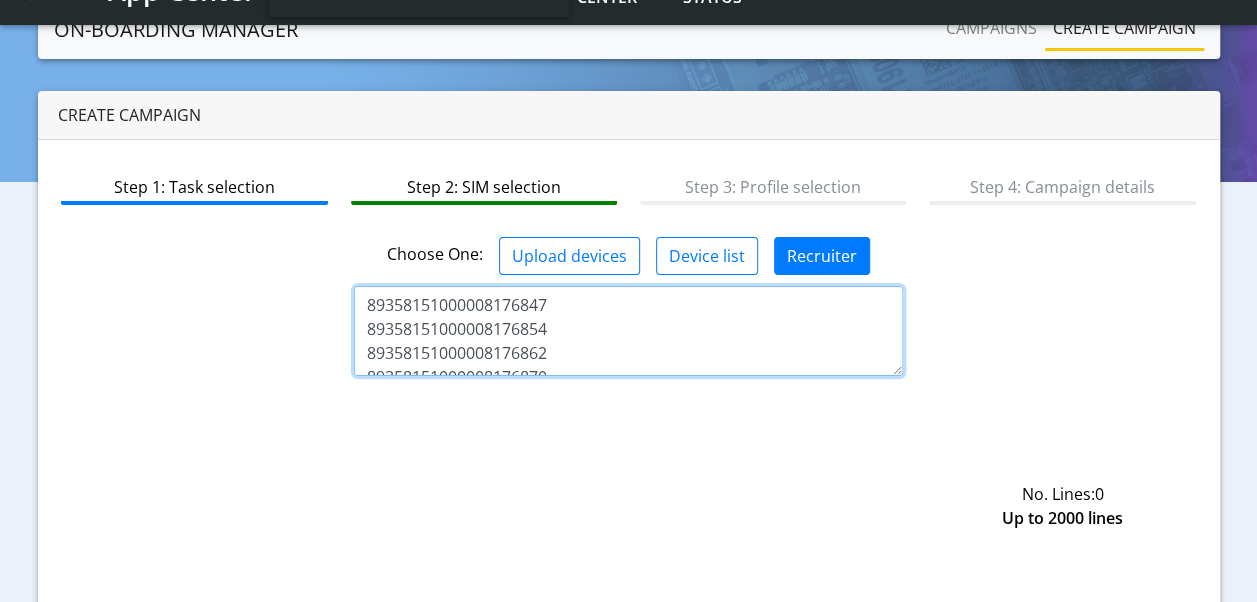 scroll, scrollTop: 180, scrollLeft: 0, axis: vertical 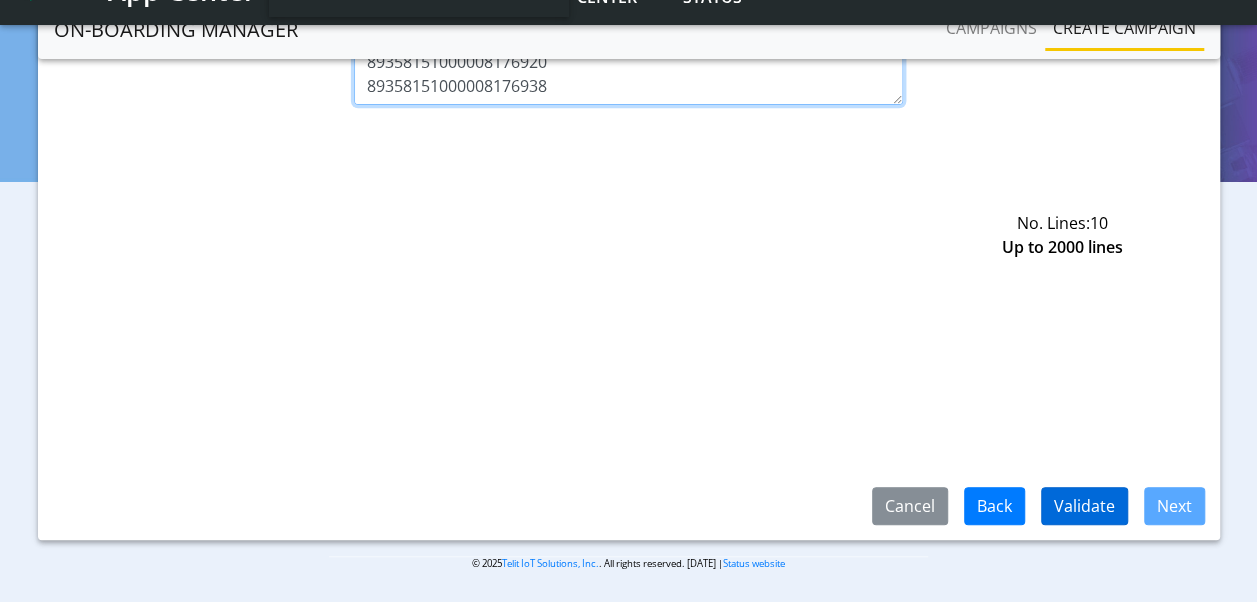 type on "89358151000008176847
89358151000008176854
89358151000008176862
89358151000008176870
89358151000008176888
89358151000008176896
89358151000008176904
89358151000008176912
89358151000008176920
89358151000008176938" 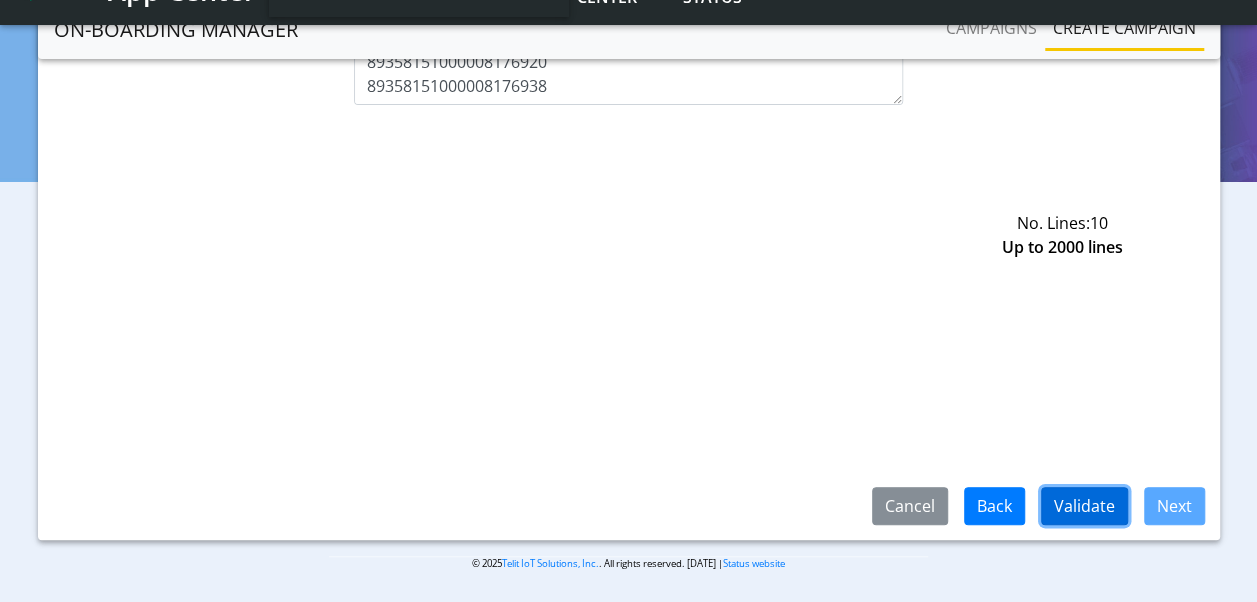 click on "Validate" at bounding box center [1084, 506] 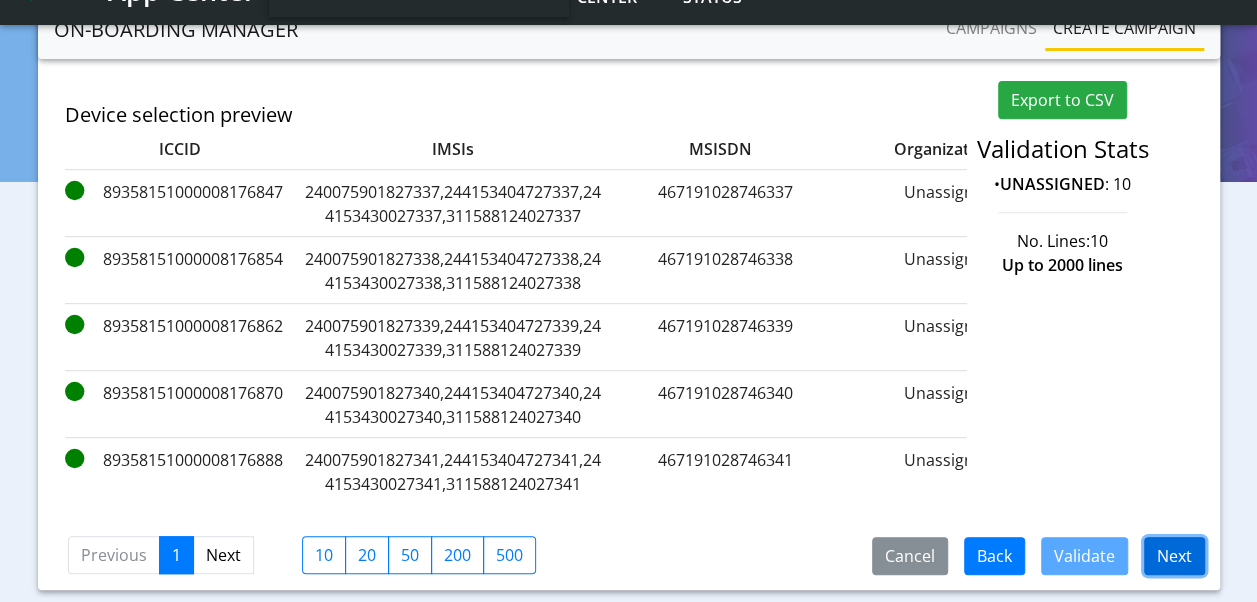 click on "Next" at bounding box center [1174, 556] 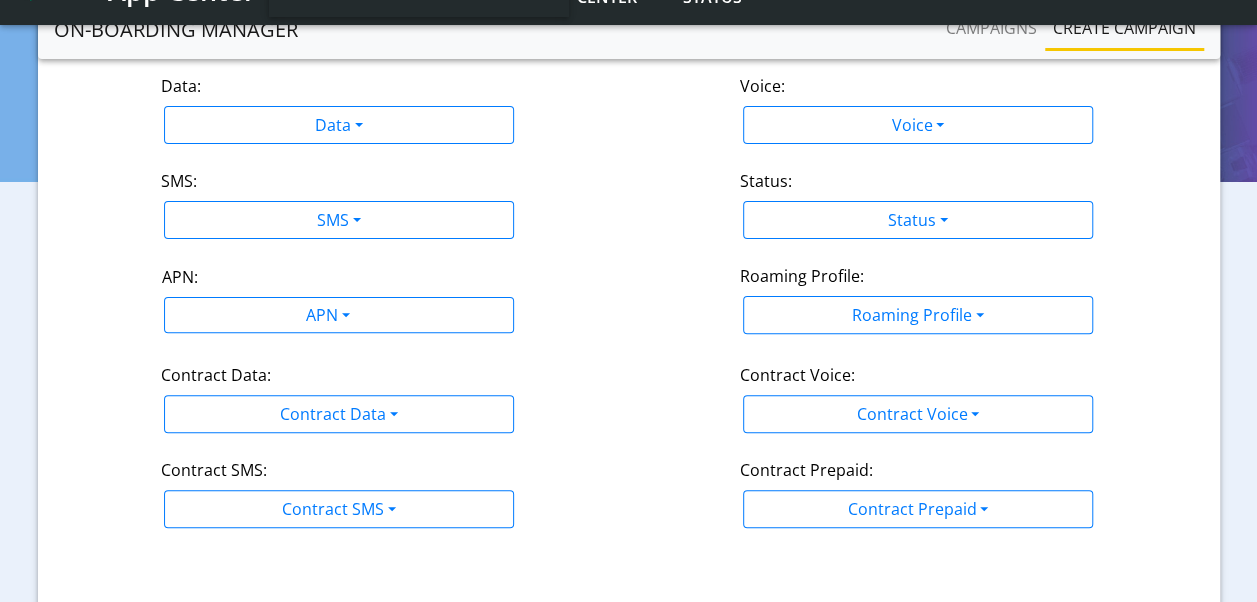 scroll, scrollTop: 161, scrollLeft: 0, axis: vertical 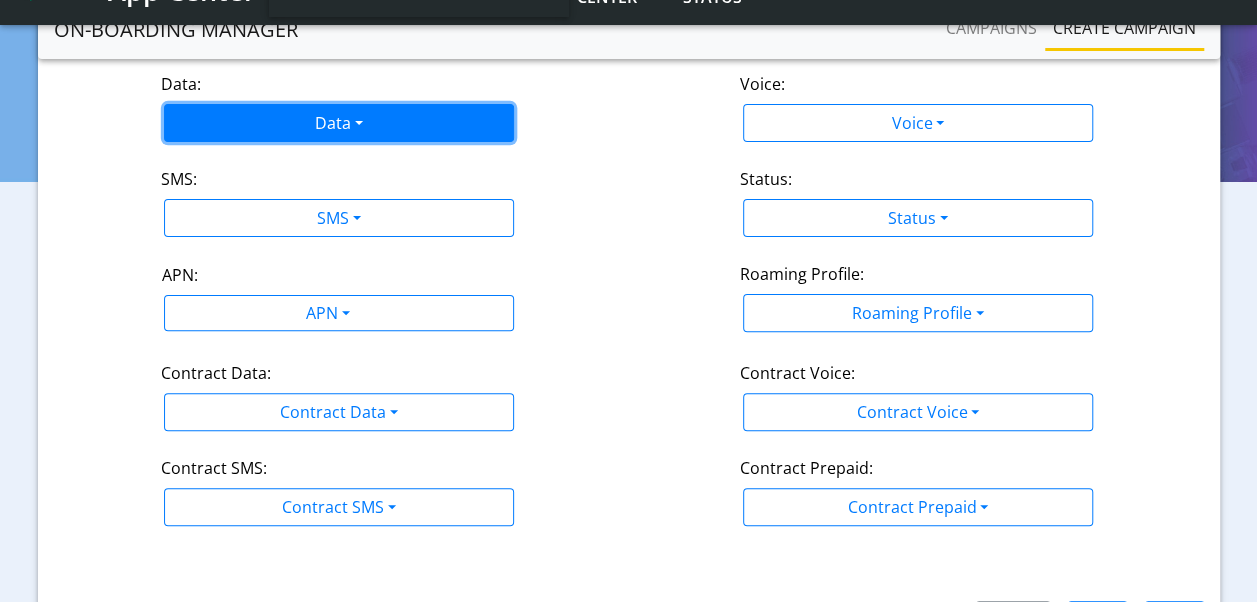 click on "Data" at bounding box center (339, 123) 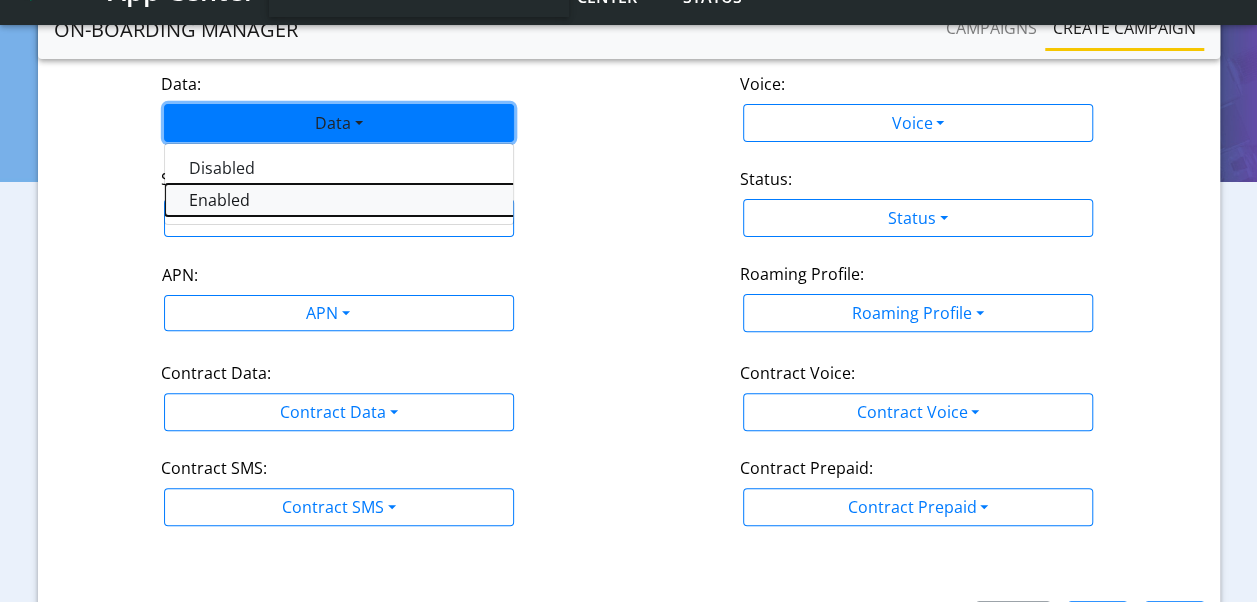 click on "Enabled" at bounding box center (415, 200) 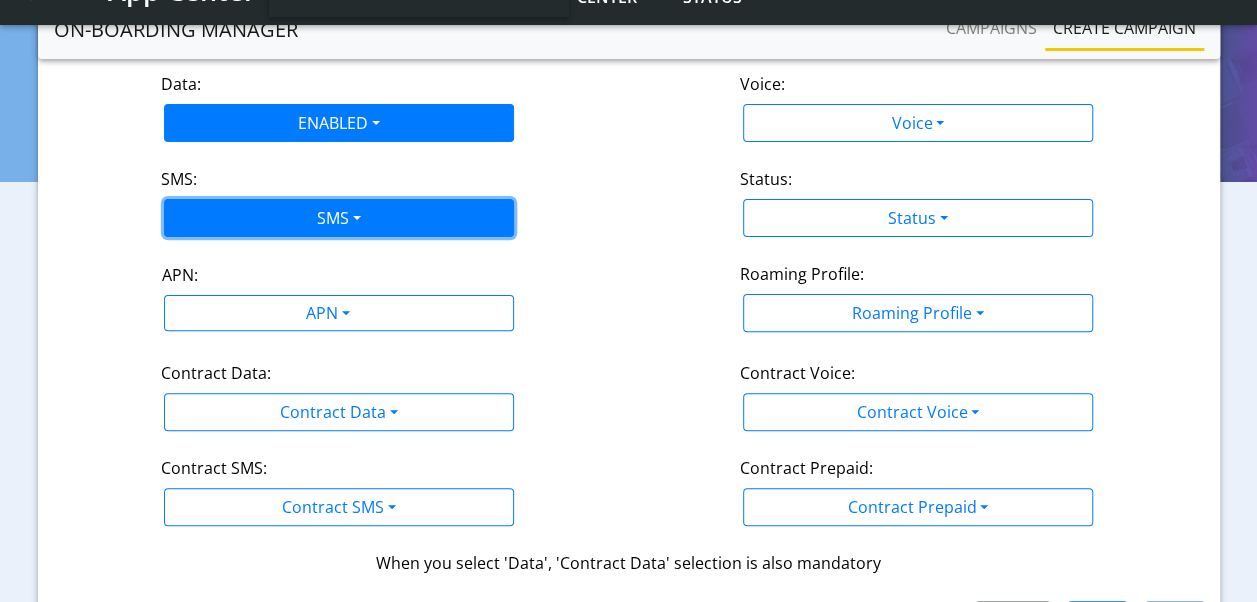 click on "SMS" at bounding box center [339, 218] 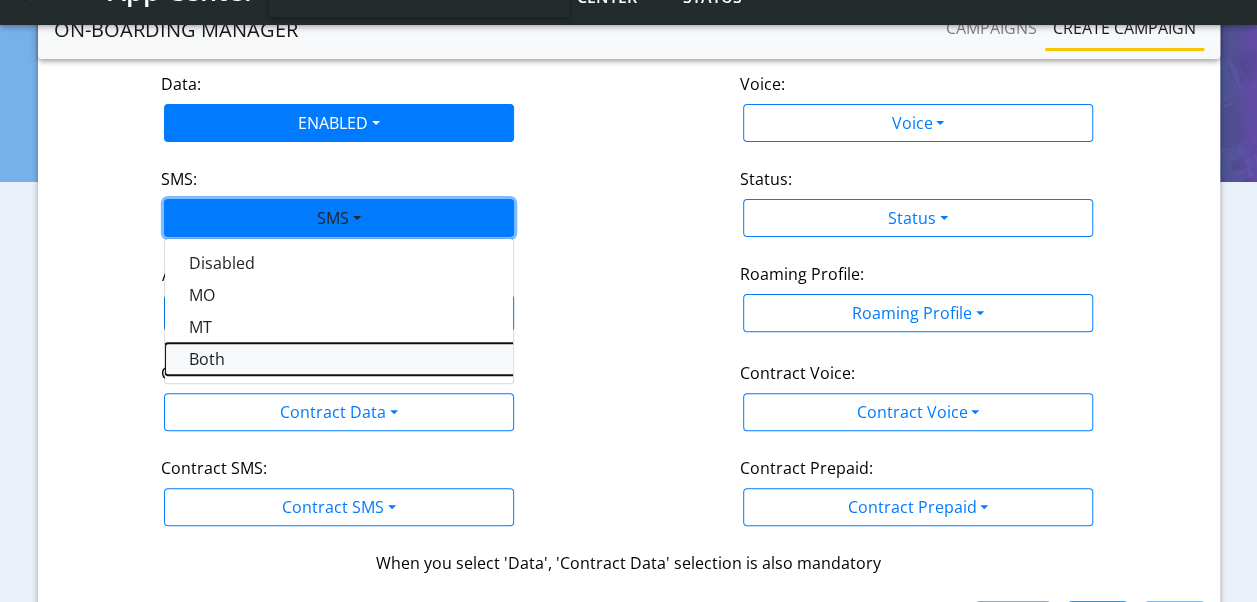 click on "Both" at bounding box center [415, 359] 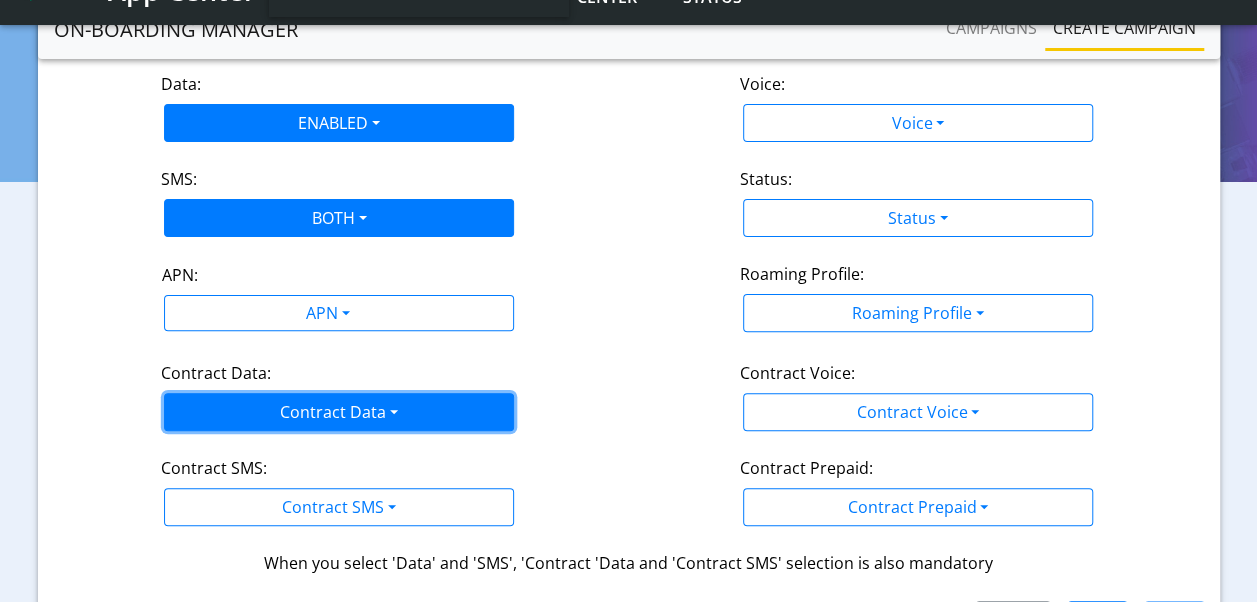 click on "Contract Data" at bounding box center [339, 412] 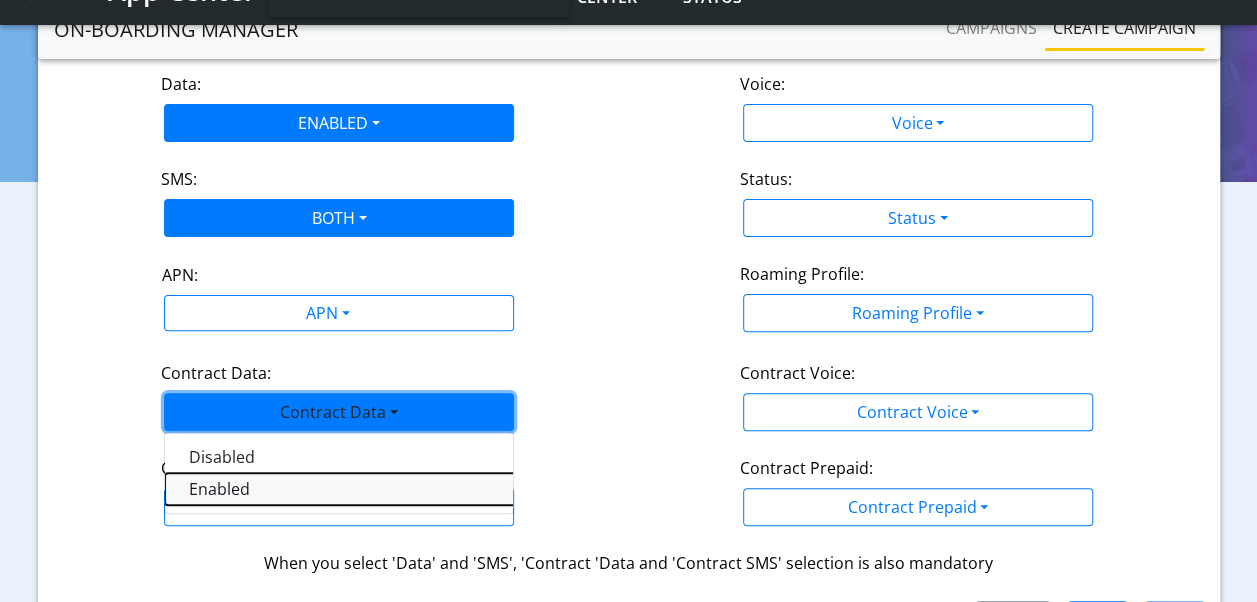 click on "Enabled" at bounding box center (415, 489) 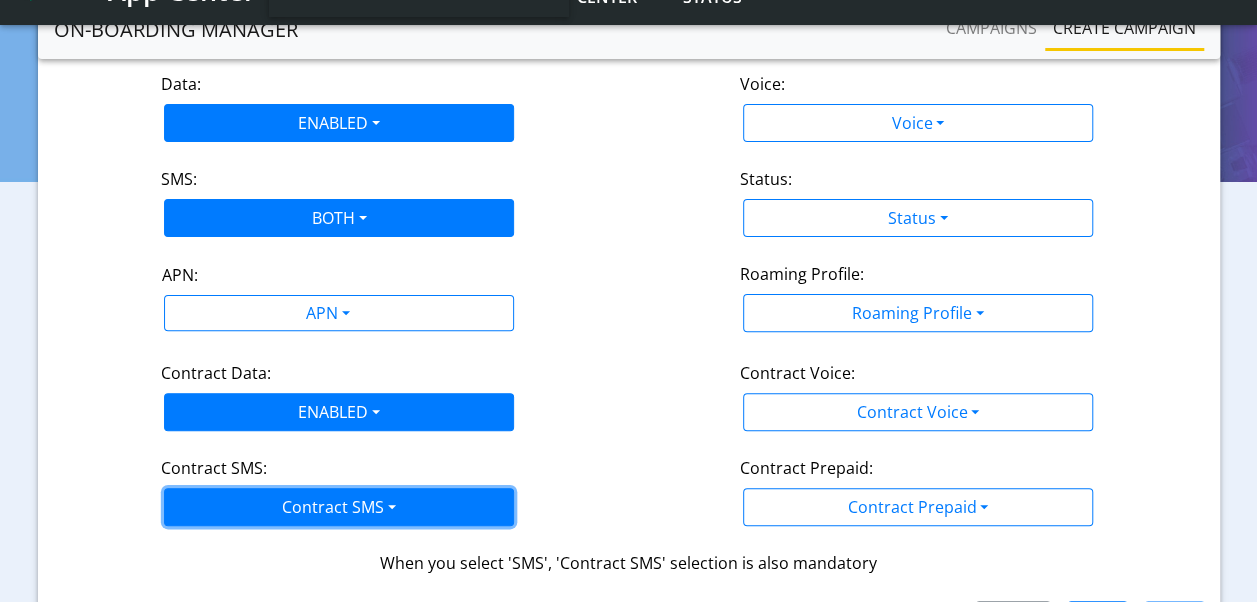 click on "Contract SMS" at bounding box center (339, 507) 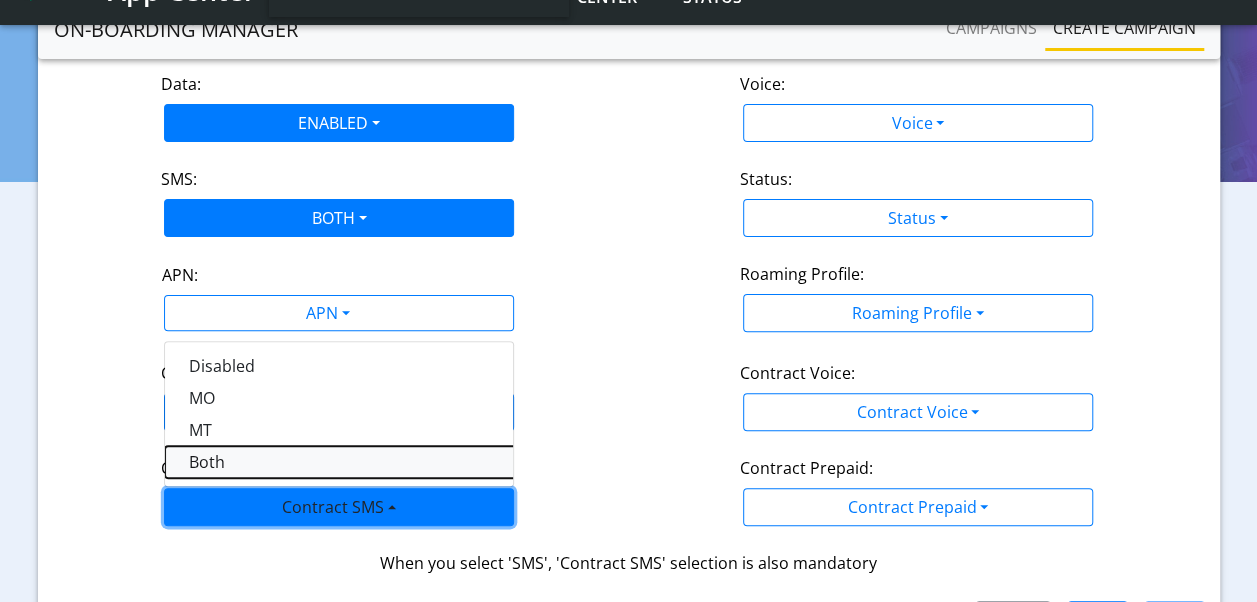 click on "Both" at bounding box center (415, 462) 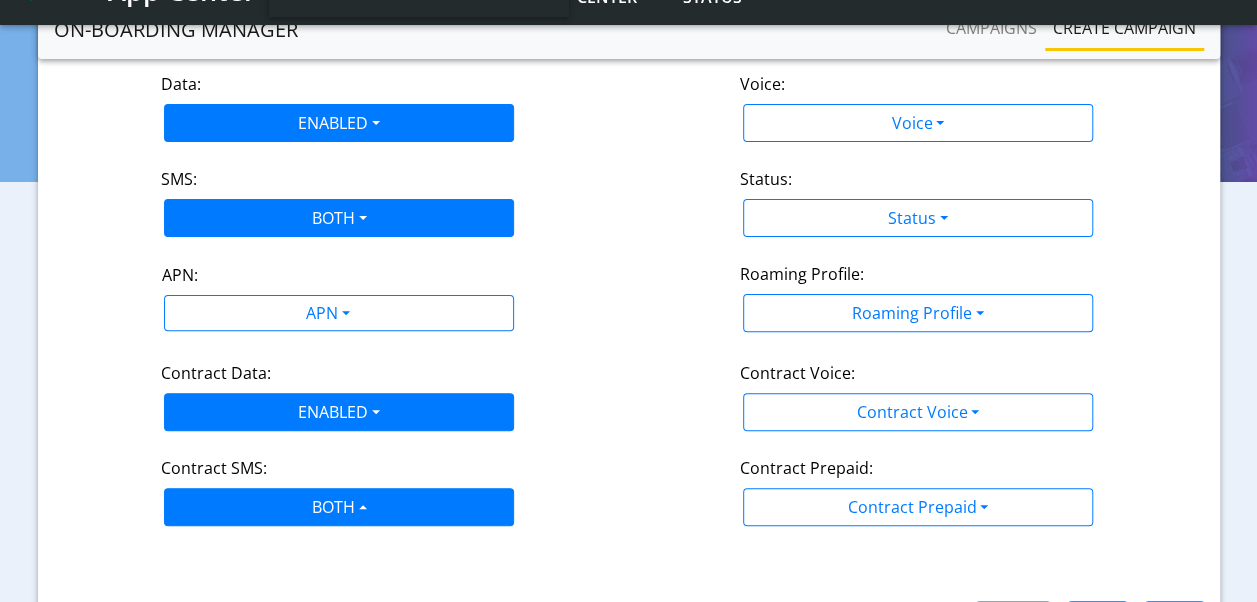 click on "Voice:" at bounding box center (918, 88) 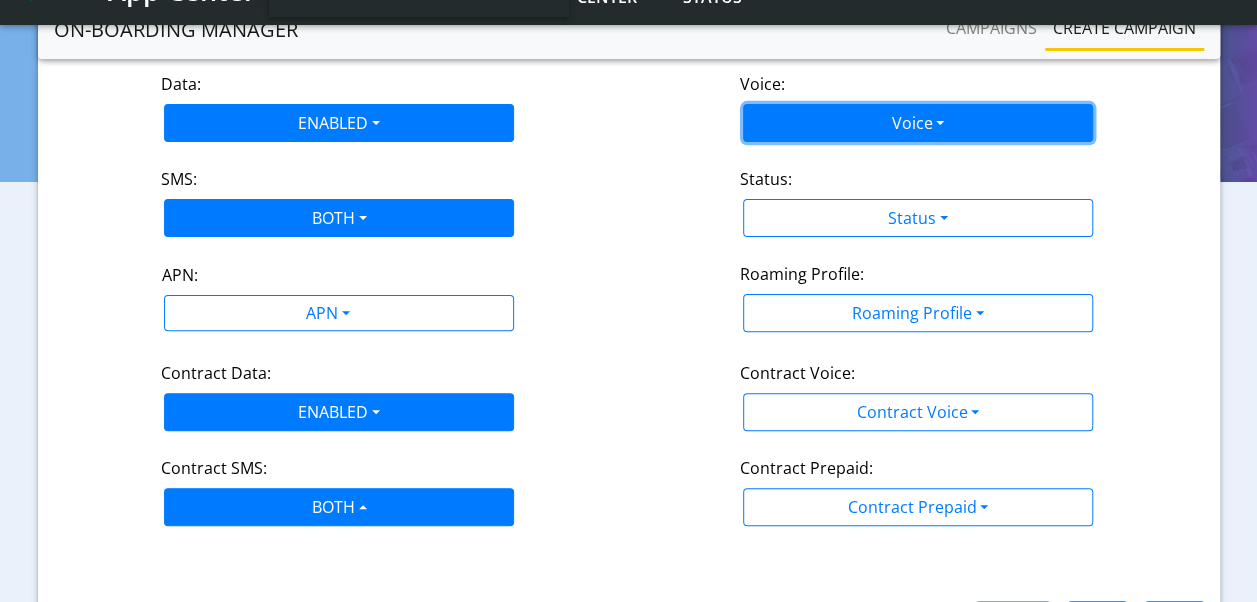 click on "Voice" at bounding box center [918, 123] 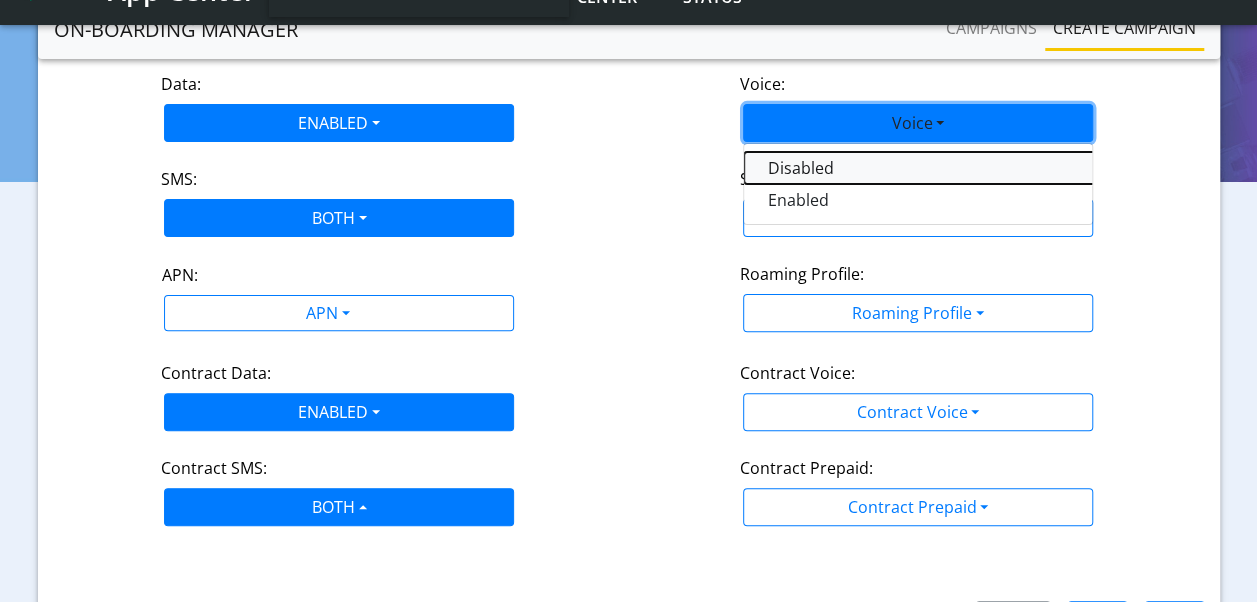 click on "Disabled" at bounding box center [994, 168] 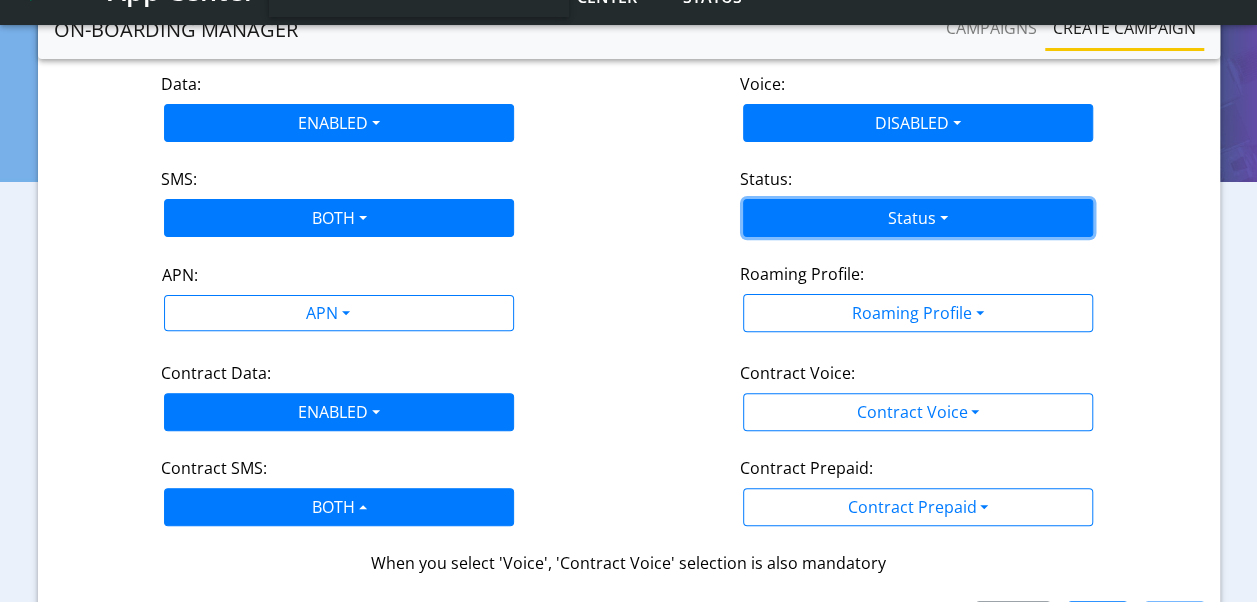 click on "Status" at bounding box center [918, 218] 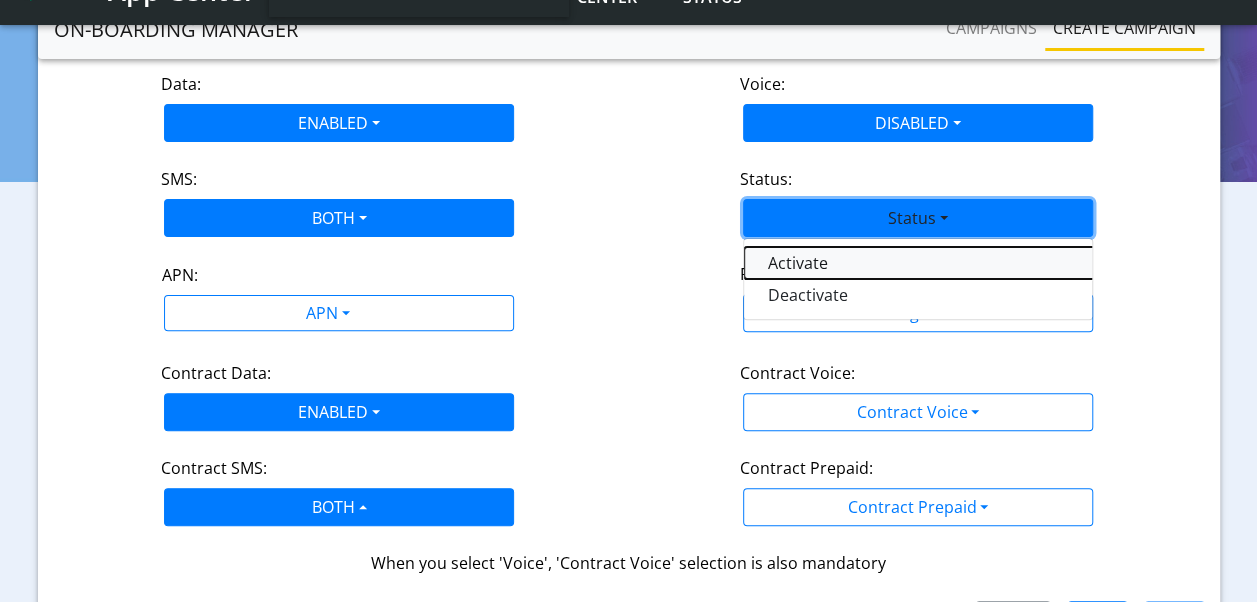 click on "Activate" at bounding box center (994, 263) 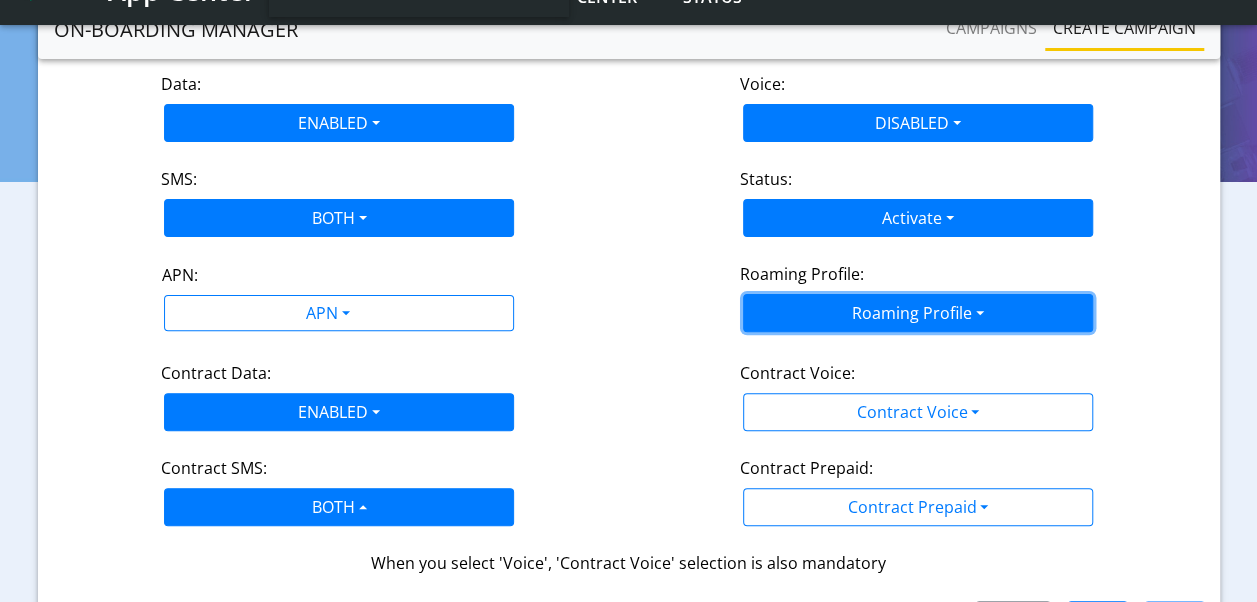 click on "Roaming Profile" at bounding box center (918, 313) 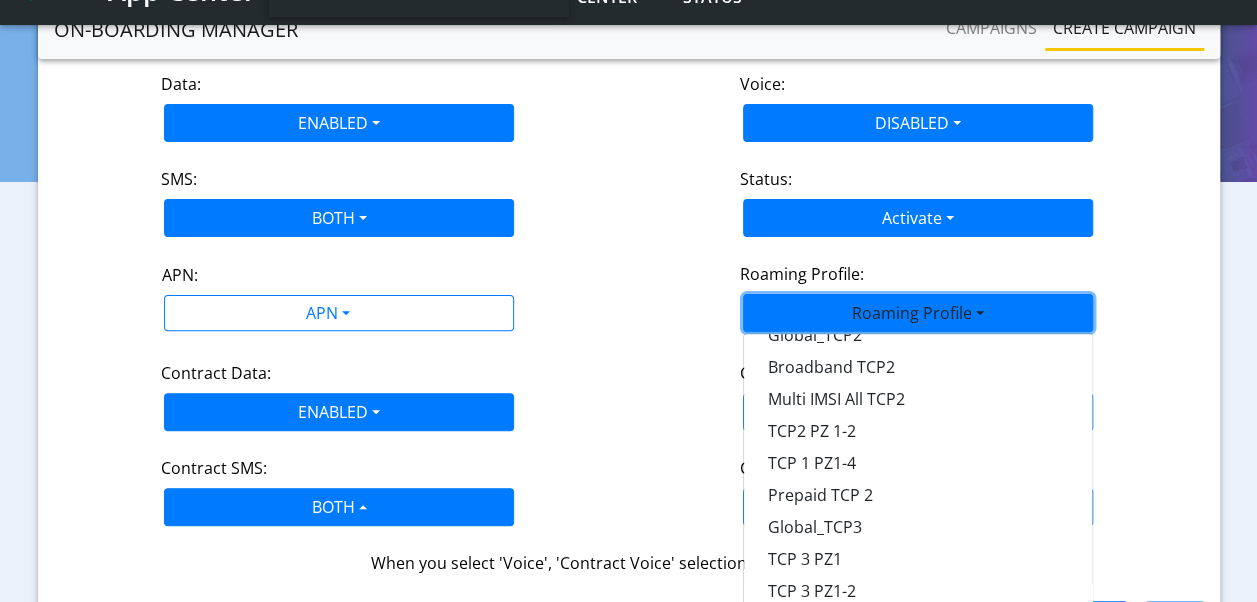 scroll, scrollTop: 258, scrollLeft: 0, axis: vertical 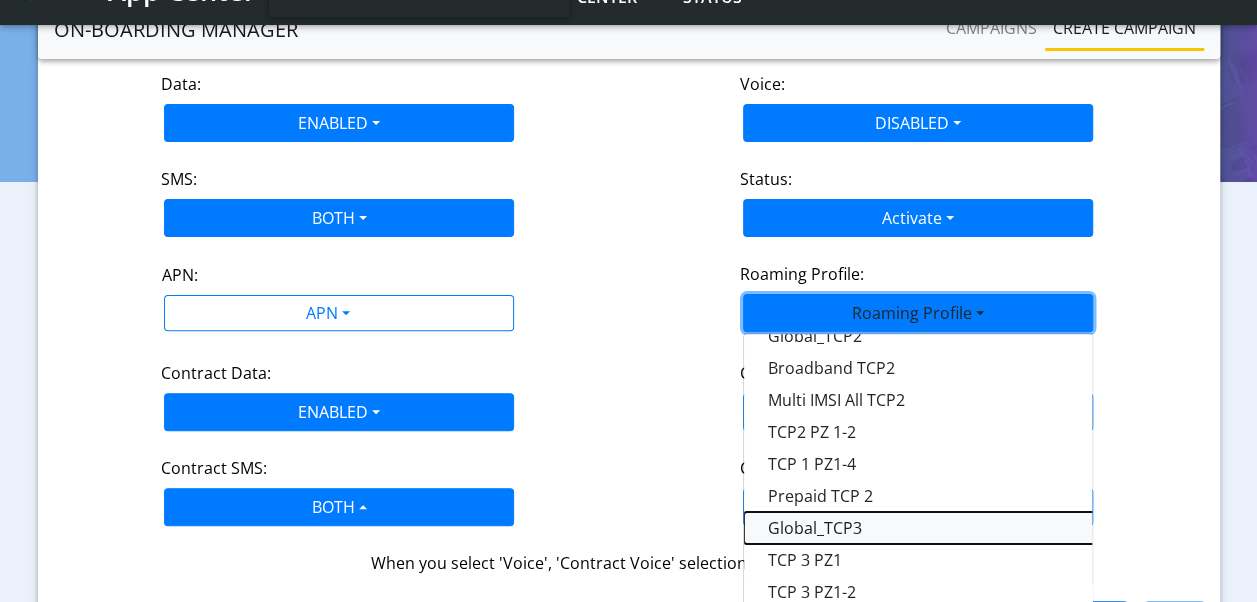click on "Global_TCP3" at bounding box center [994, 528] 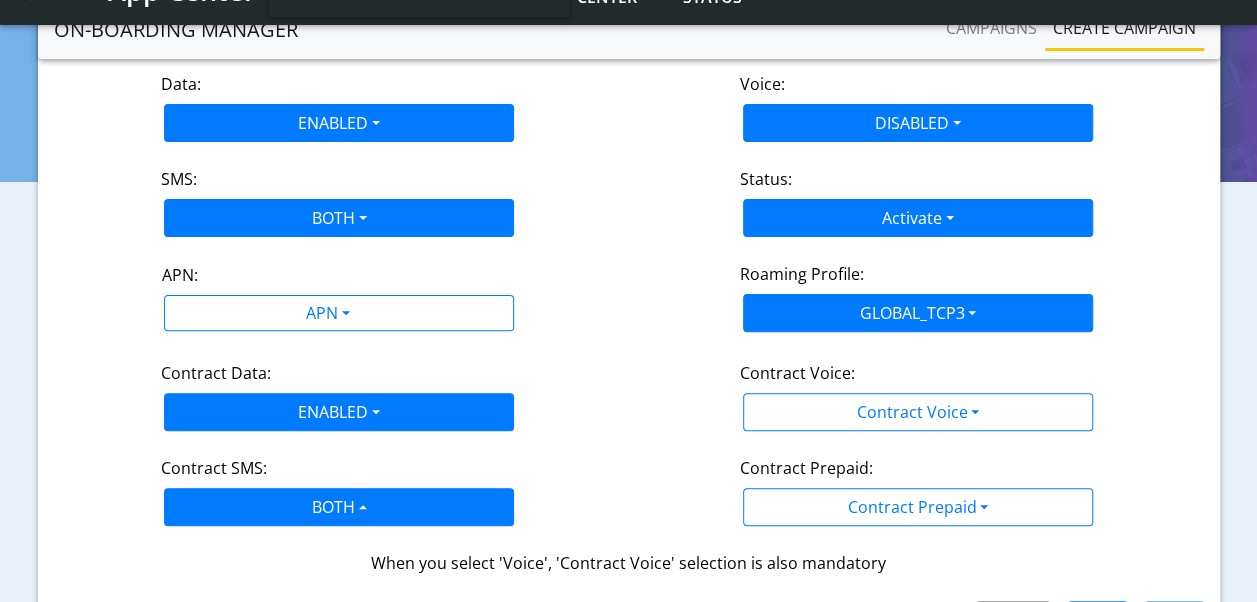 click on "Contract Voice: Contract Voice  Disabled   Enabled" at bounding box center (918, 396) 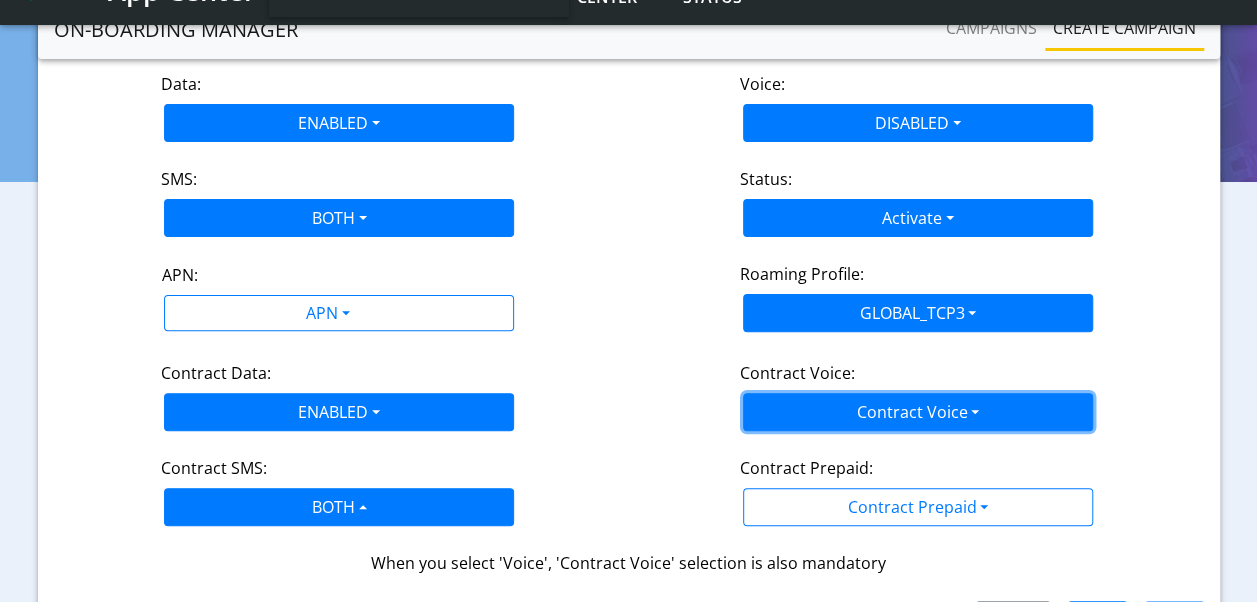 click on "Contract Voice" at bounding box center (918, 412) 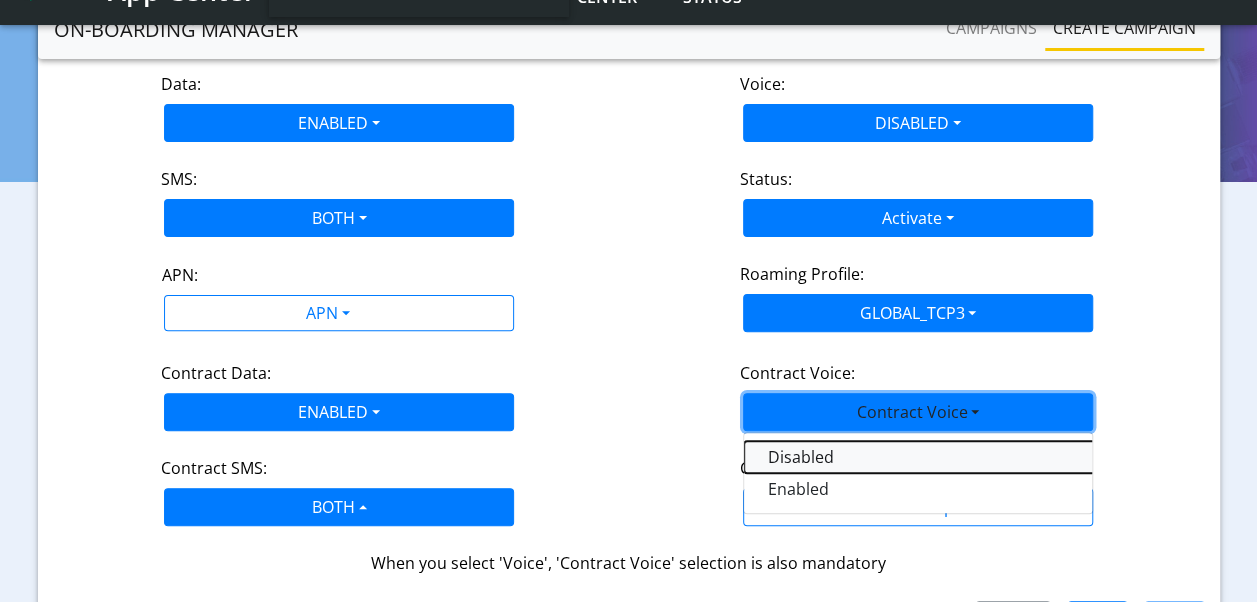 click on "Disabled" at bounding box center [994, 457] 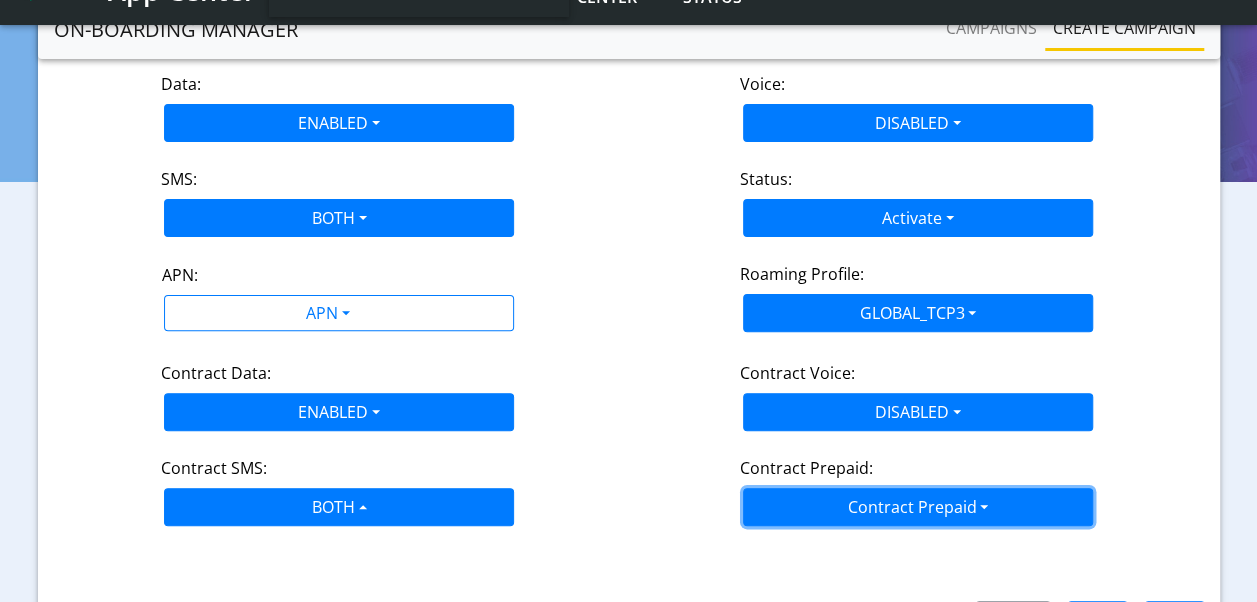click on "Contract Prepaid" at bounding box center (918, 507) 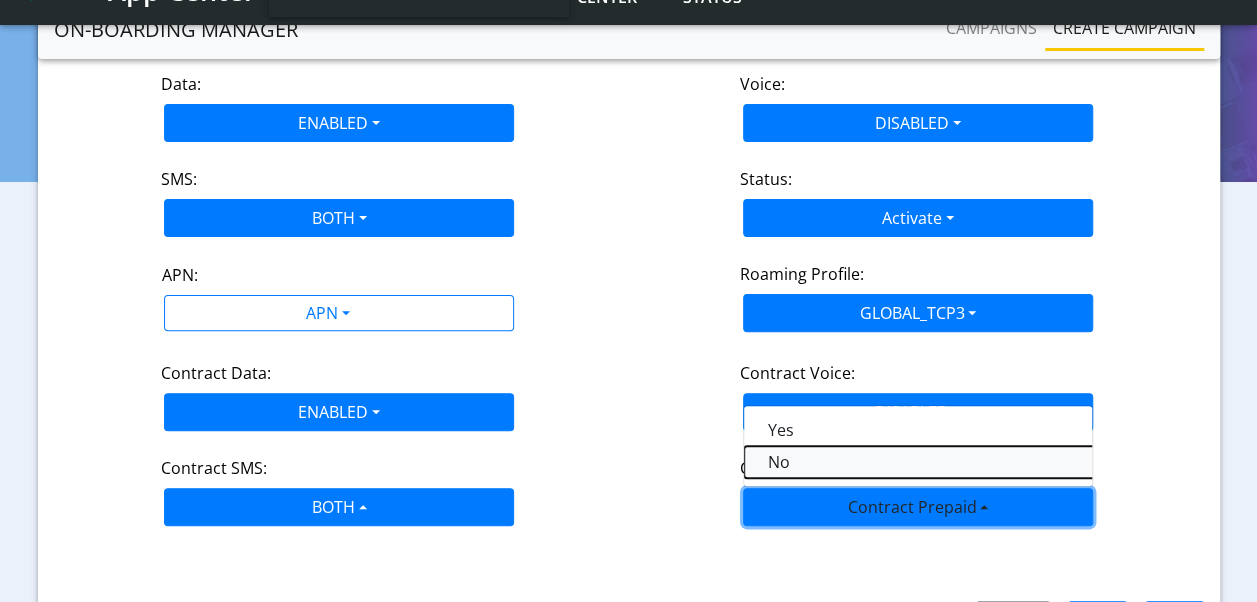 click on "No" at bounding box center [994, 462] 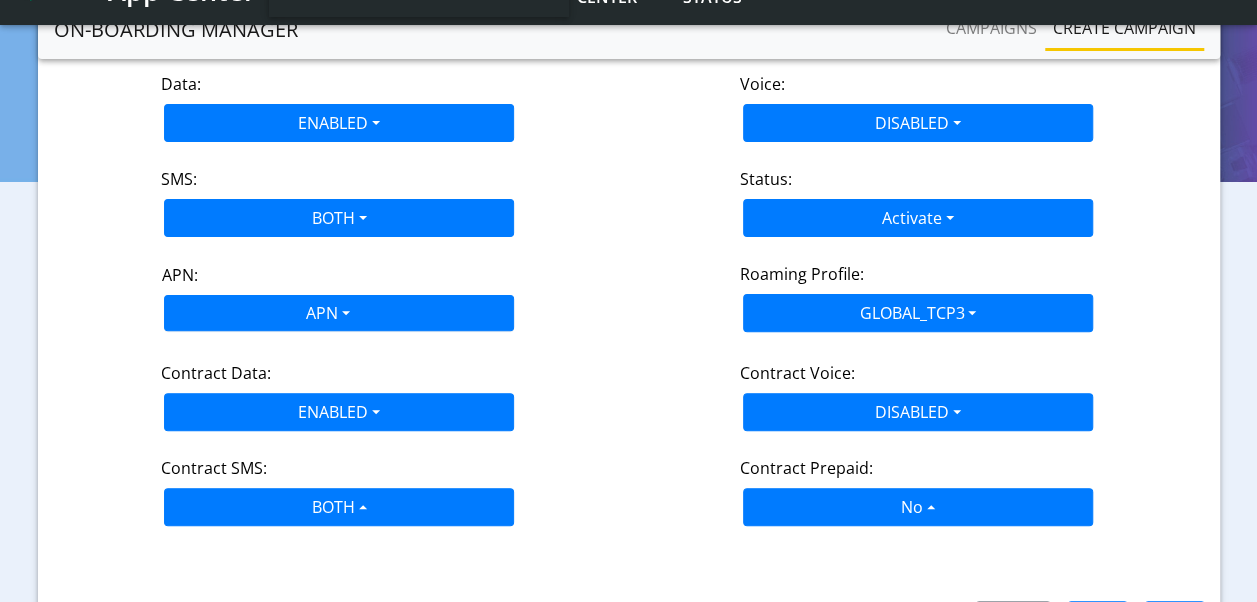click on "APN" at bounding box center [326, 315] 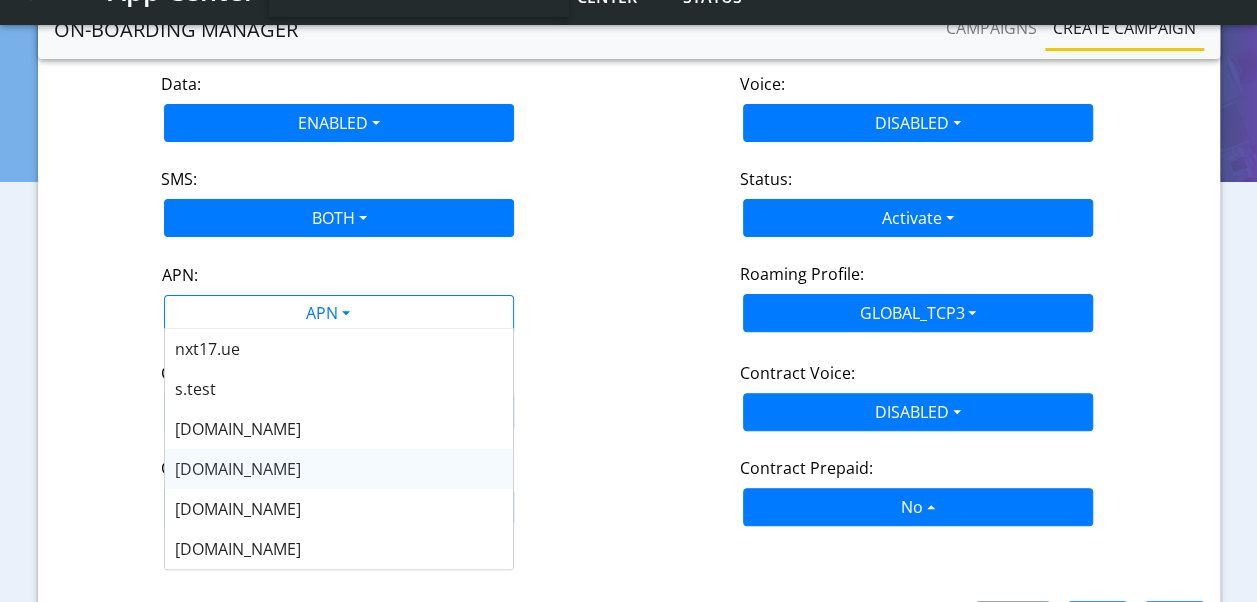 click on "[DOMAIN_NAME]" at bounding box center [238, 469] 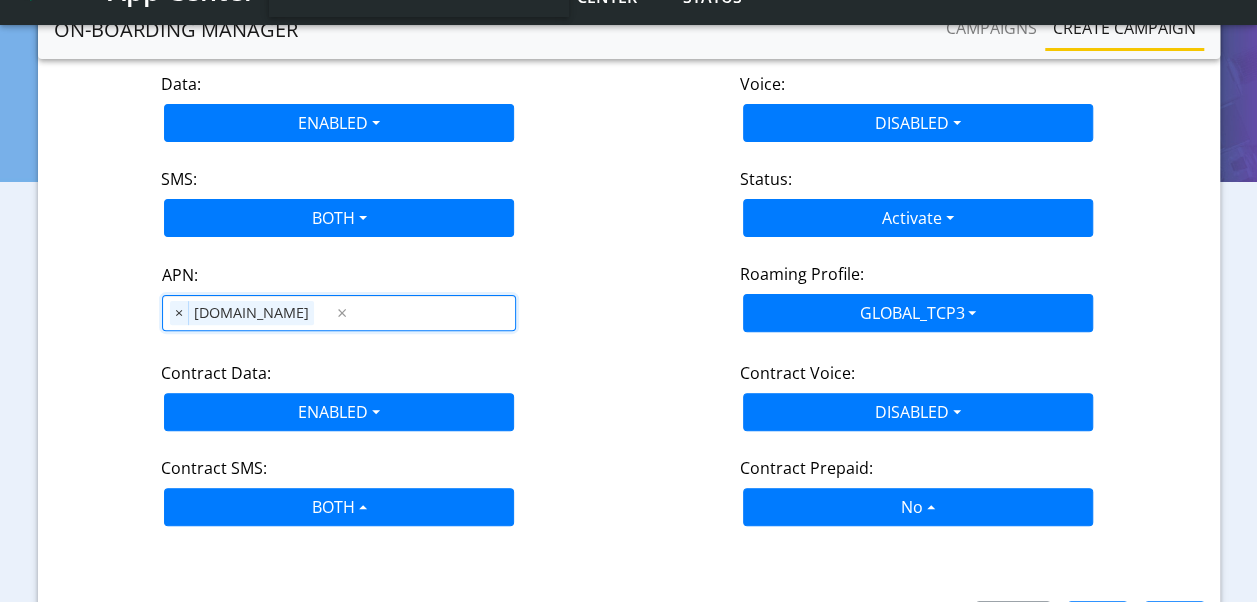 scroll, scrollTop: 275, scrollLeft: 0, axis: vertical 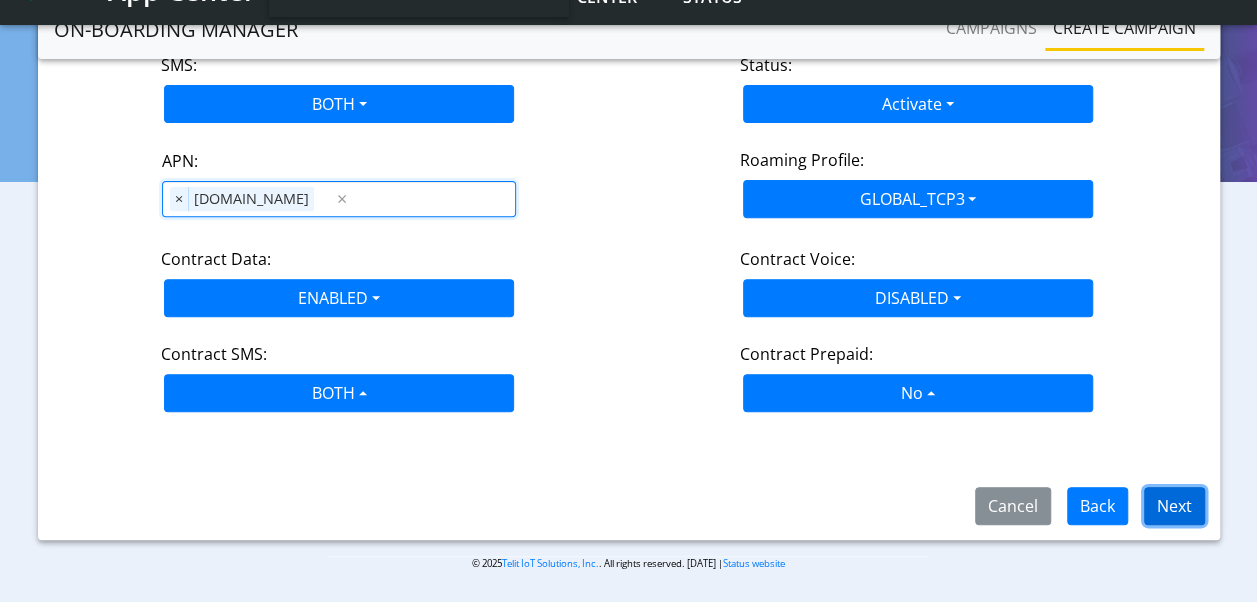 click on "Next" at bounding box center [1174, 506] 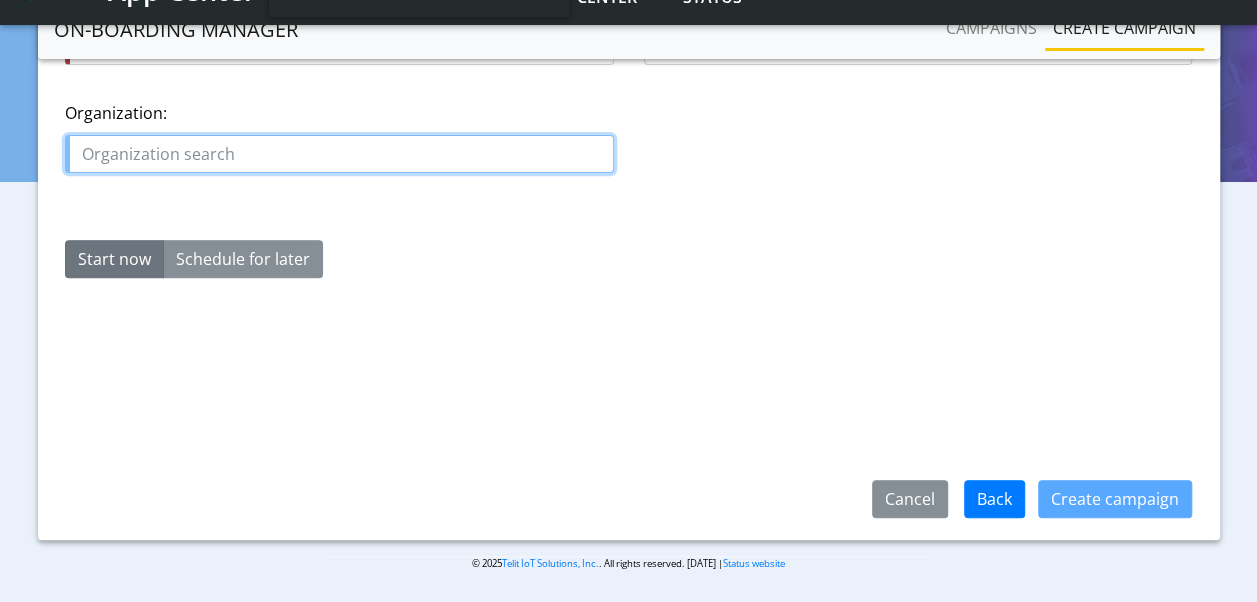 click at bounding box center [339, 154] 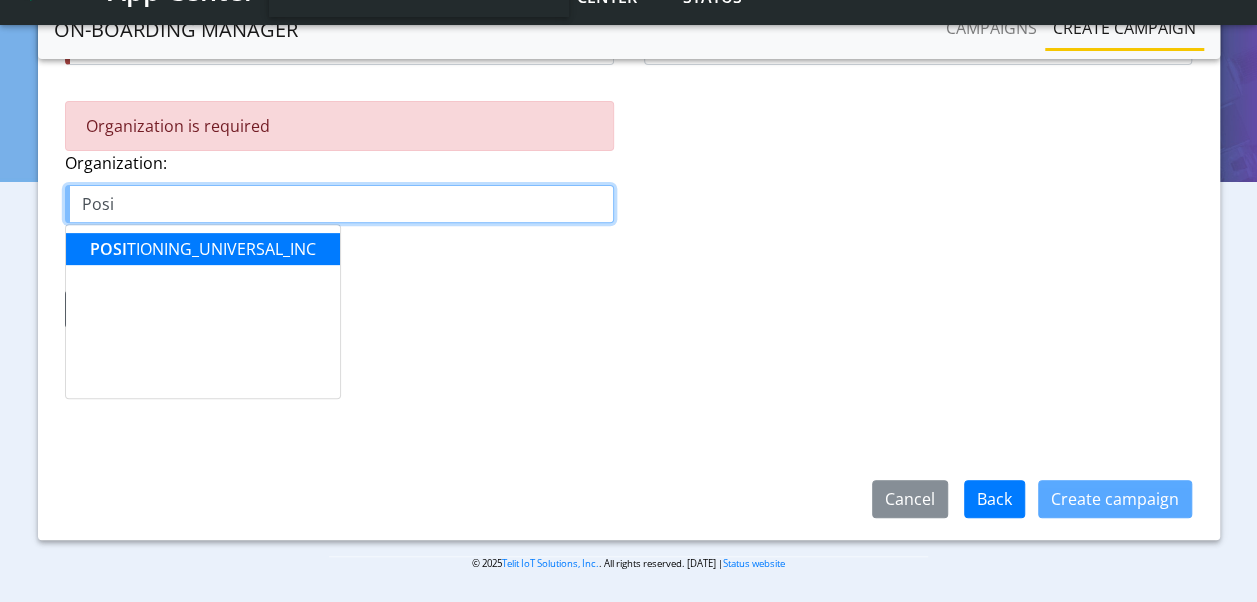 click on "POSI TIONING_UNIVERSAL_INC" at bounding box center [203, 249] 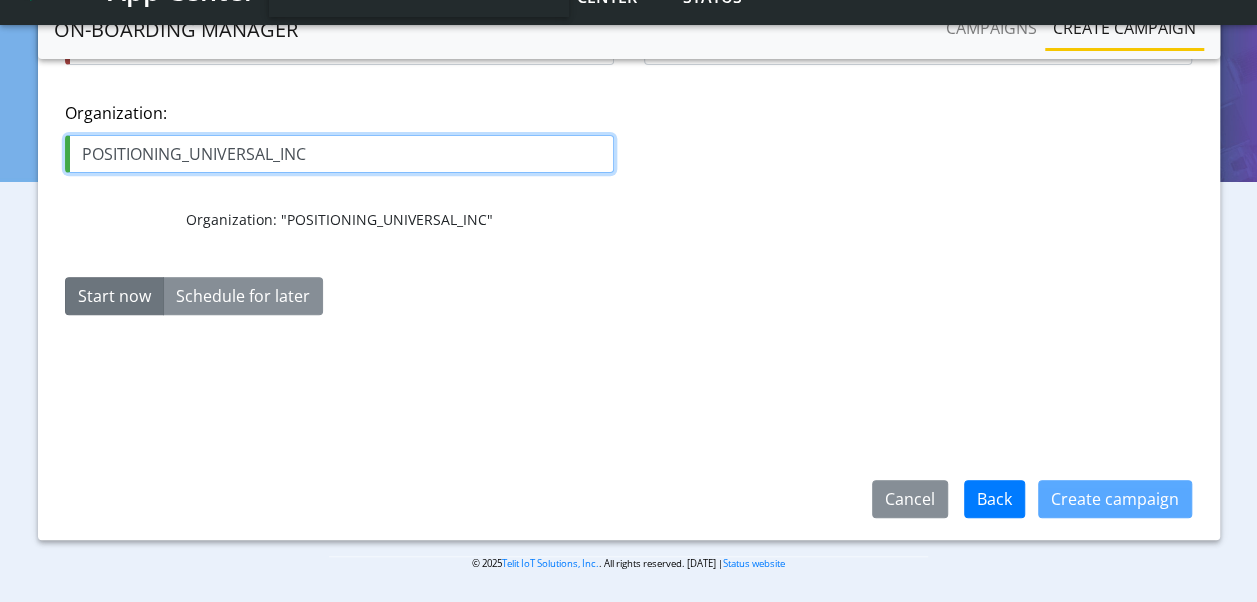 scroll, scrollTop: 105, scrollLeft: 0, axis: vertical 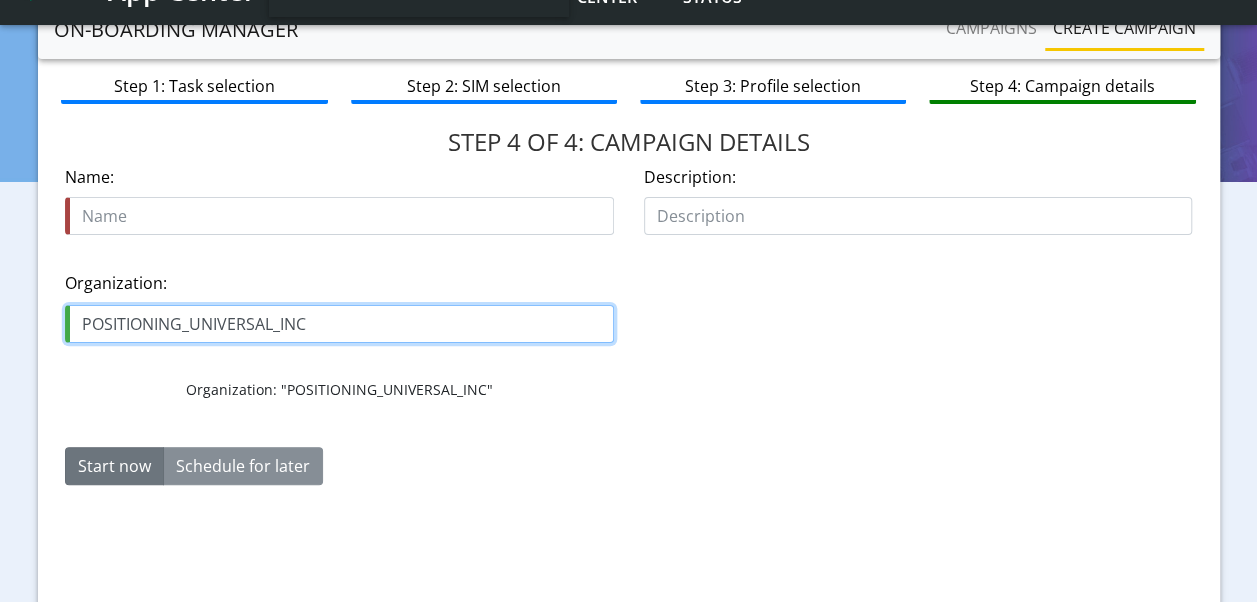 type on "POSITIONING_UNIVERSAL_INC" 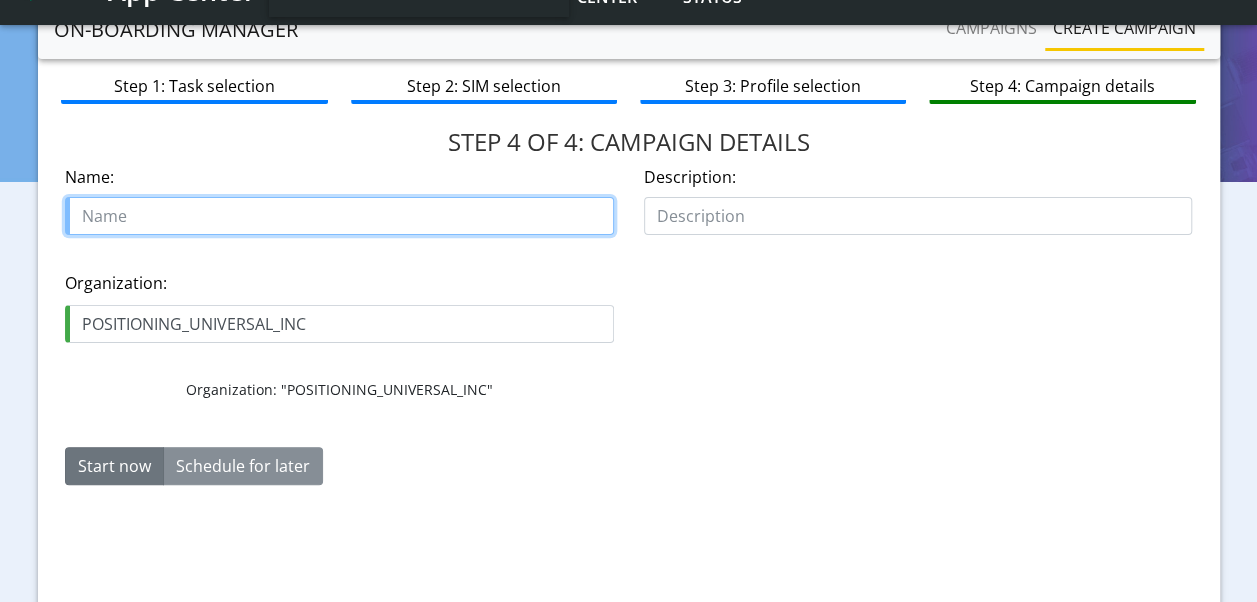 click at bounding box center (339, 216) 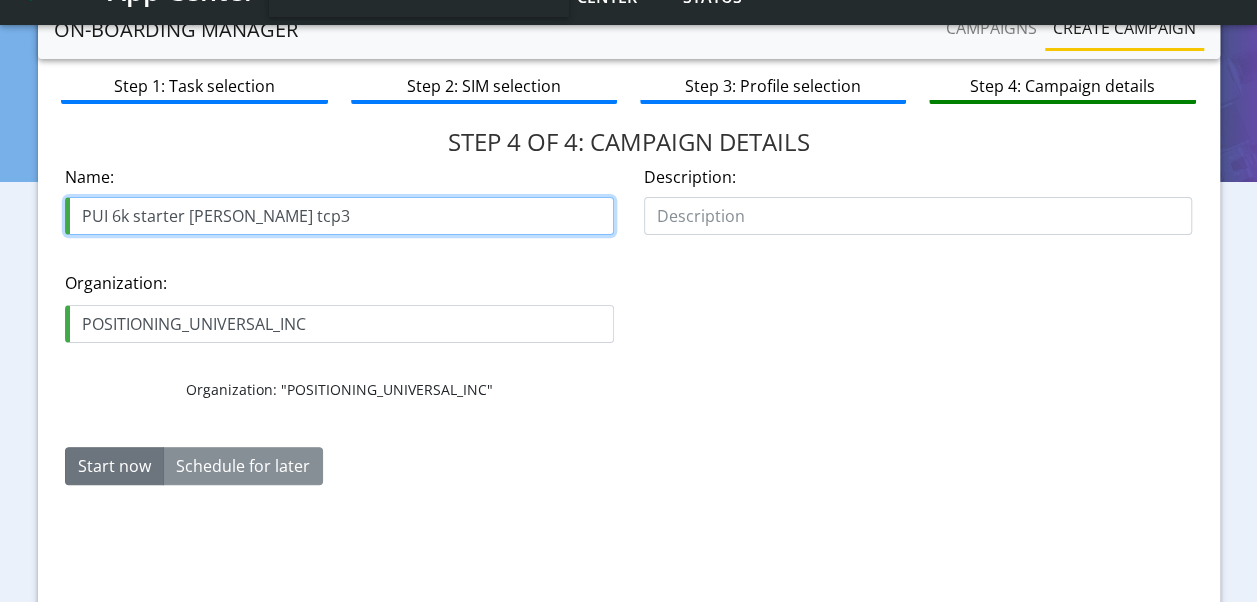 type on "PUI 6k starter [PERSON_NAME] tcp3" 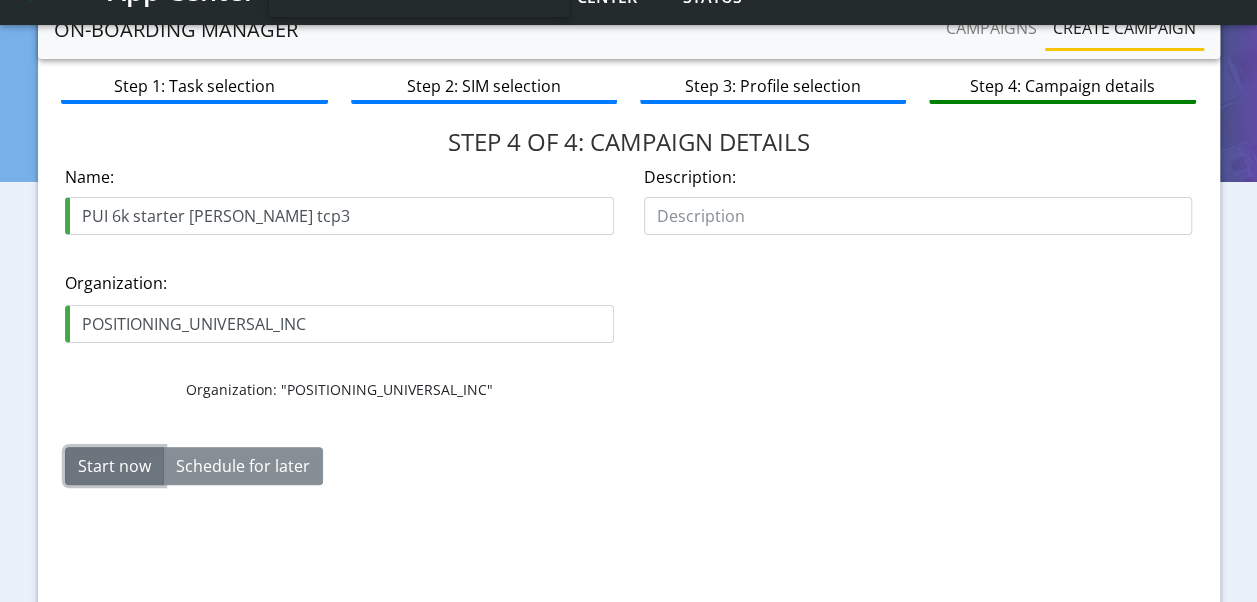 click on "Start now" 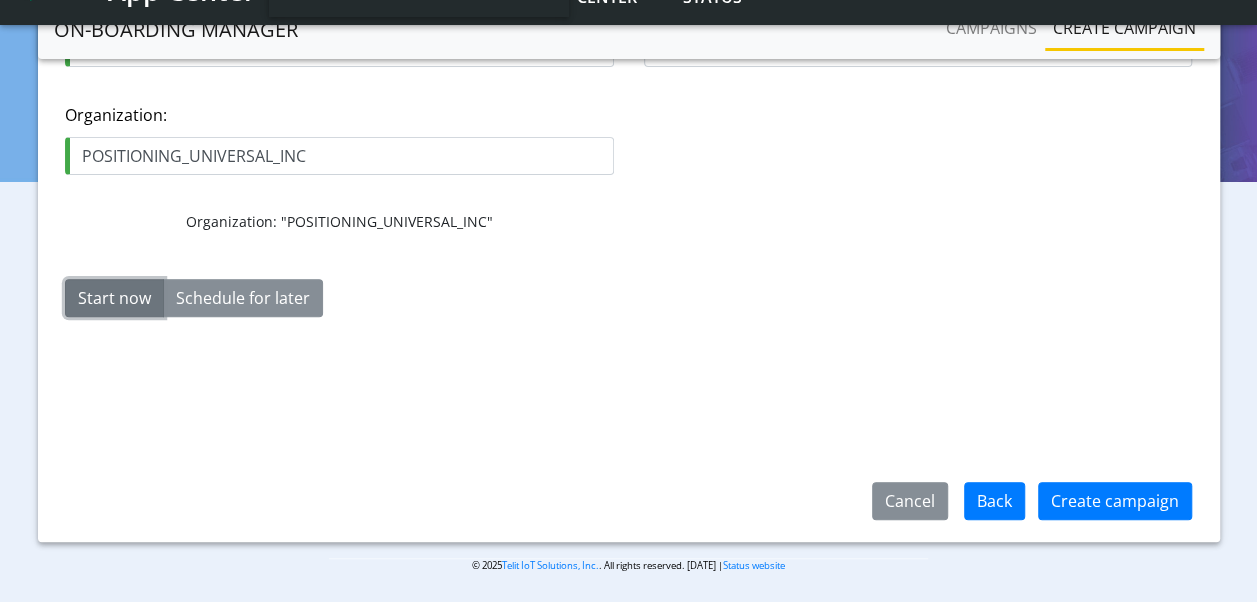 scroll, scrollTop: 275, scrollLeft: 0, axis: vertical 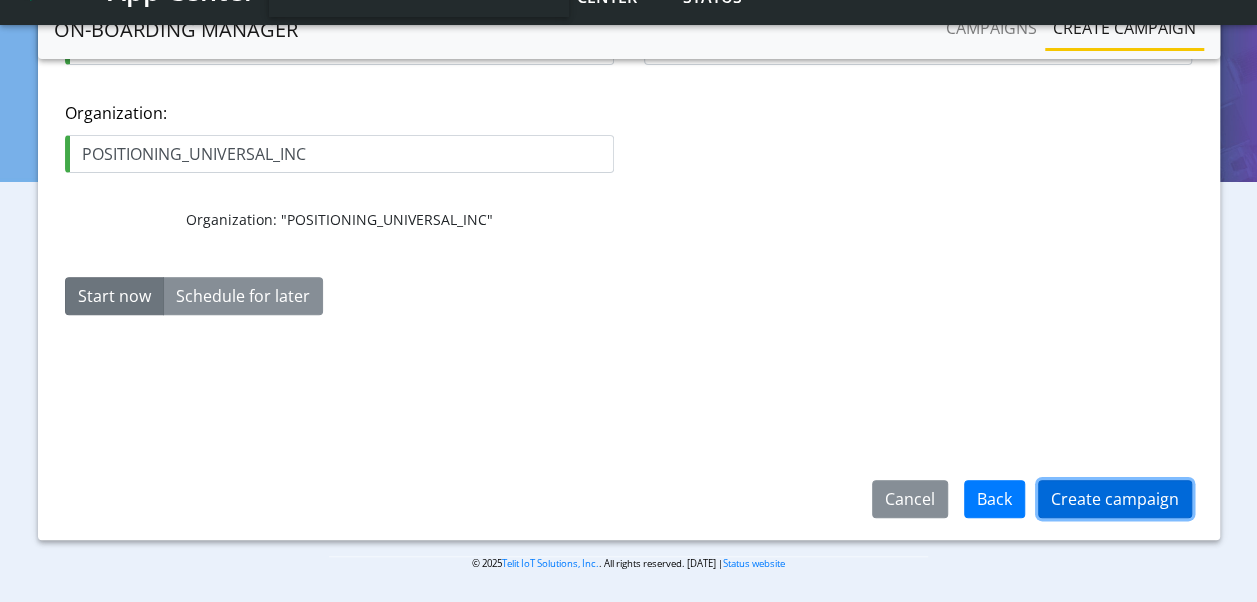 click on "Create campaign" at bounding box center (1115, 499) 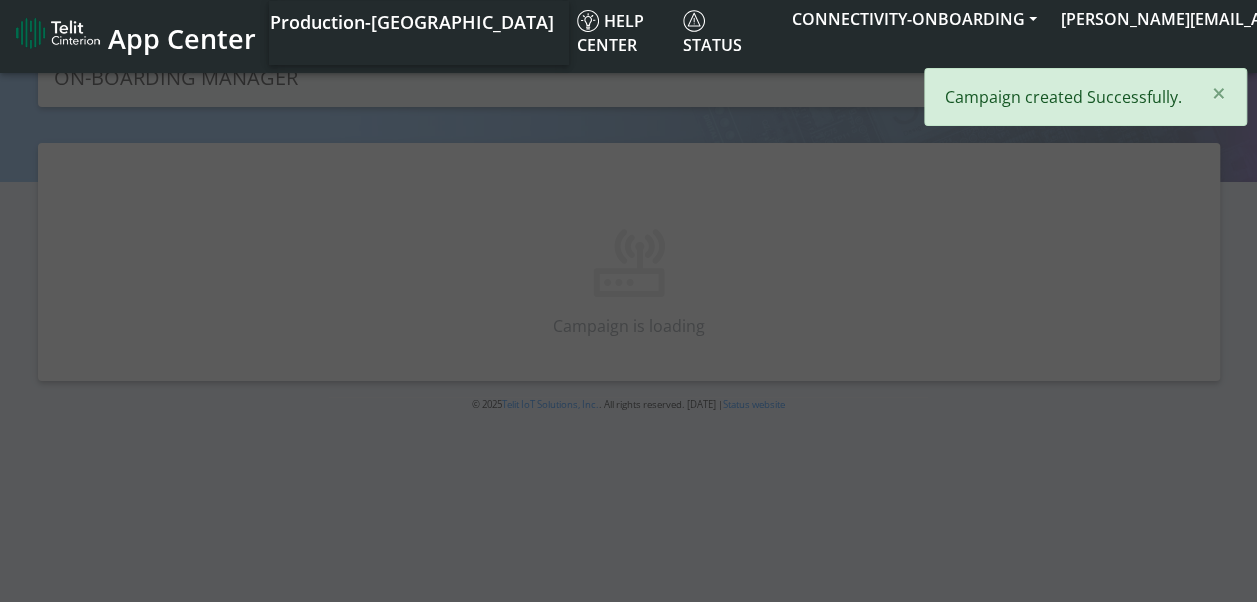 scroll, scrollTop: 0, scrollLeft: 0, axis: both 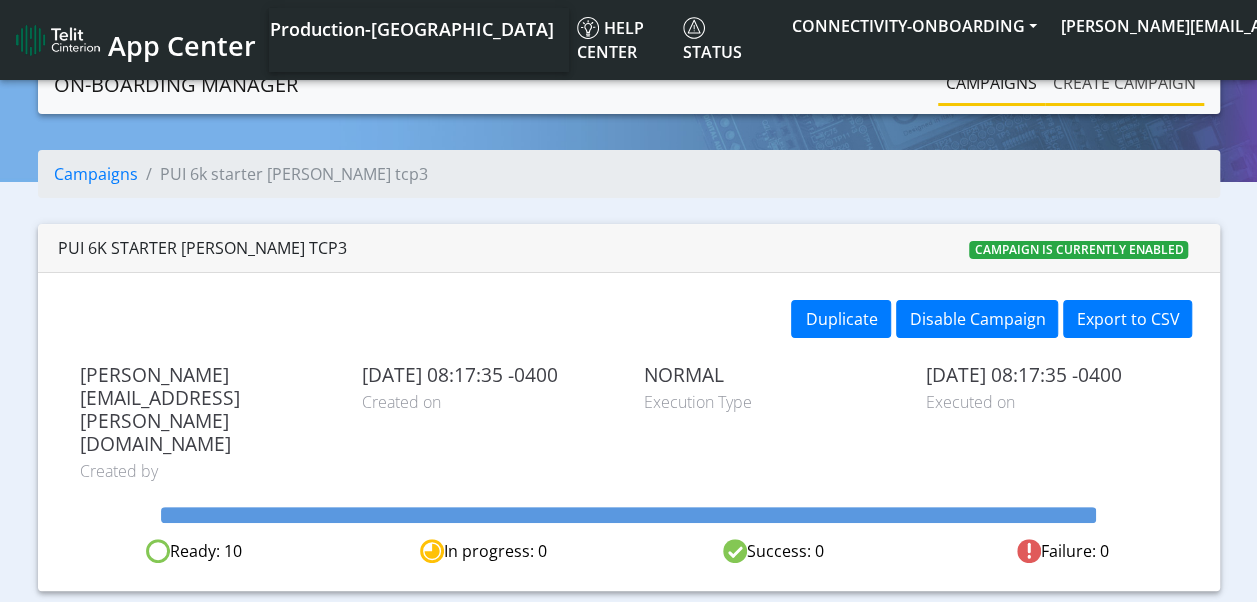 click on "Create campaign" 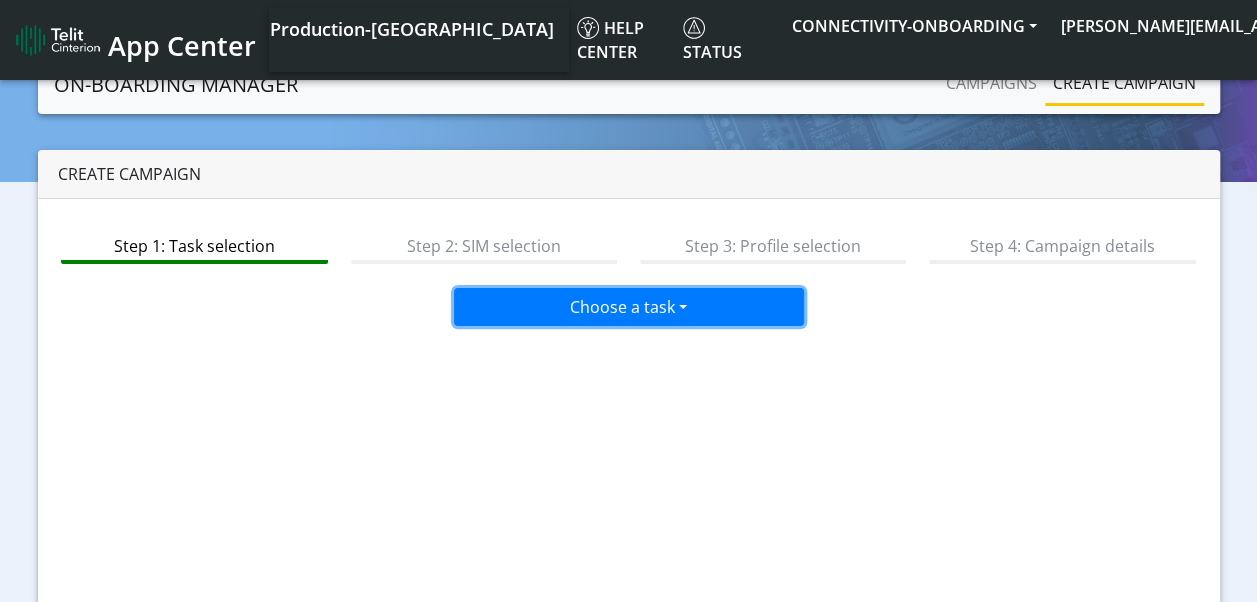 click on "Choose a task" at bounding box center (629, 307) 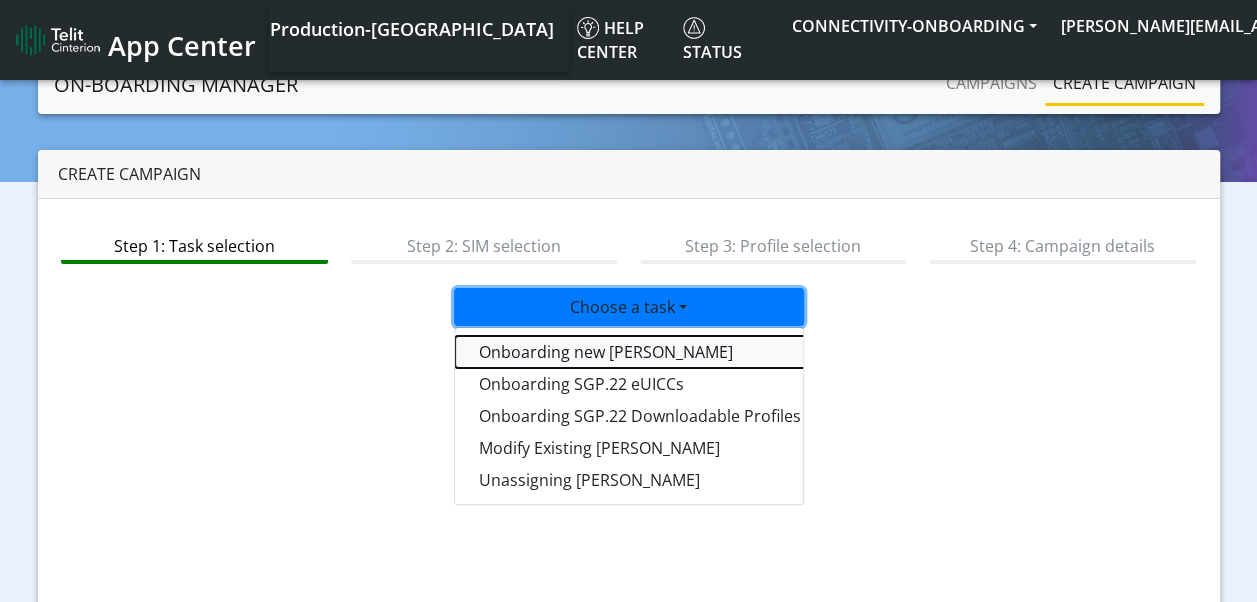 click on "Onboarding new [PERSON_NAME]" at bounding box center (705, 352) 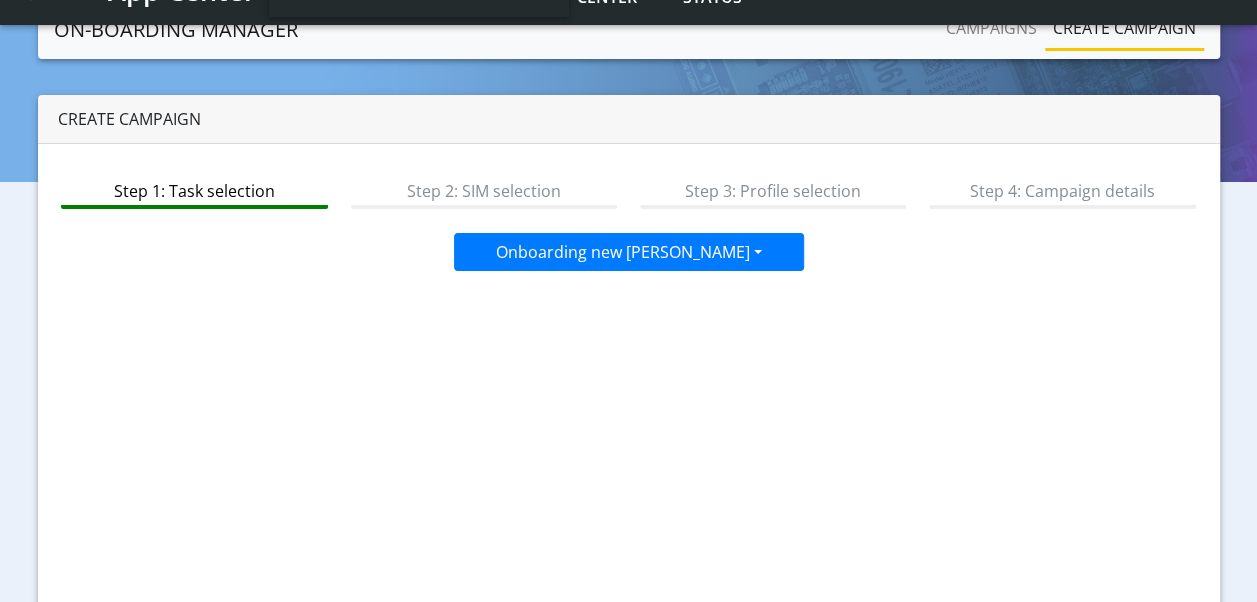 scroll, scrollTop: 250, scrollLeft: 0, axis: vertical 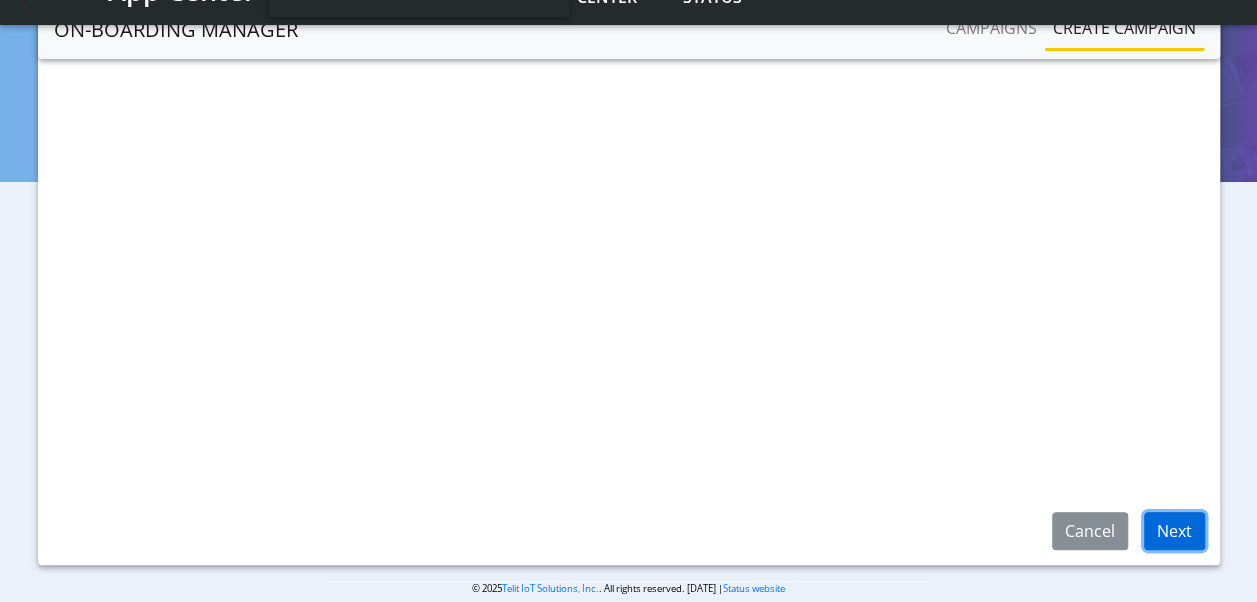 click on "Next" at bounding box center (1174, 531) 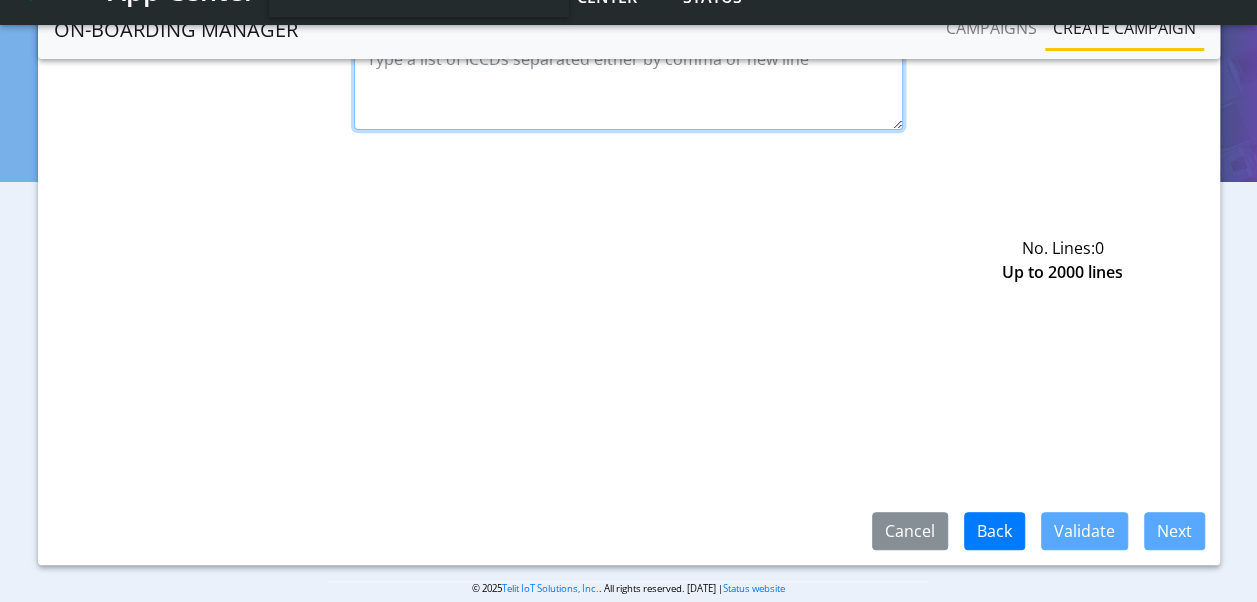 click at bounding box center (628, 85) 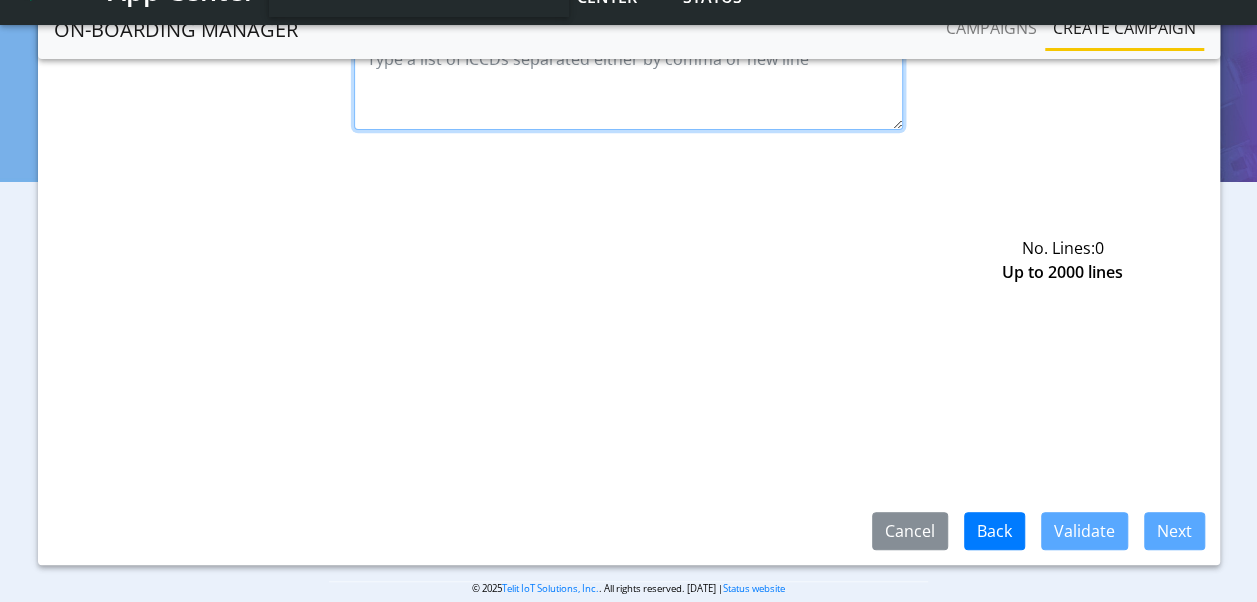 paste on "89358151000025859920
89358151000025859938
89358151000025859946
89358151000025859953
89358151000025859961
89358151000025859979
89358151000025859987
89358151000025859995
89358151000025860001
89358151000025860019
89358151000025860027
89358151000025860035
89358151000025860043
89358151000025860050
89358151000025860068
89358151000025860076
89358151000025860084
89358151000025860092
89358151000025860100
89358151000025860118
89358151000025860126
89358151000025860134
89358151000025860142
89358151000025860159
89358151000025860167
89358151000025860175
89358151000025860183
89358151000025860191
89358151000025860209
89358151000025860217
89358151000025860225
89358151000025860233
89358151000025860241
89358151000025860258
89358151000025860266
89358151000025860274
89358151000025860282
89358151000025860290
89358151000025860308
89358151000025860316
89358151000025860324
89358151000025860332
89358151000025860340
89358151000025860357
89358151000025860365
89358151000025860373
89358151000025860381
89358151000025860399
8935815100002..." 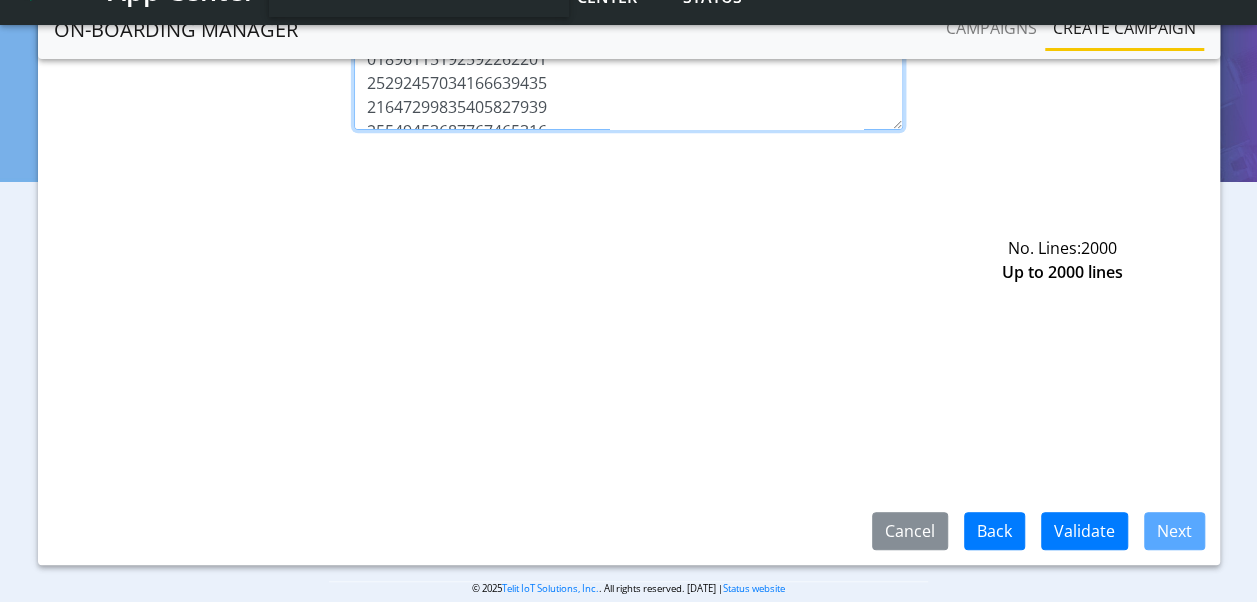 scroll, scrollTop: 47940, scrollLeft: 0, axis: vertical 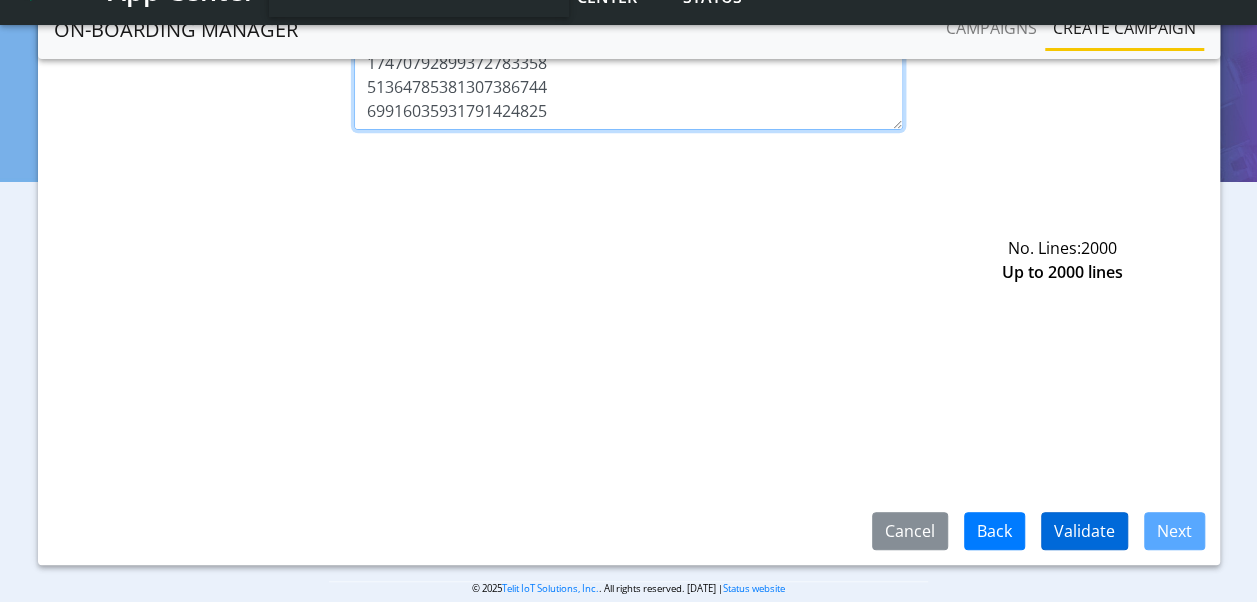 type on "89358151000025859920
89358151000025859938
89358151000025859946
89358151000025859953
89358151000025859961
89358151000025859979
89358151000025859987
89358151000025859995
89358151000025860001
89358151000025860019
89358151000025860027
89358151000025860035
89358151000025860043
89358151000025860050
89358151000025860068
89358151000025860076
89358151000025860084
89358151000025860092
89358151000025860100
89358151000025860118
89358151000025860126
89358151000025860134
89358151000025860142
89358151000025860159
89358151000025860167
89358151000025860175
89358151000025860183
89358151000025860191
89358151000025860209
89358151000025860217
89358151000025860225
89358151000025860233
89358151000025860241
89358151000025860258
89358151000025860266
89358151000025860274
89358151000025860282
89358151000025860290
89358151000025860308
89358151000025860316
89358151000025860324
89358151000025860332
89358151000025860340
89358151000025860357
89358151000025860365
89358151000025860373
89358151000025860381
89358151000025860399
8935815100002..." 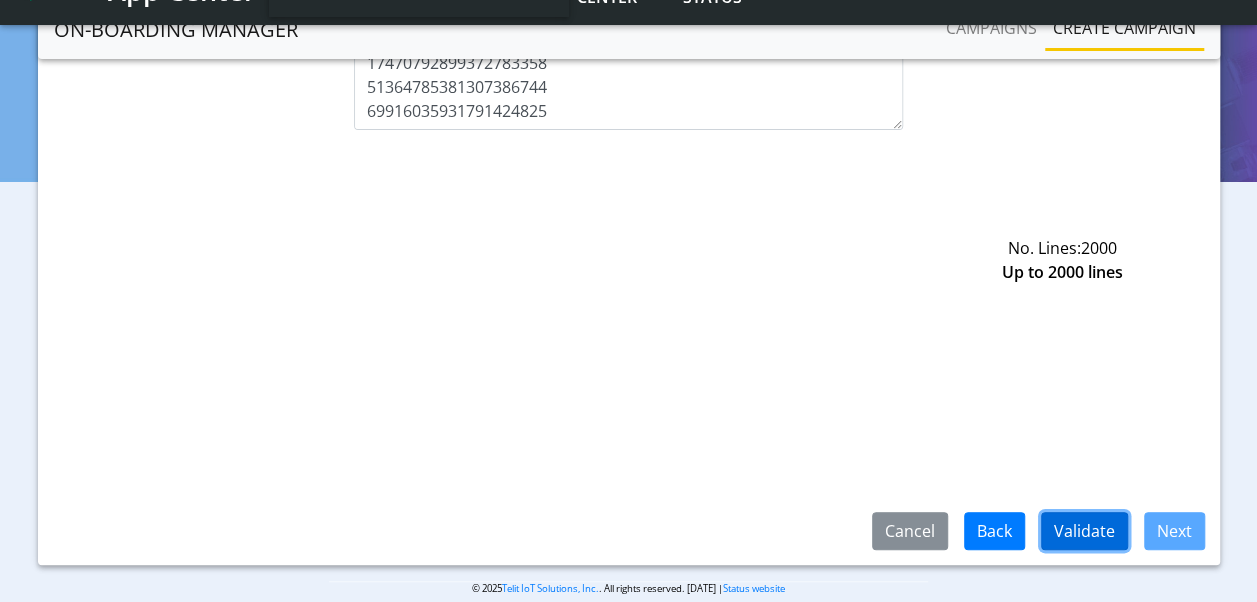 click on "Validate" at bounding box center [1084, 531] 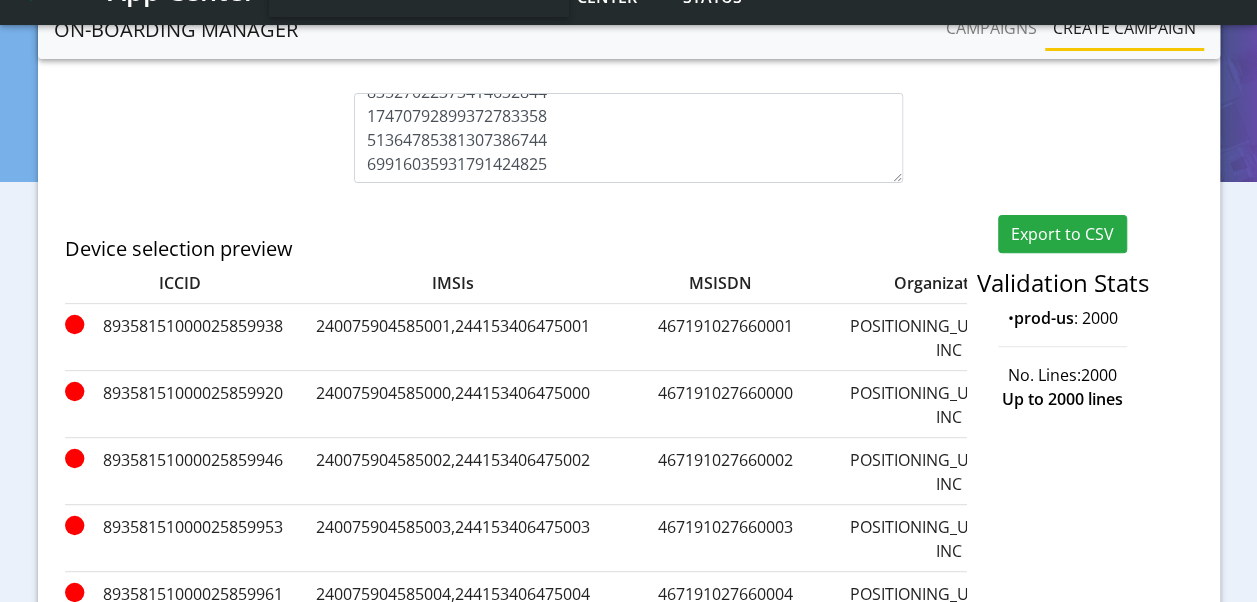 scroll, scrollTop: 432, scrollLeft: 0, axis: vertical 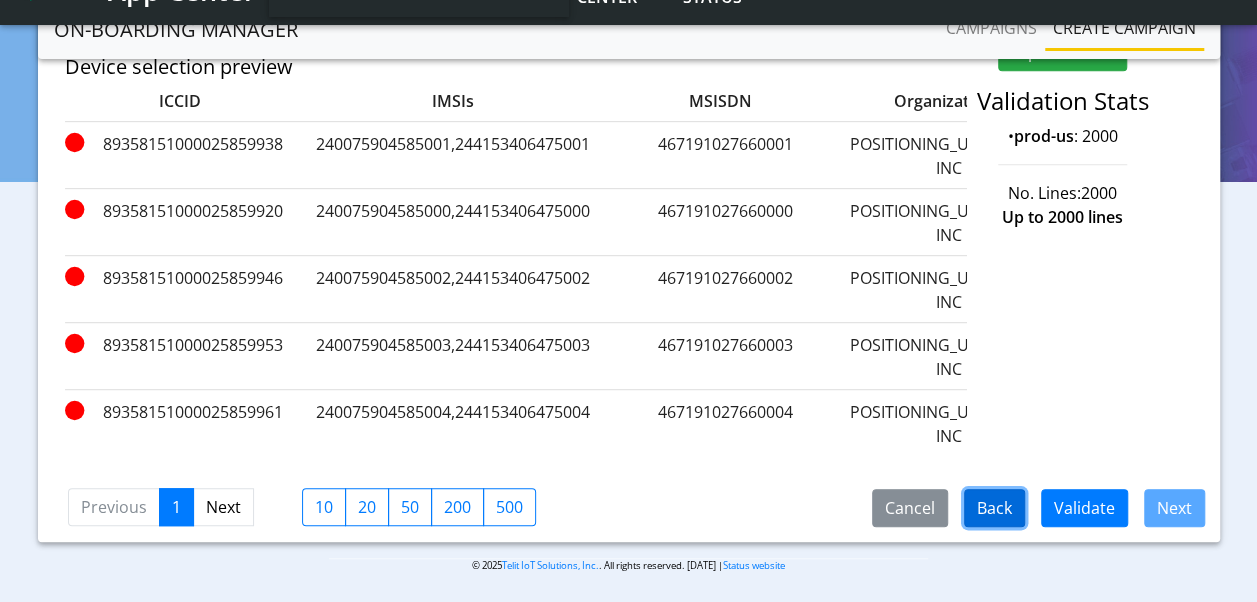 click on "Back" 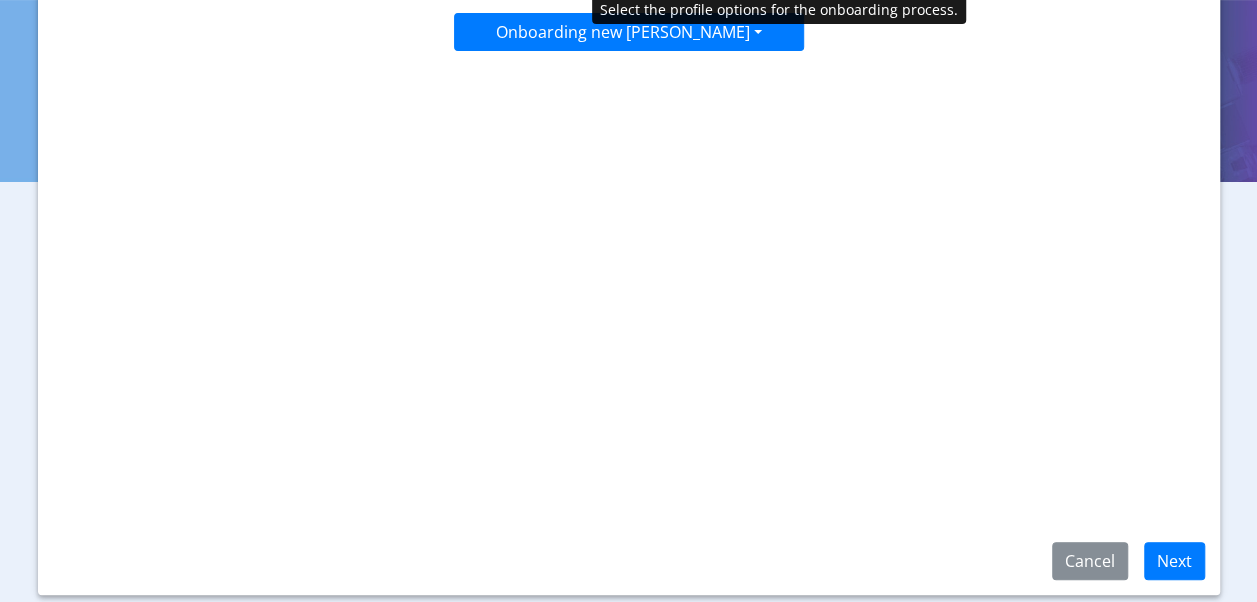 scroll, scrollTop: 0, scrollLeft: 0, axis: both 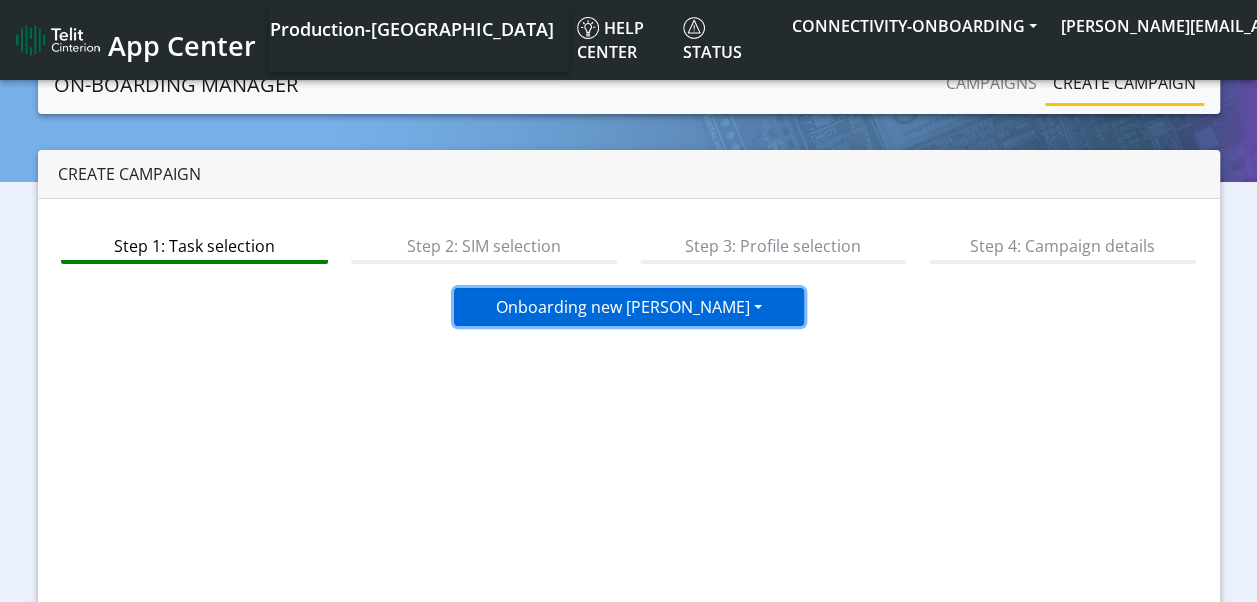 click on "Onboarding new [PERSON_NAME]" at bounding box center (629, 307) 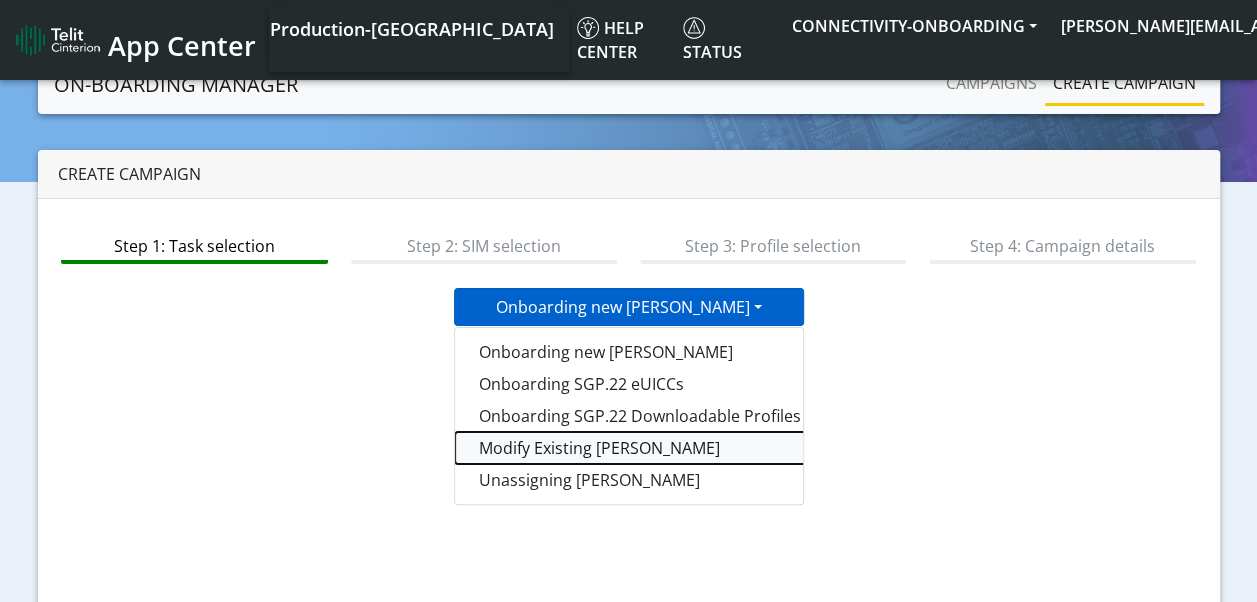 click on "Modify Existing [PERSON_NAME]" at bounding box center (705, 448) 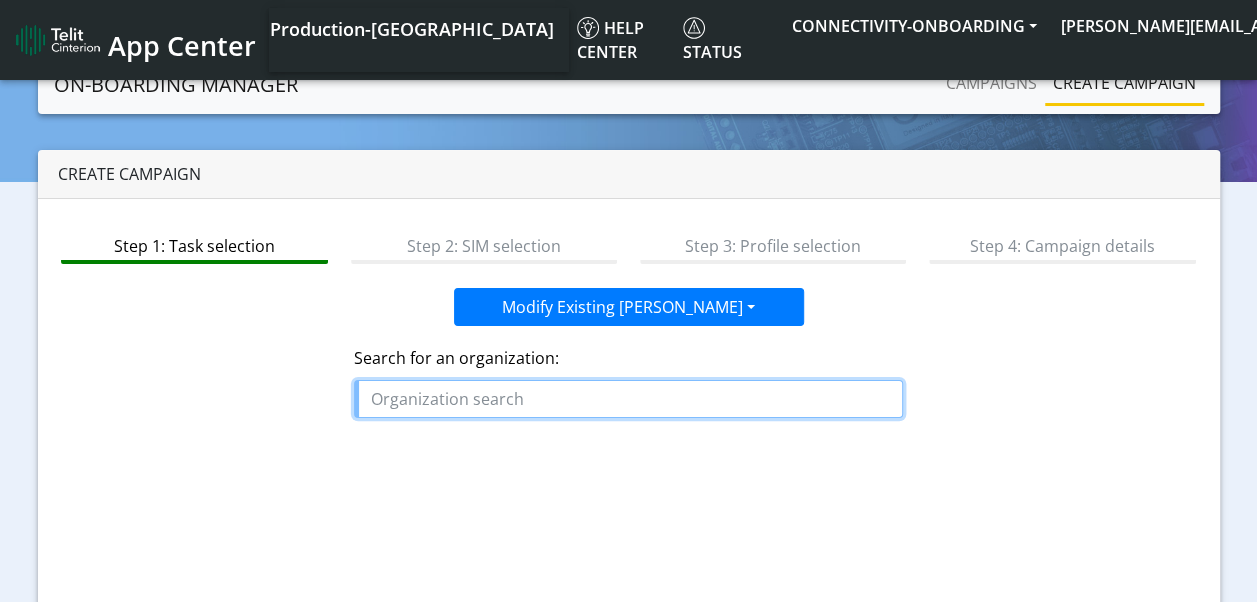 click at bounding box center (628, 399) 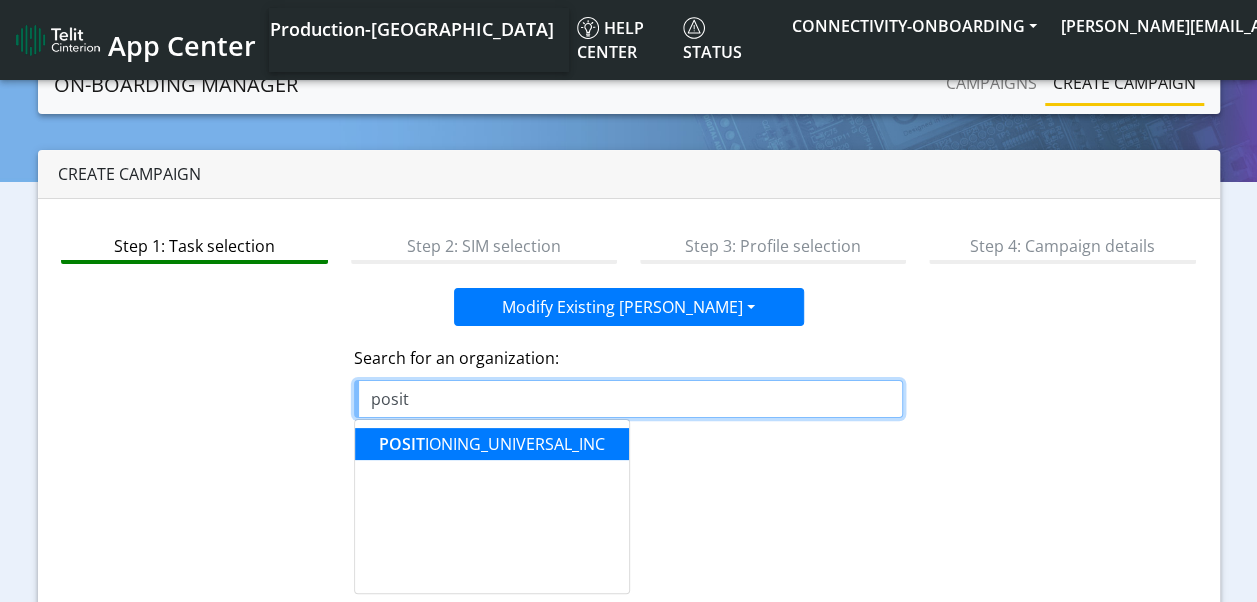 click on "POSIT IONING_UNIVERSAL_INC" at bounding box center [492, 444] 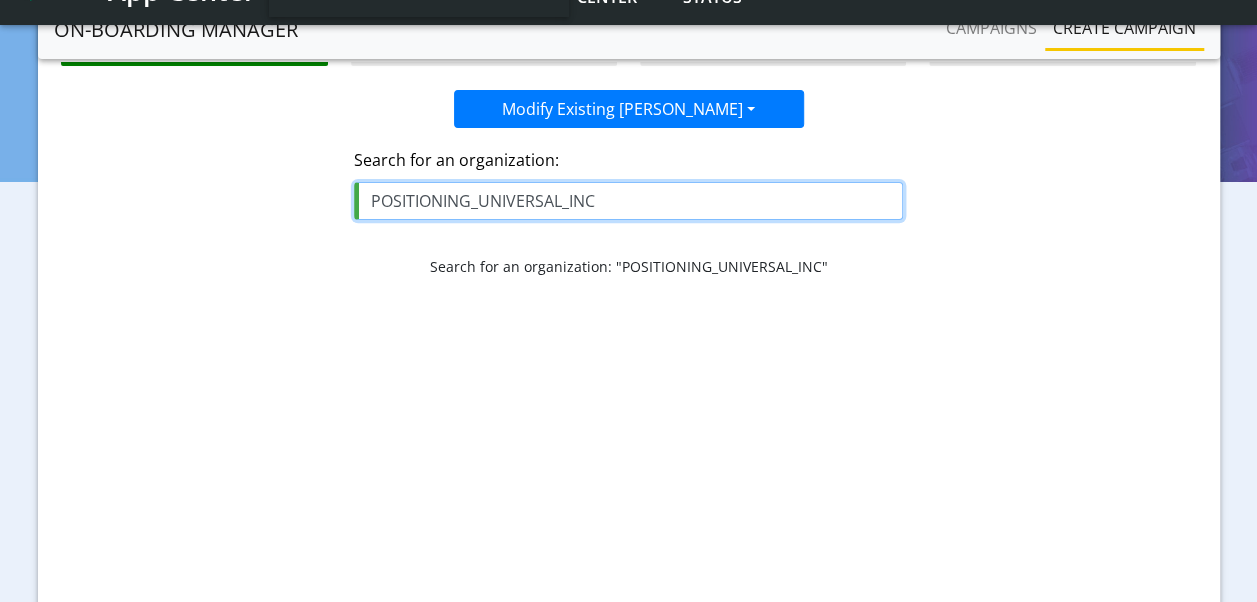 scroll, scrollTop: 275, scrollLeft: 0, axis: vertical 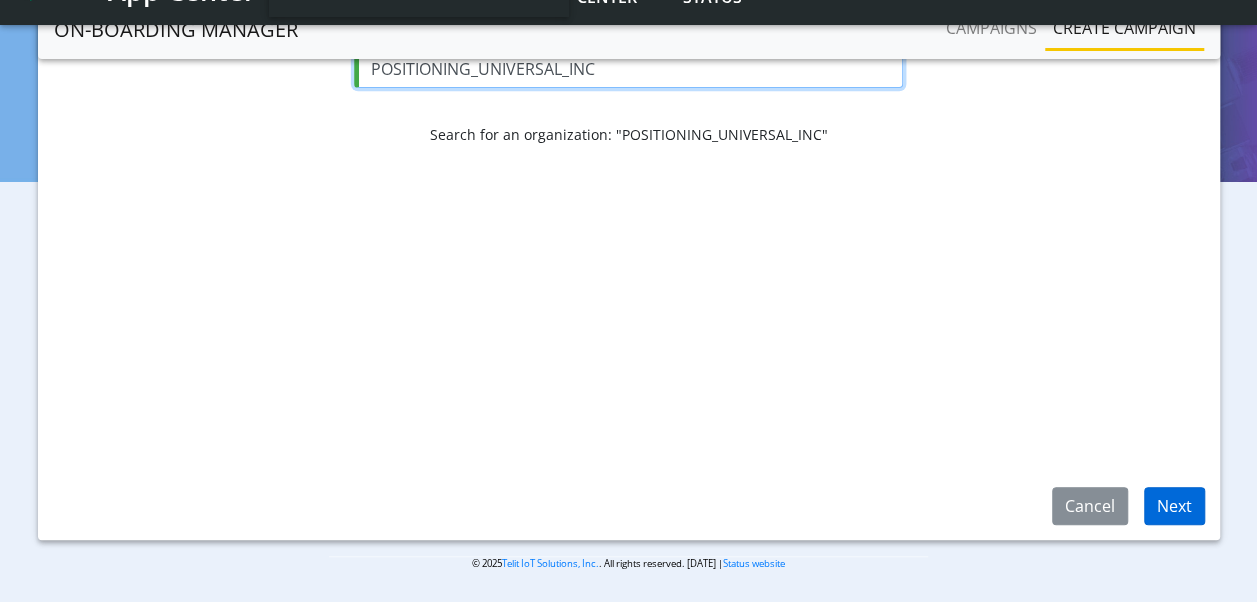 type on "POSITIONING_UNIVERSAL_INC" 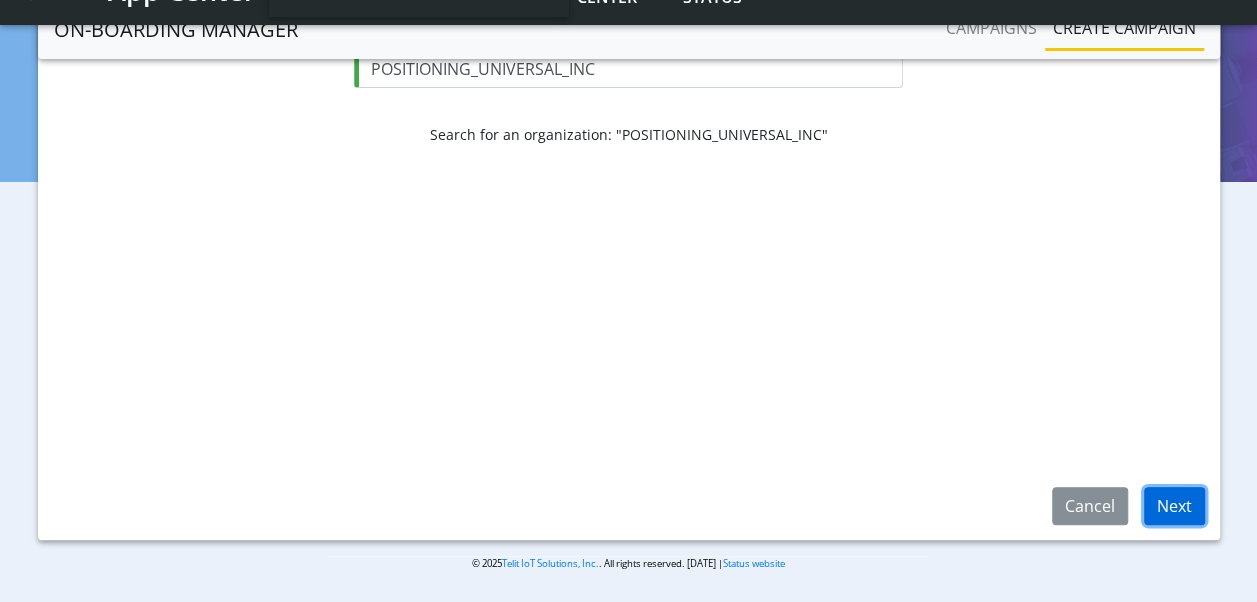 click on "Next" at bounding box center [1174, 506] 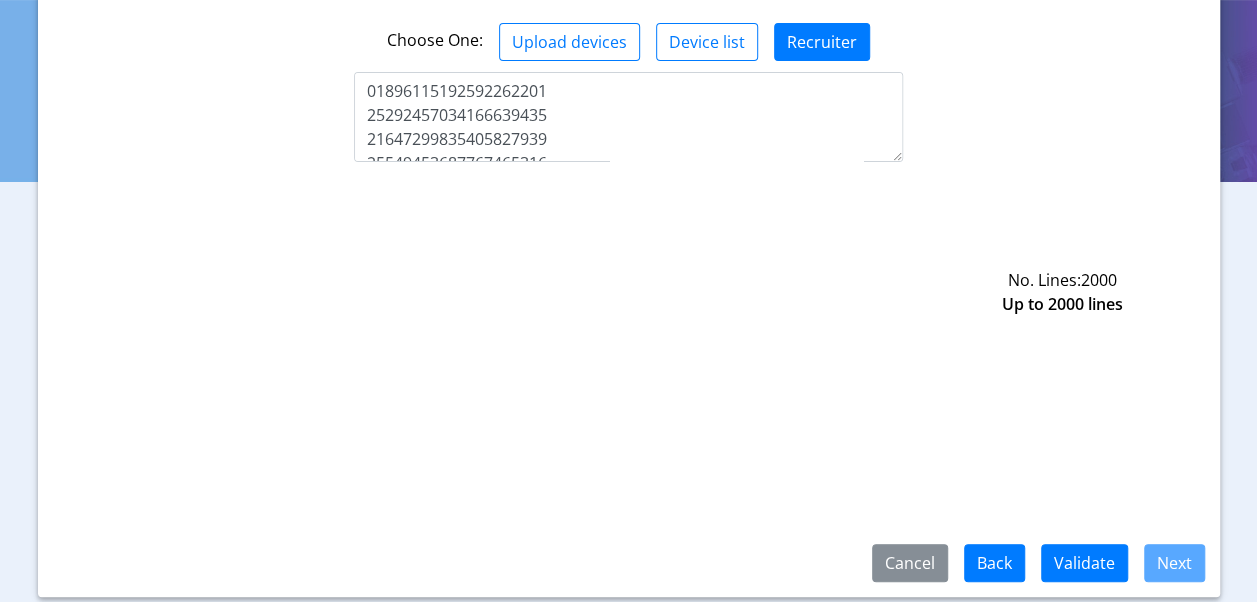 scroll, scrollTop: 275, scrollLeft: 0, axis: vertical 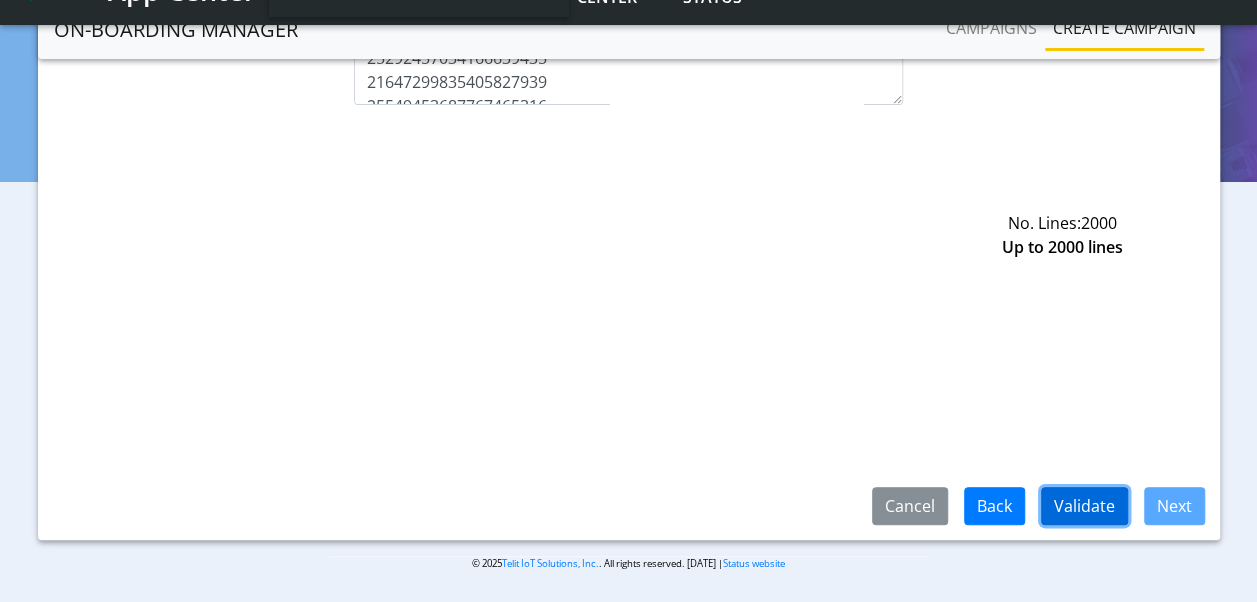 click on "Validate" at bounding box center [1084, 506] 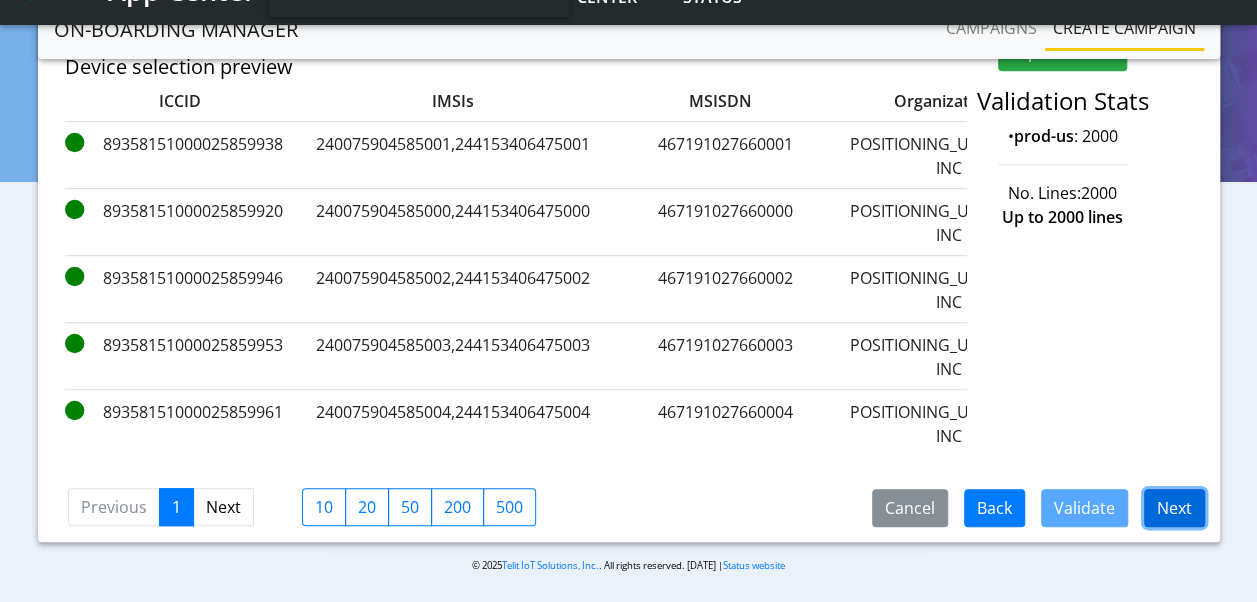 click on "Next" at bounding box center [1174, 508] 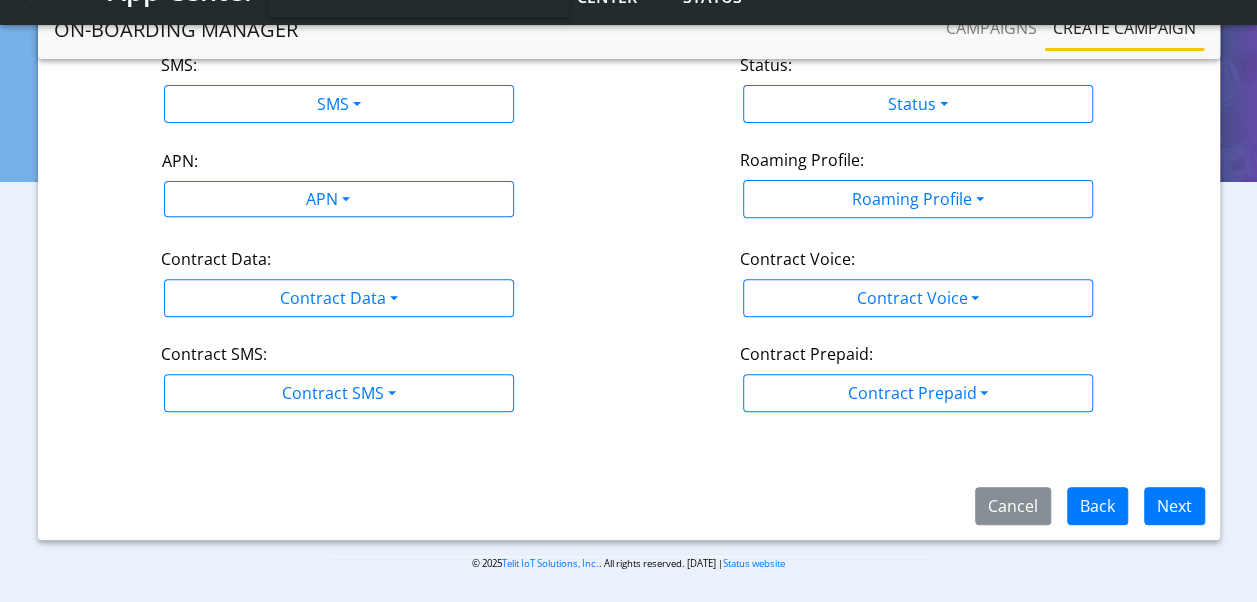 scroll, scrollTop: 69, scrollLeft: 0, axis: vertical 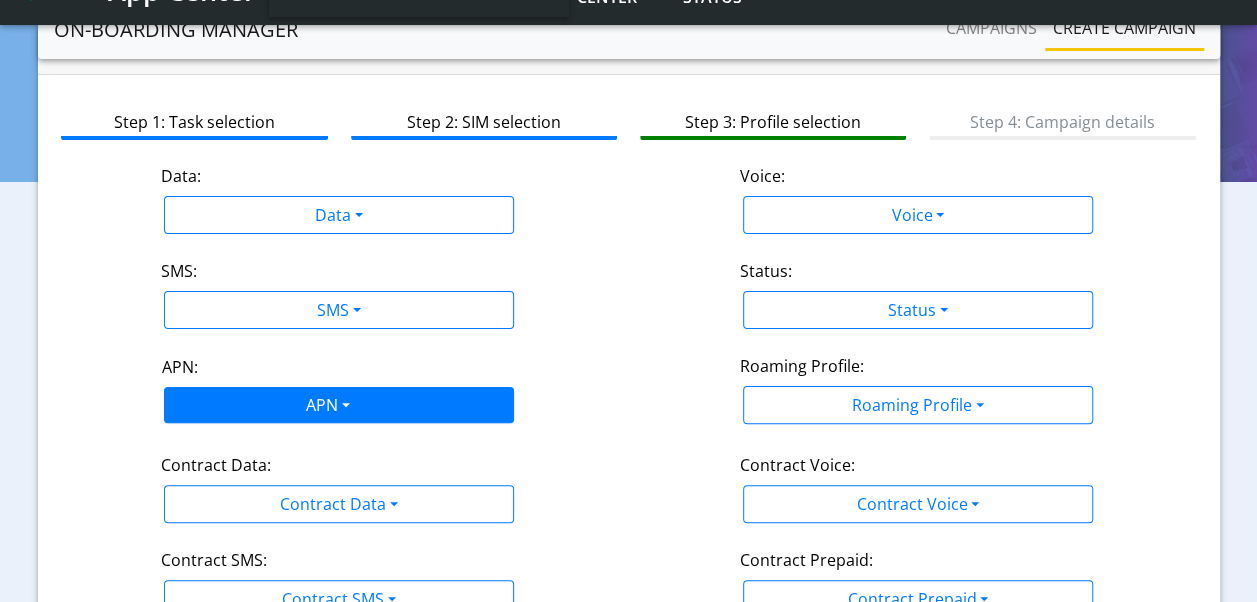 click on "App Center
Production-US
Help center
Status
CONNECTIVITY-ONBOARDING
[PERSON_NAME][EMAIL_ADDRESS][PERSON_NAME][DOMAIN_NAME]
App Center" at bounding box center (628, 208) 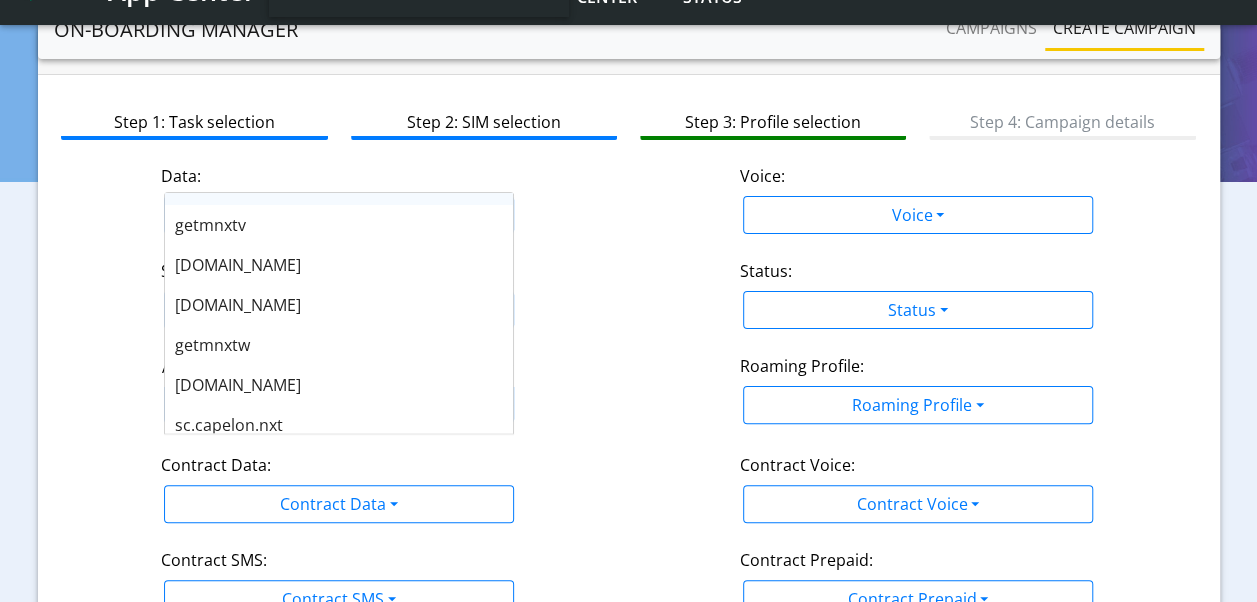 scroll, scrollTop: 431, scrollLeft: 0, axis: vertical 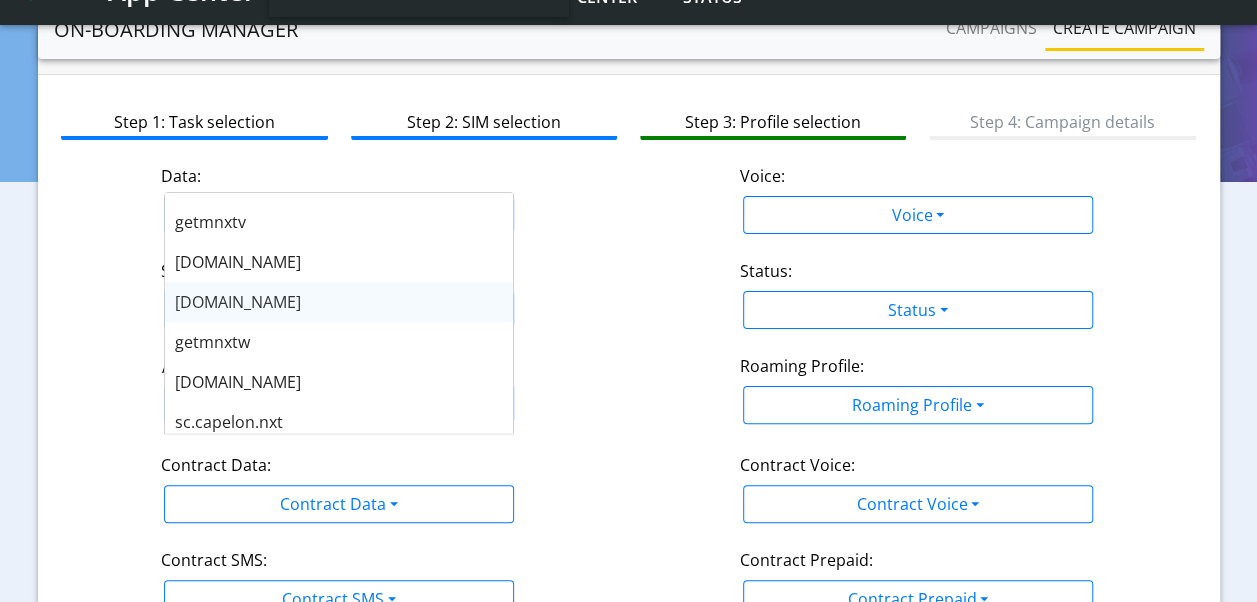 click on "[DOMAIN_NAME]" at bounding box center [339, 302] 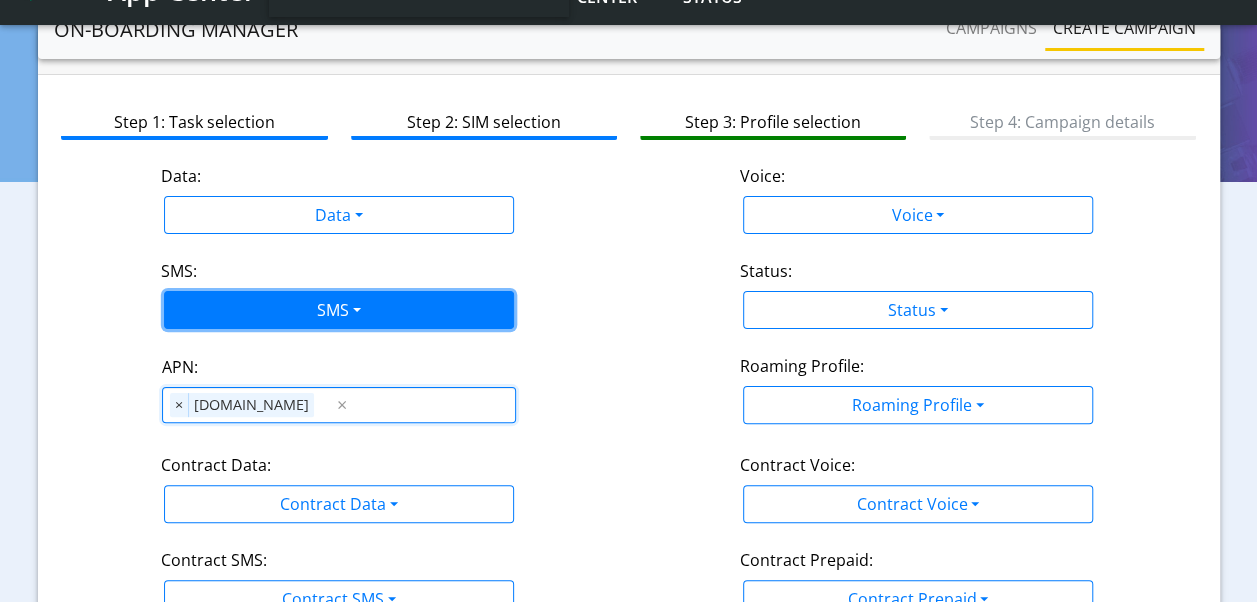 click on "SMS" at bounding box center (339, 310) 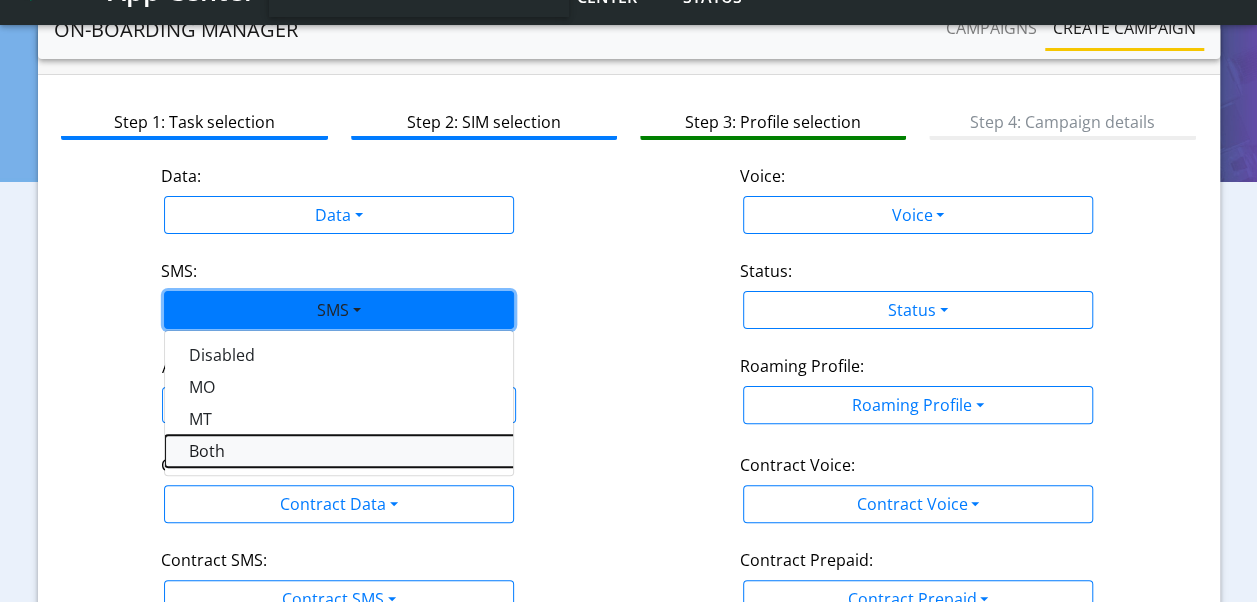 click on "Both" at bounding box center [415, 451] 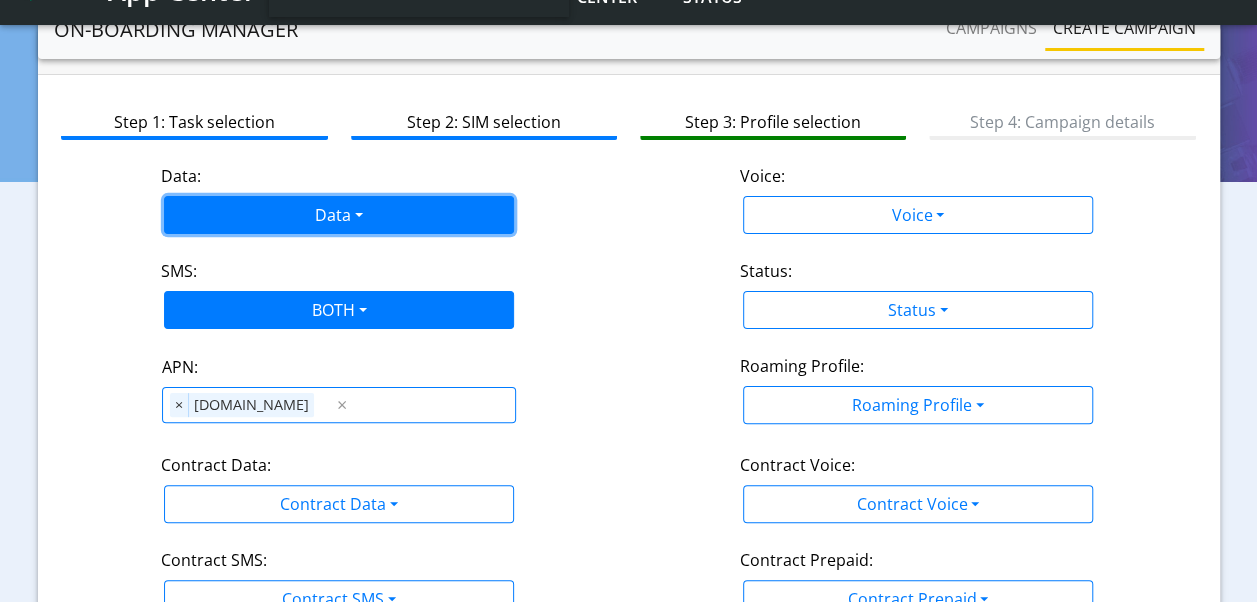 click on "Data" at bounding box center [339, 215] 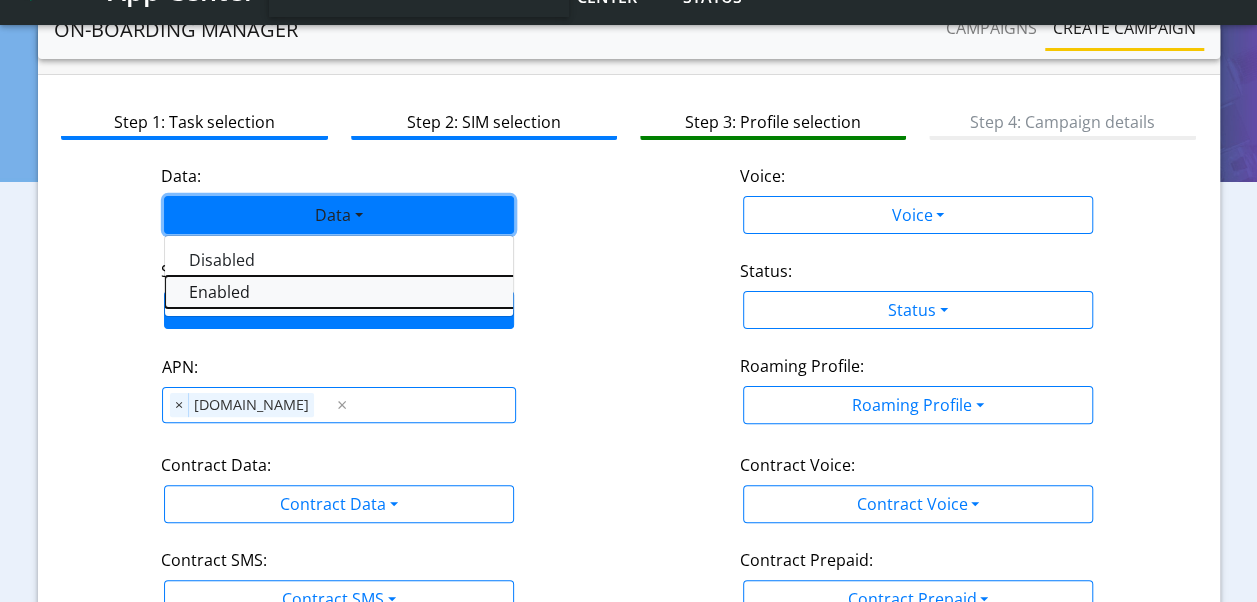 click on "Enabled" at bounding box center (415, 292) 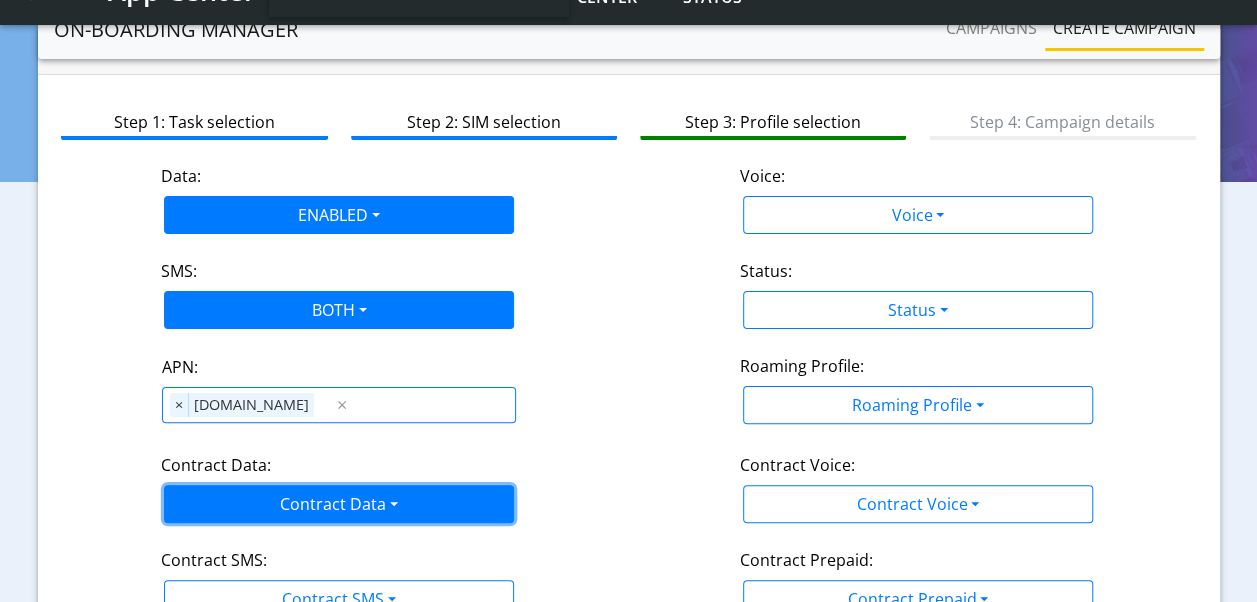 click on "Contract Data" at bounding box center (339, 504) 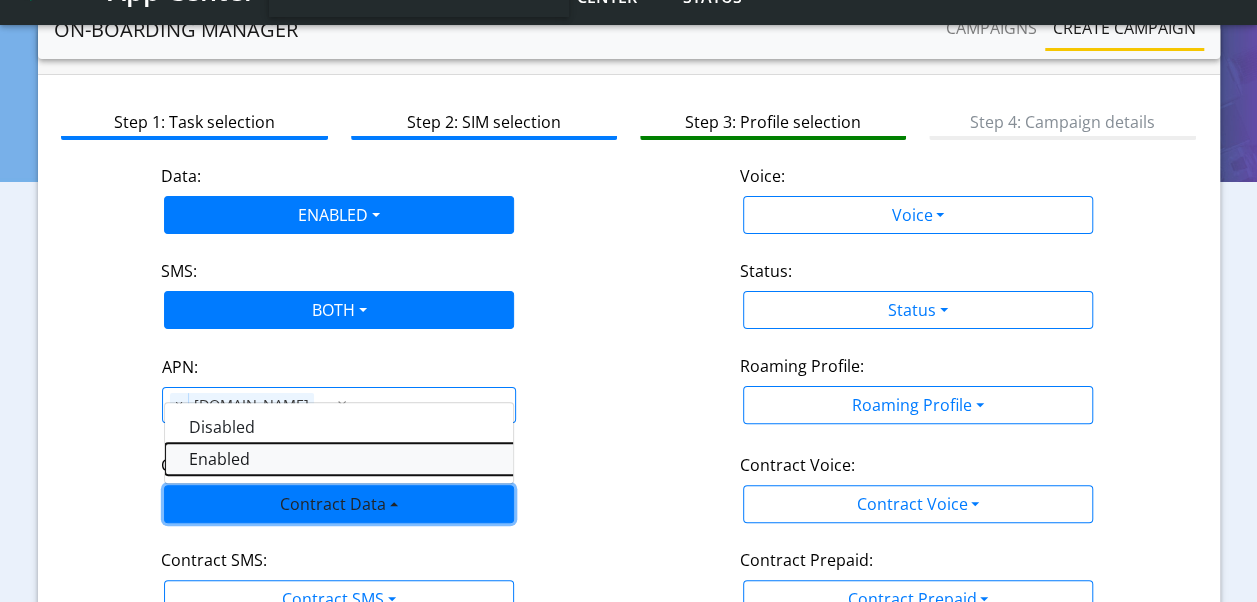 click on "Enabled" at bounding box center [415, 459] 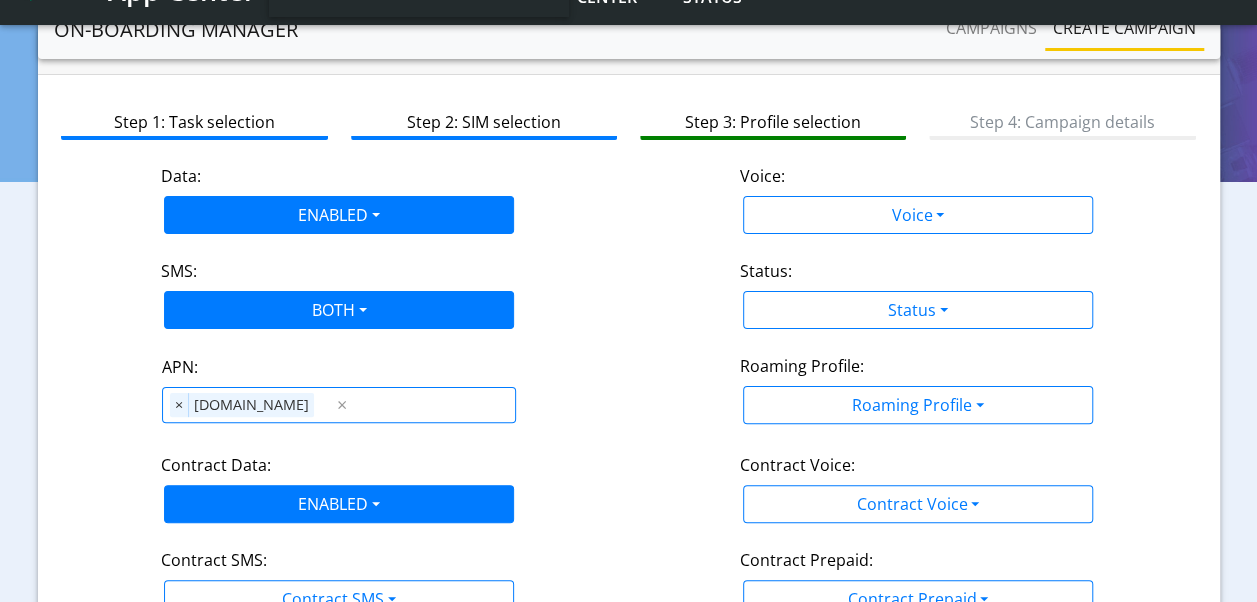 scroll, scrollTop: 242, scrollLeft: 0, axis: vertical 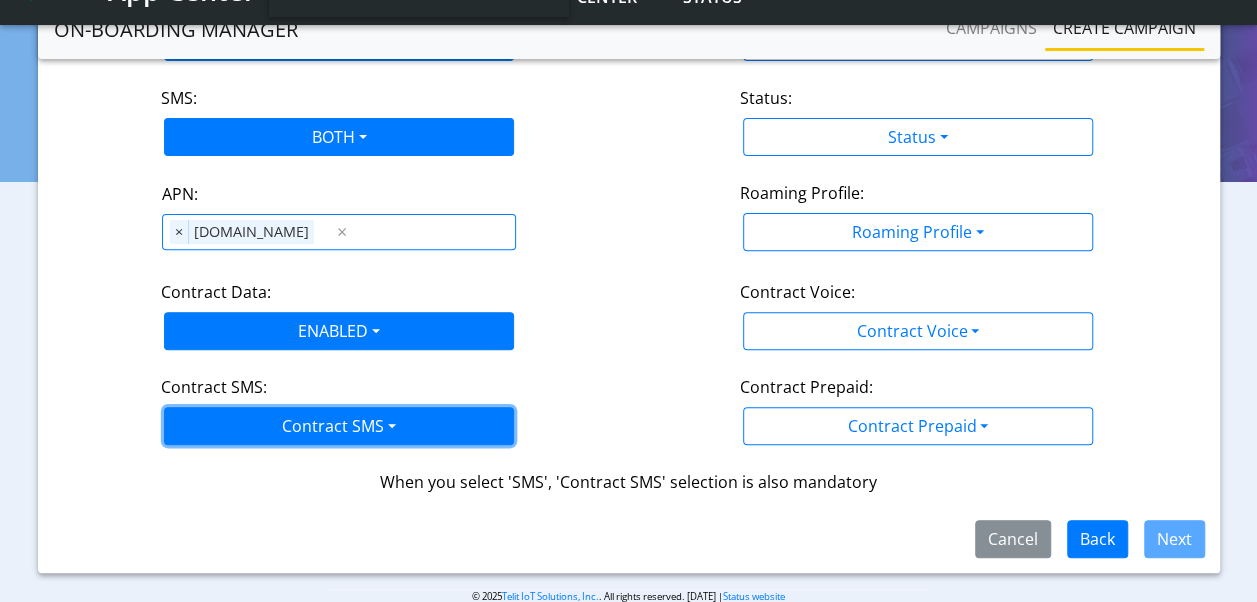 click on "Contract SMS" at bounding box center [339, 426] 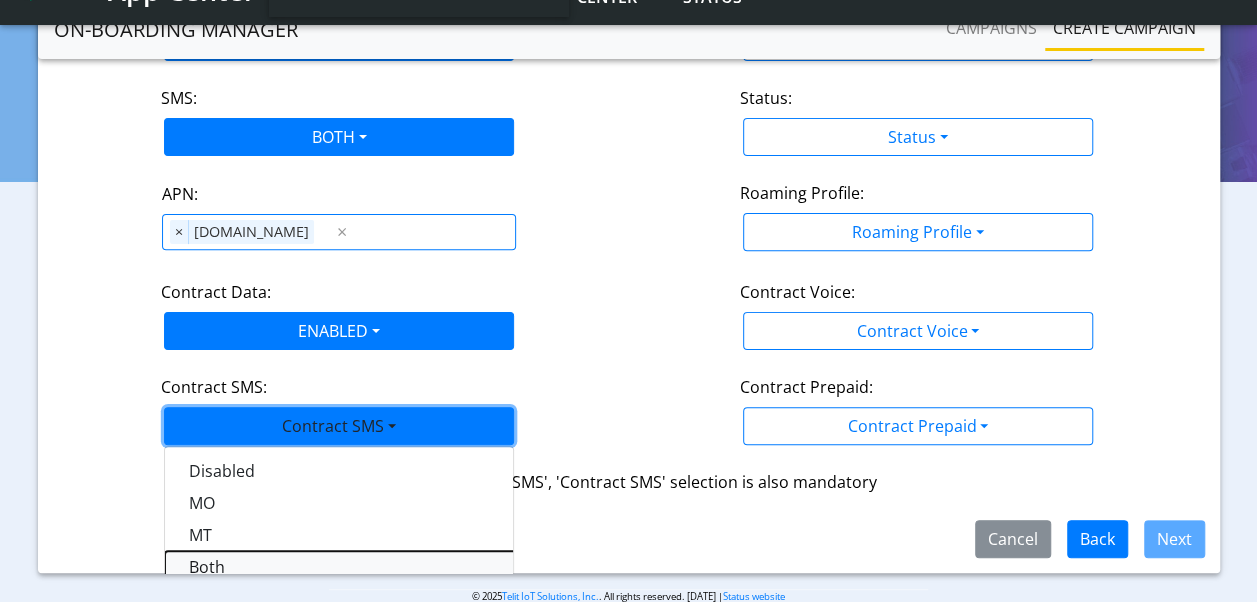 click on "Both" at bounding box center [415, 567] 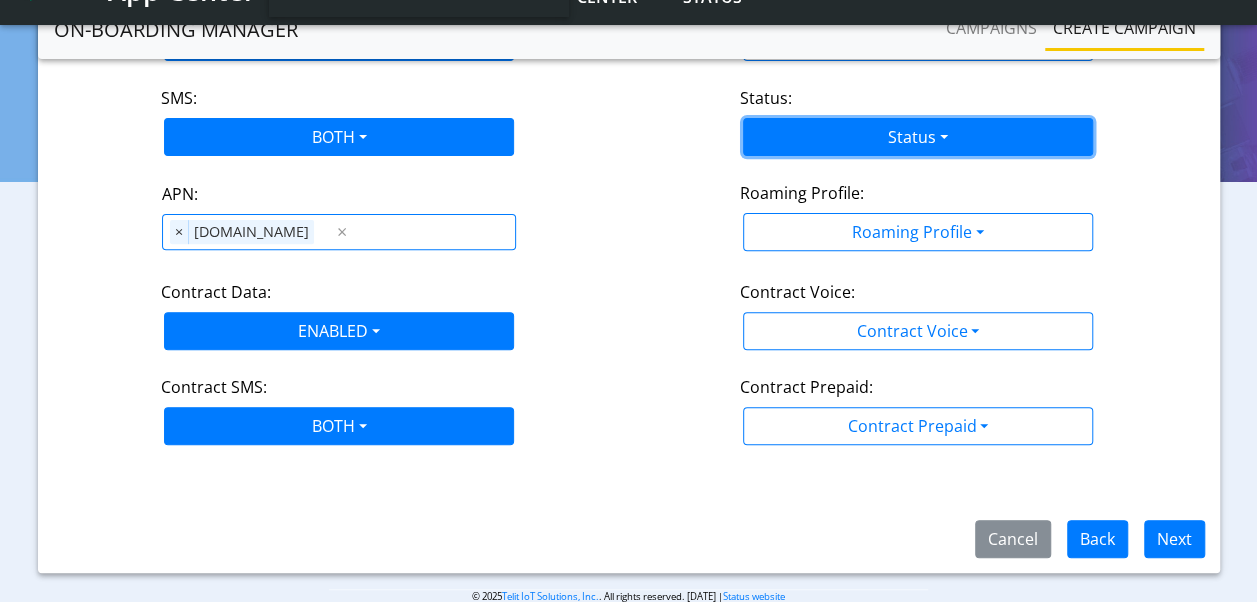 click on "Status" at bounding box center (918, 137) 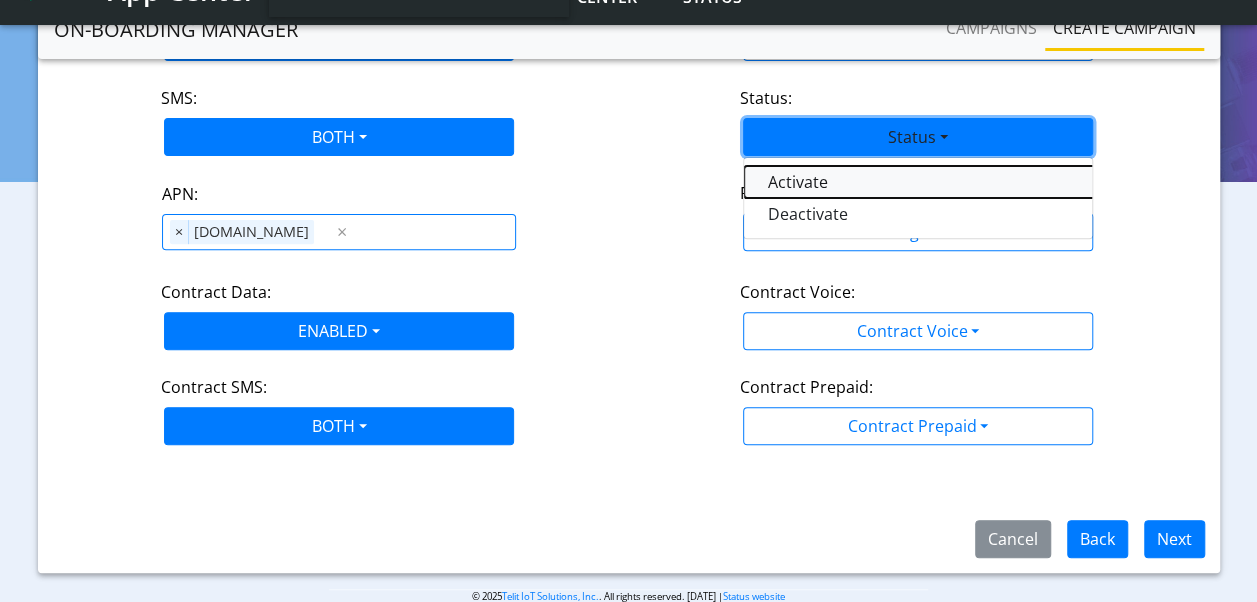 click on "Activate" at bounding box center (994, 182) 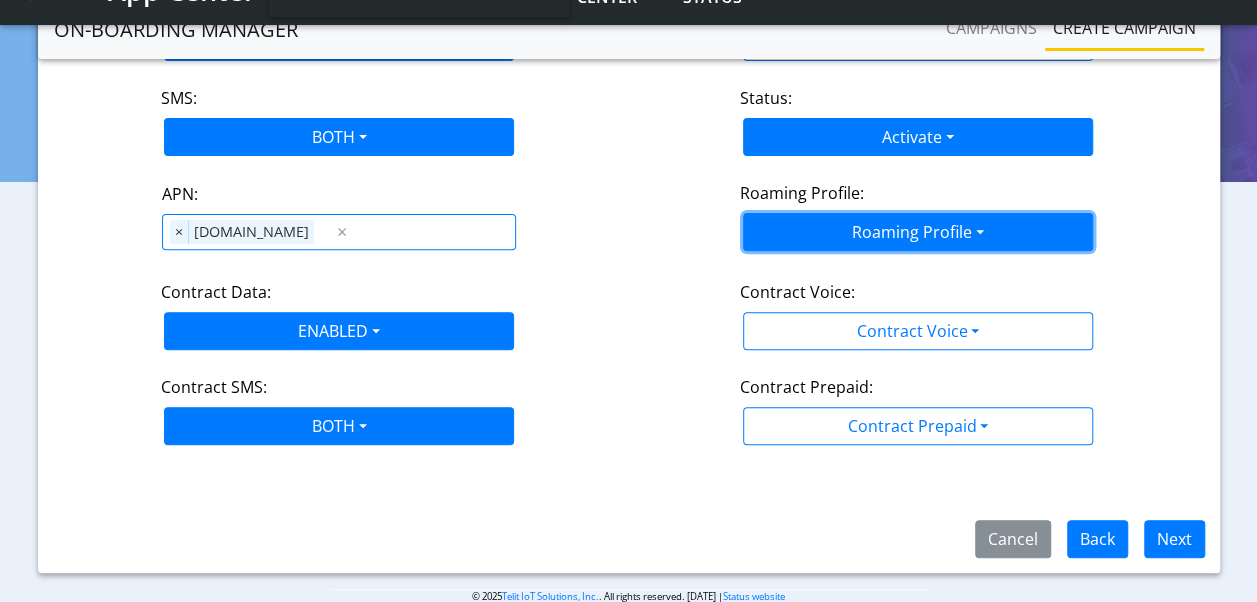 click on "Roaming Profile" at bounding box center [918, 232] 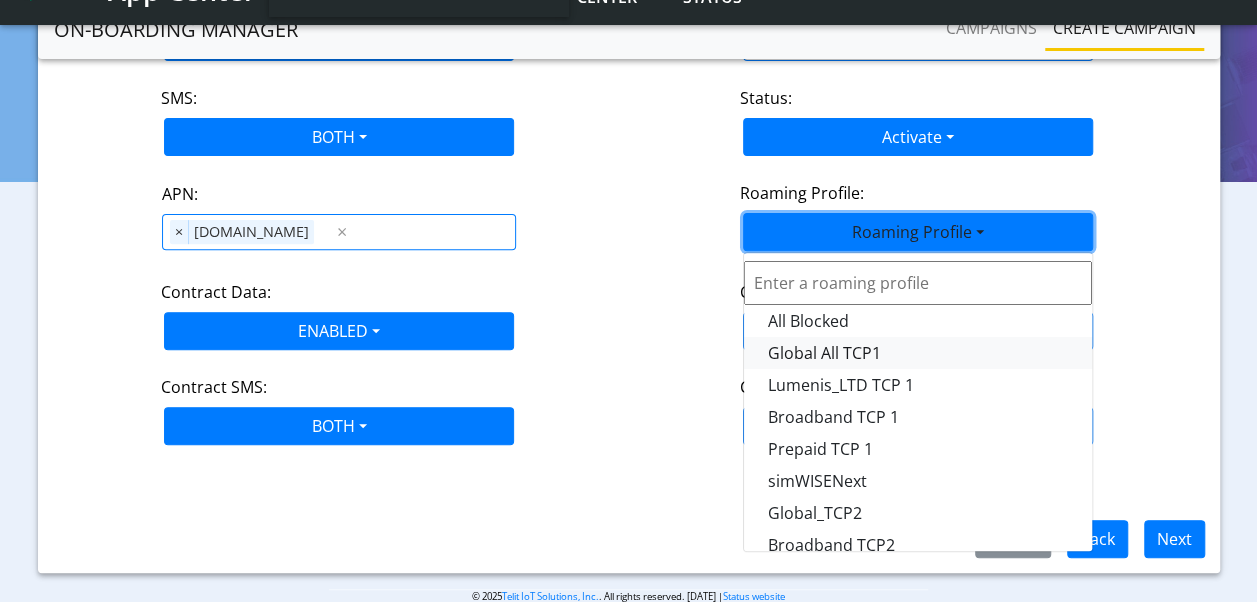 scroll, scrollTop: 561, scrollLeft: 0, axis: vertical 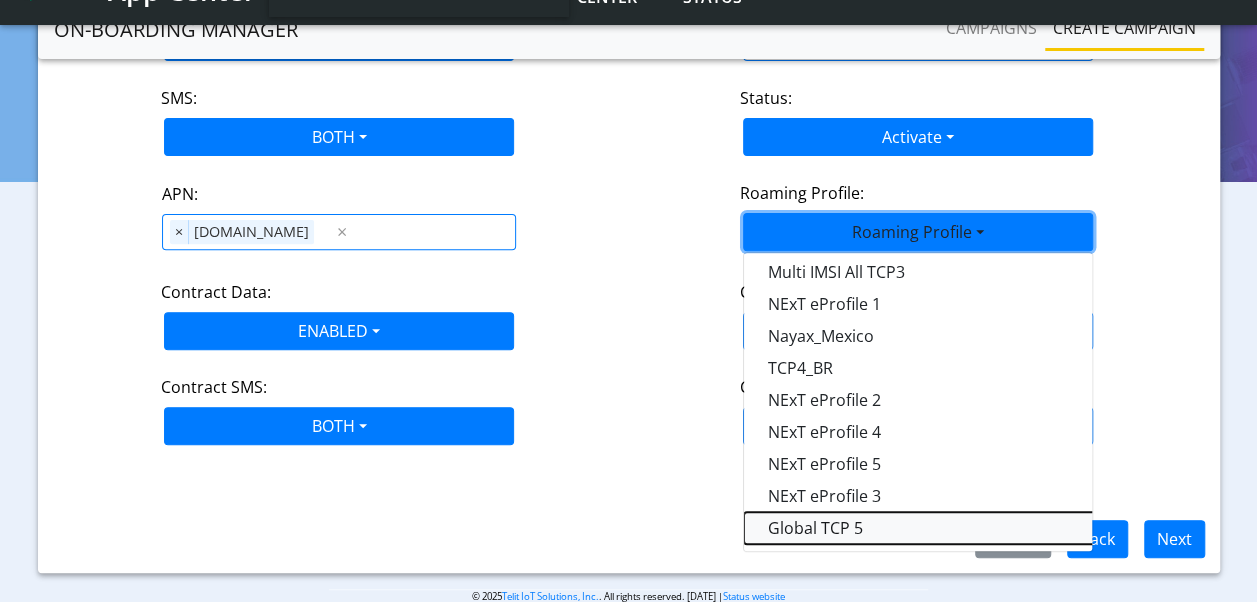 click on "Global TCP 5" at bounding box center [994, 528] 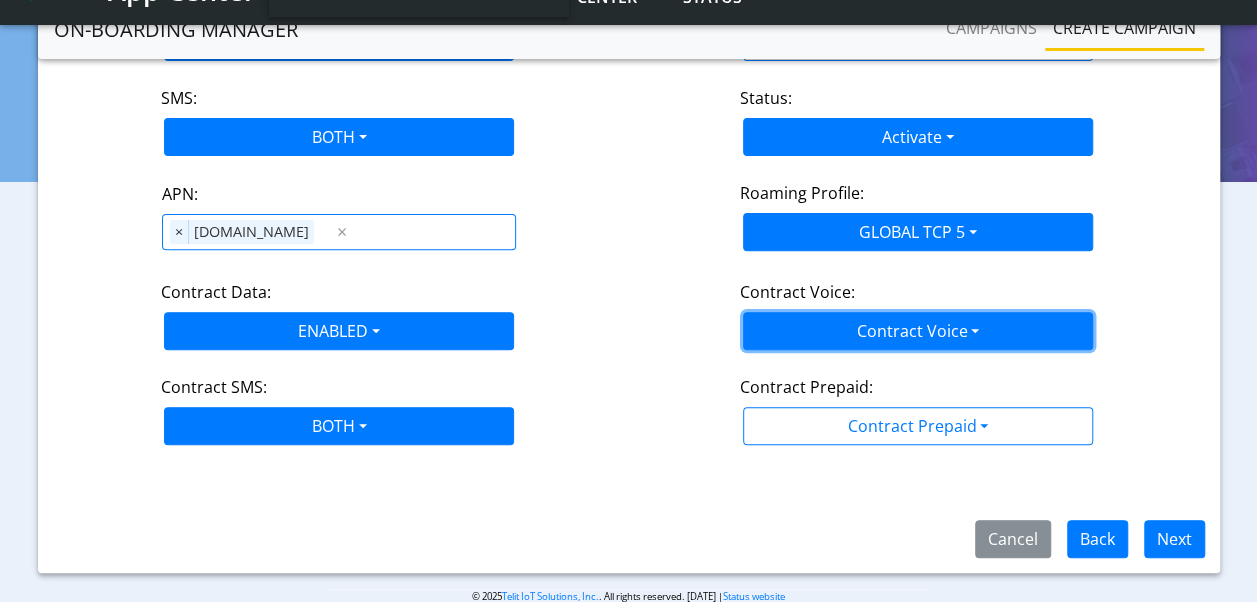 click on "Contract Voice" at bounding box center [918, 331] 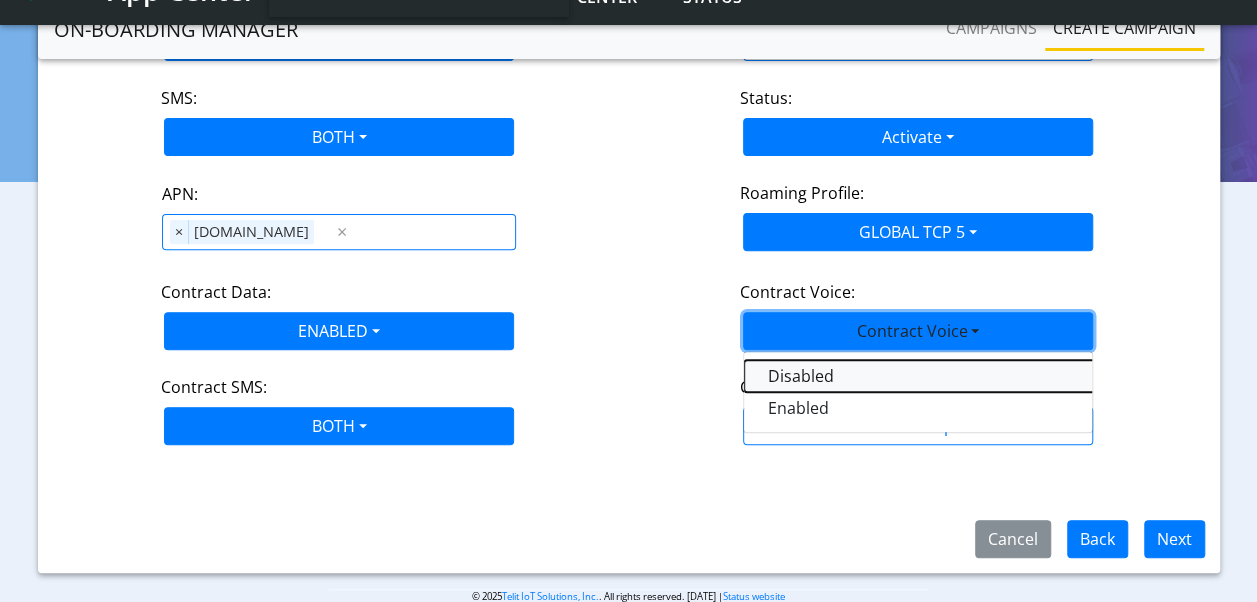 click on "Disabled" at bounding box center (994, 376) 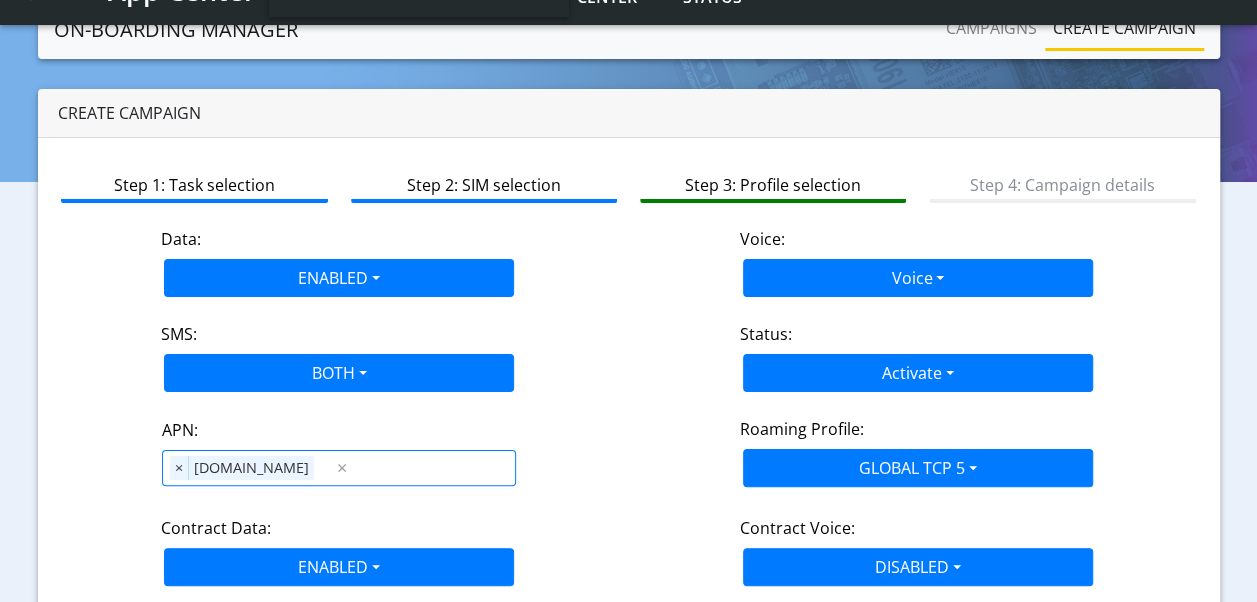 scroll, scrollTop: 2, scrollLeft: 0, axis: vertical 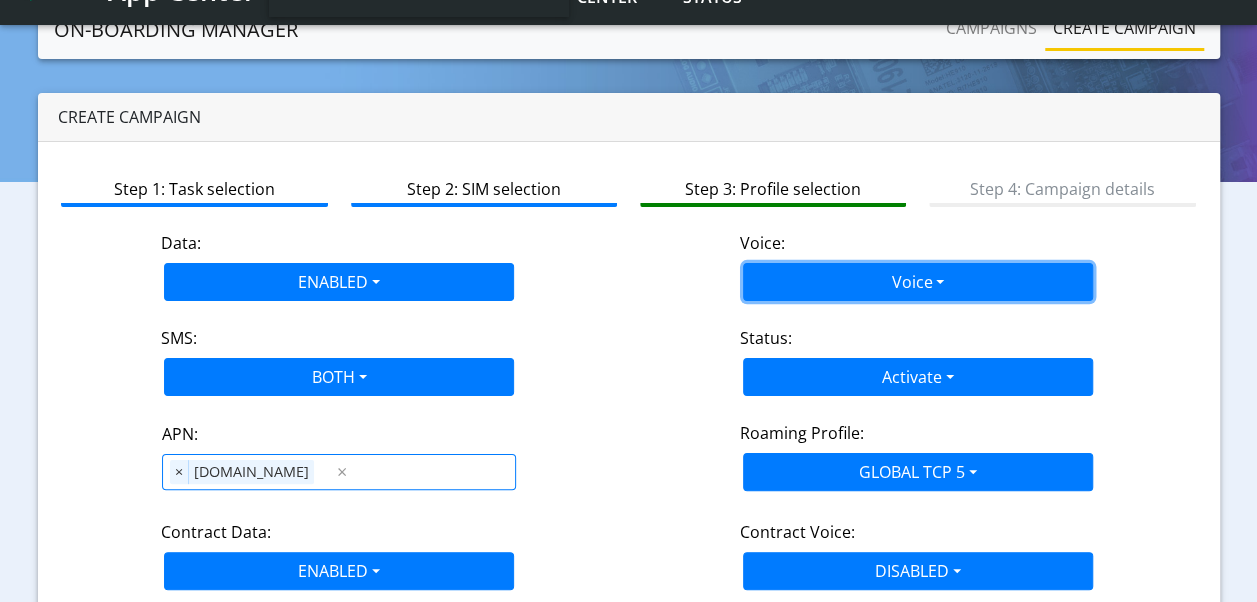 click on "Voice" at bounding box center [918, 282] 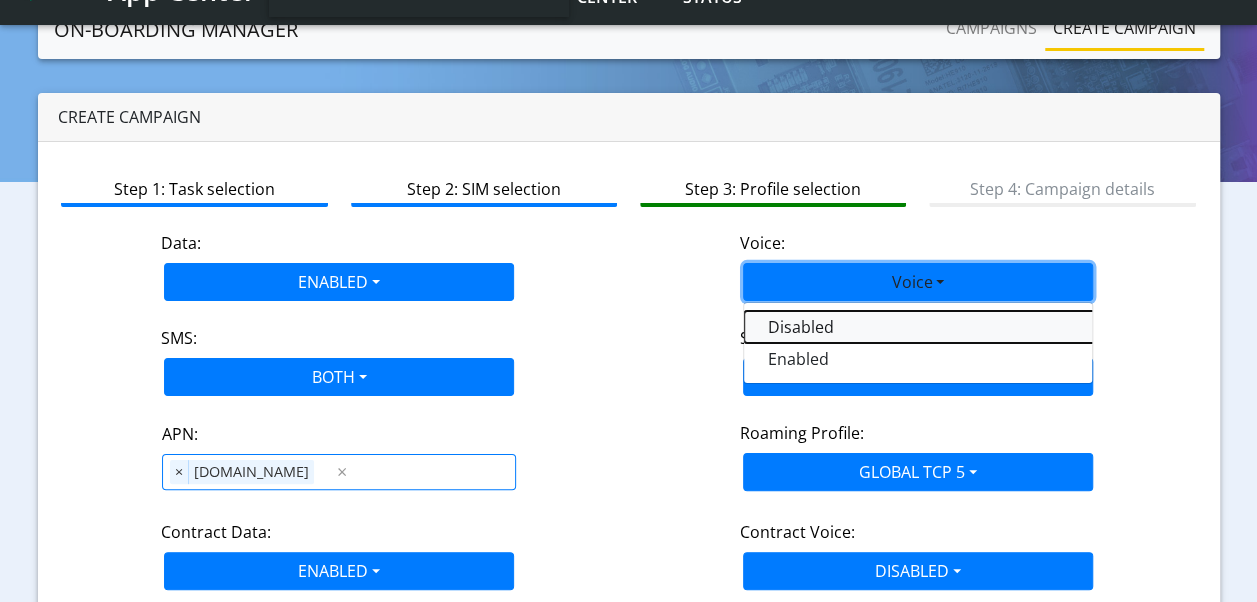 click on "Disabled" at bounding box center (994, 327) 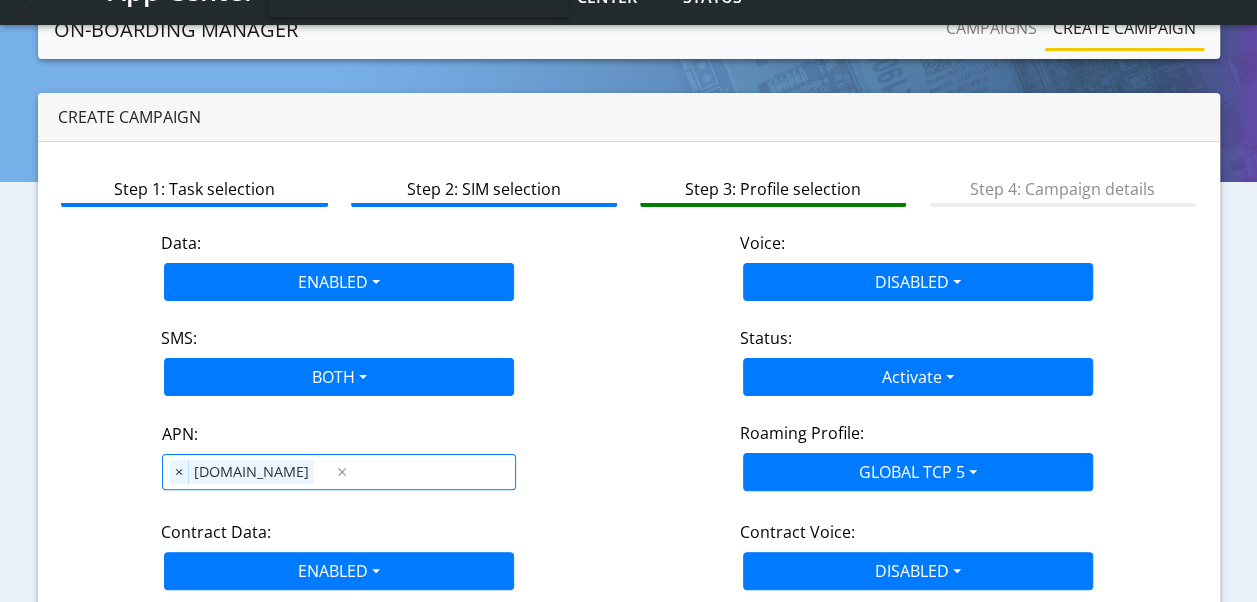 scroll, scrollTop: 275, scrollLeft: 0, axis: vertical 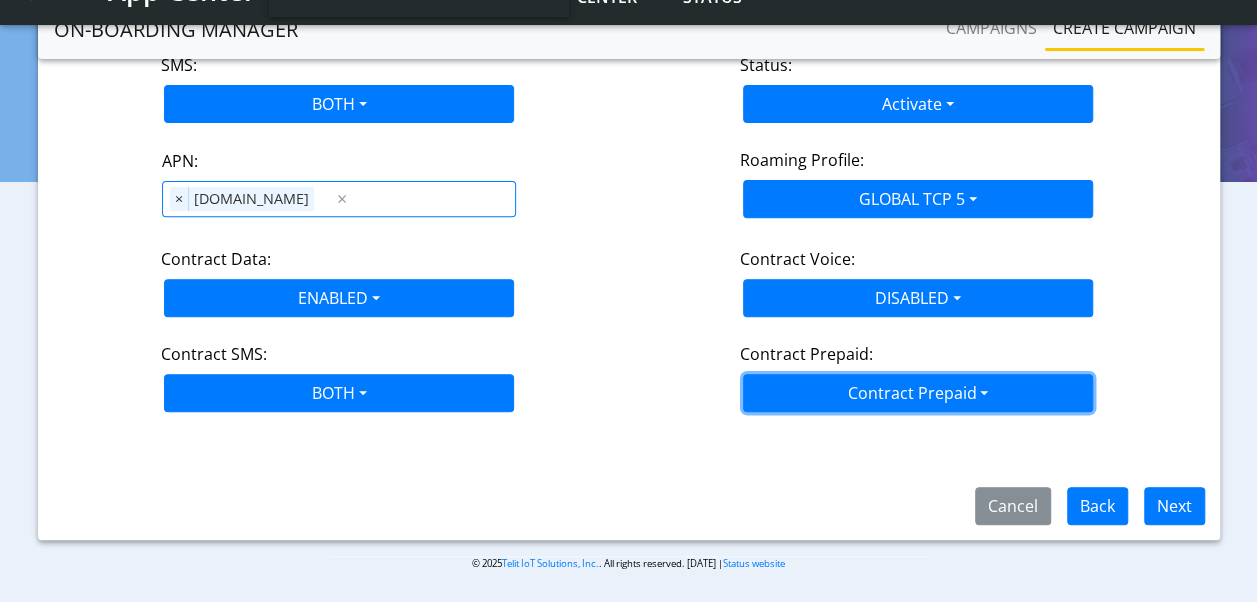 click on "Contract Prepaid" at bounding box center [918, 393] 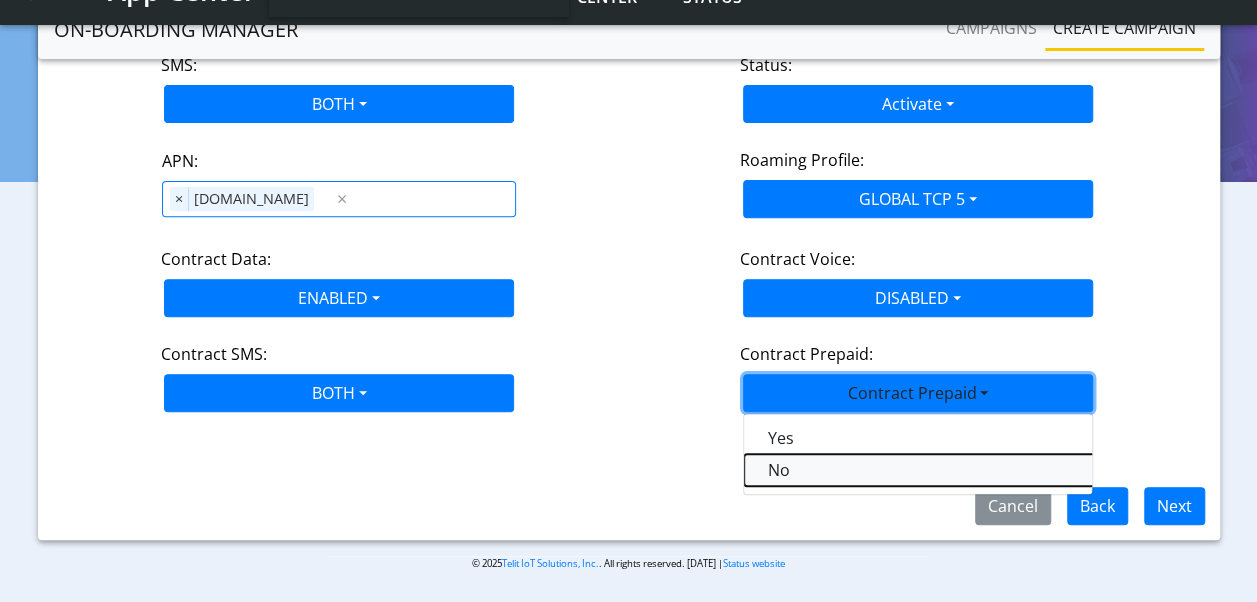 click on "No" at bounding box center (994, 470) 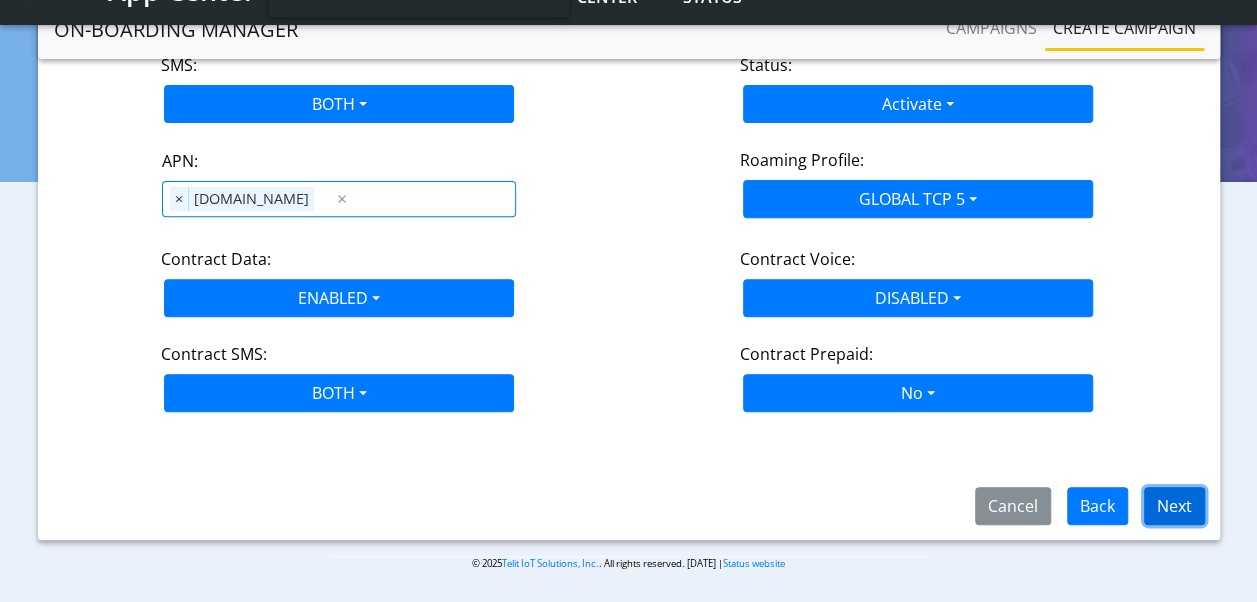 click on "Next" at bounding box center [1174, 506] 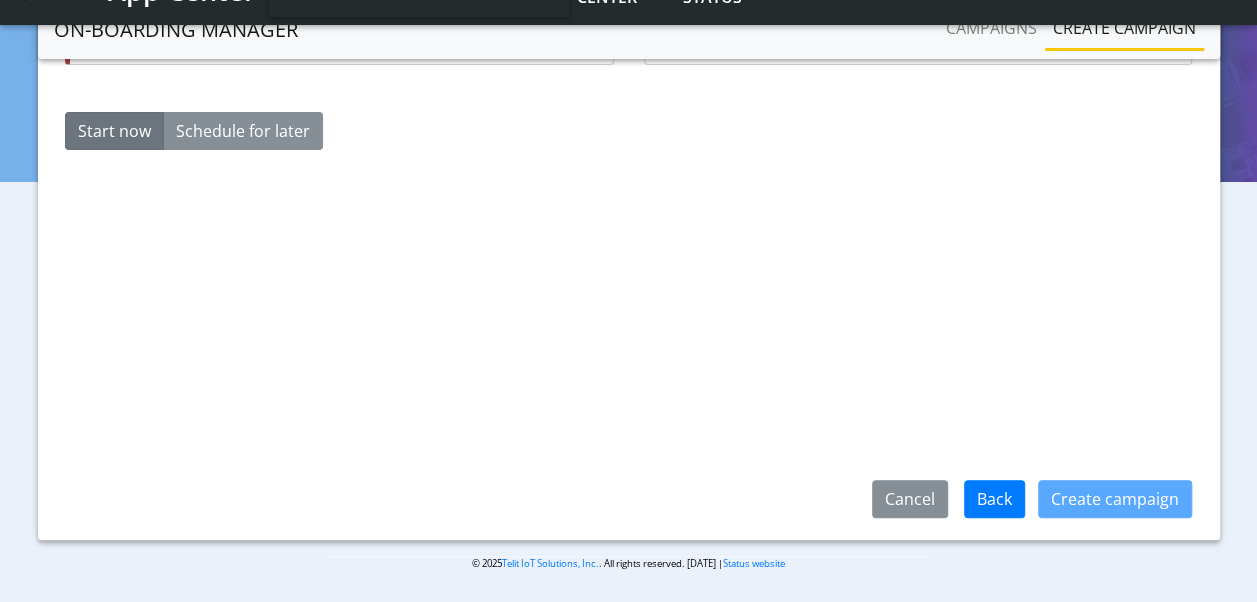scroll, scrollTop: 0, scrollLeft: 0, axis: both 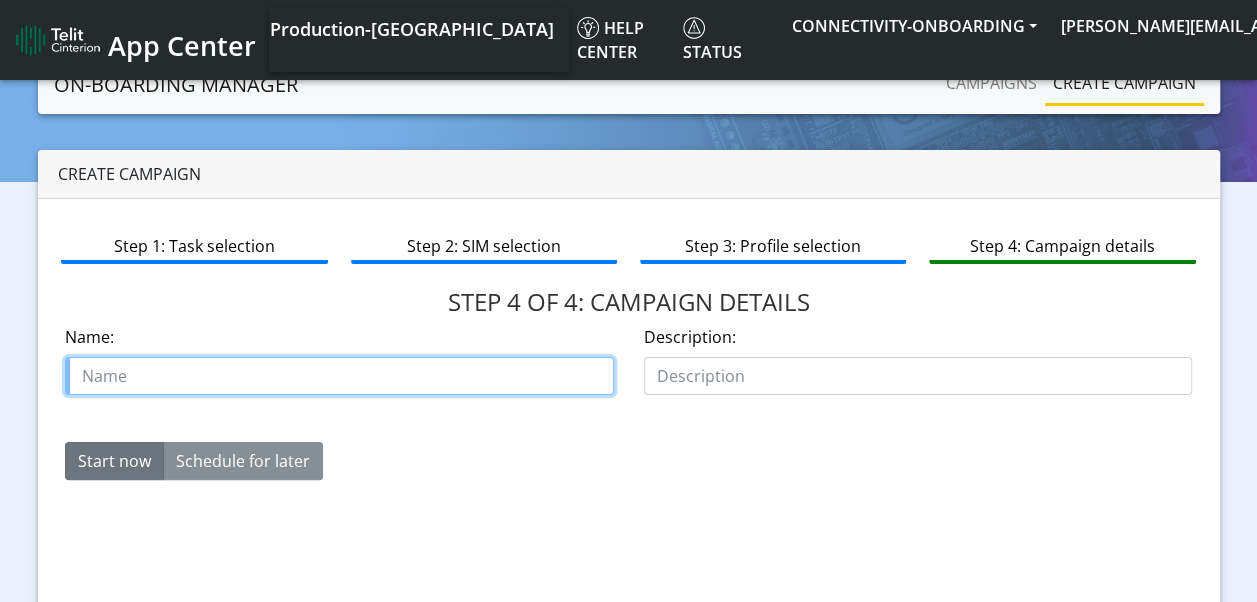 click at bounding box center [339, 376] 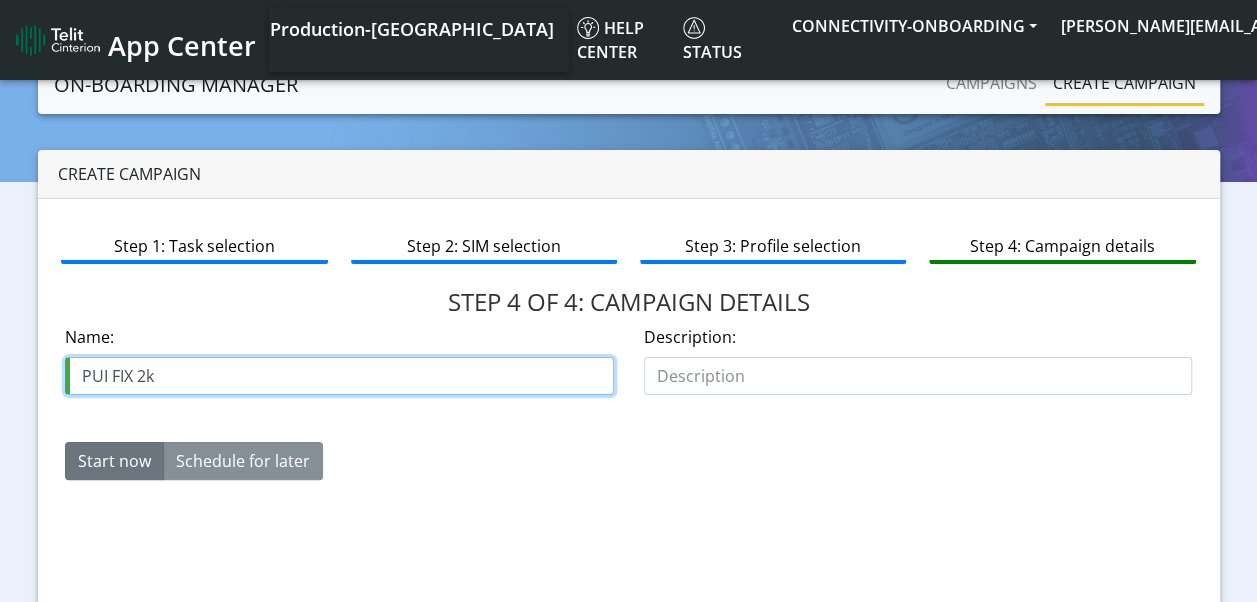 type on "PUI FIX 2k" 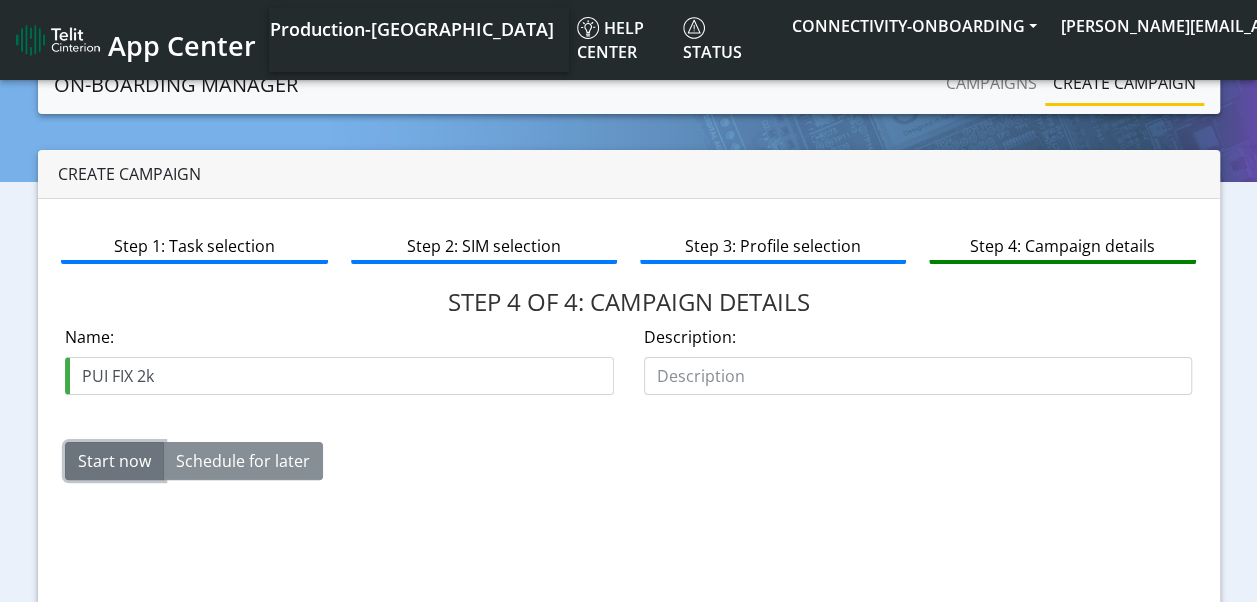 click on "Start now" 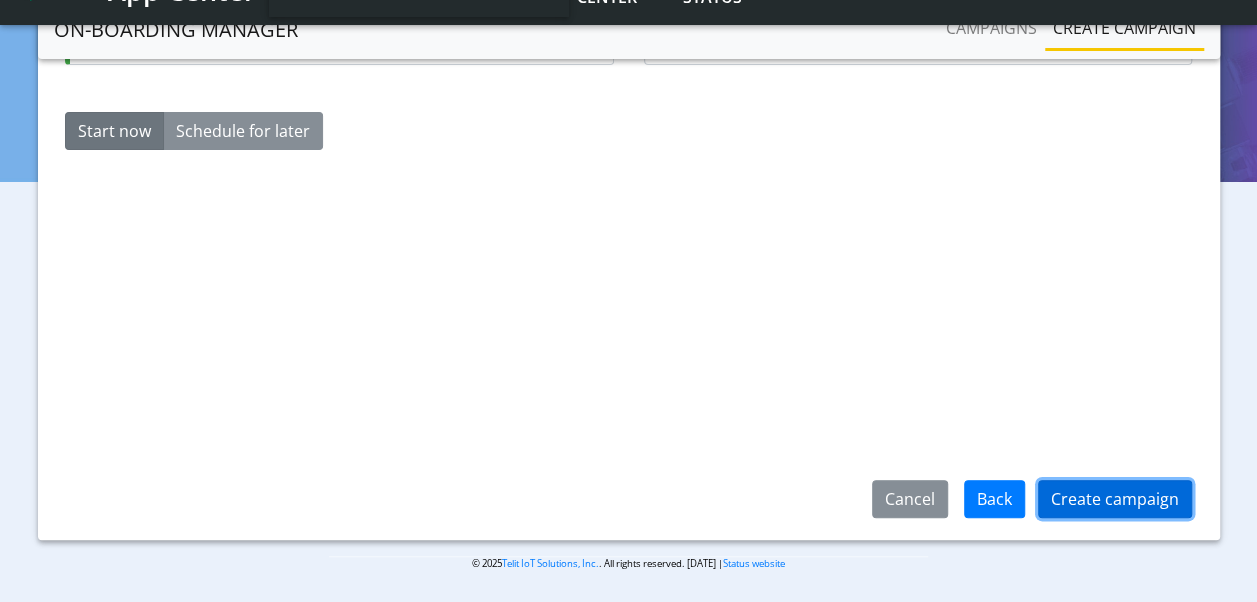 click on "Create campaign" at bounding box center [1115, 499] 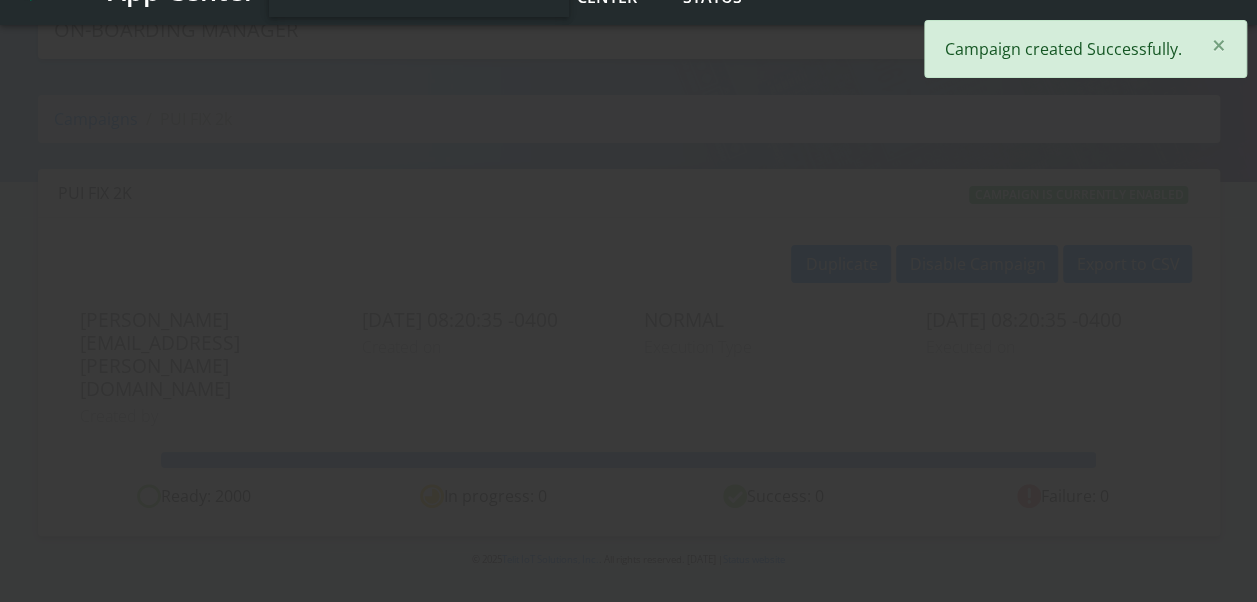 scroll, scrollTop: 0, scrollLeft: 0, axis: both 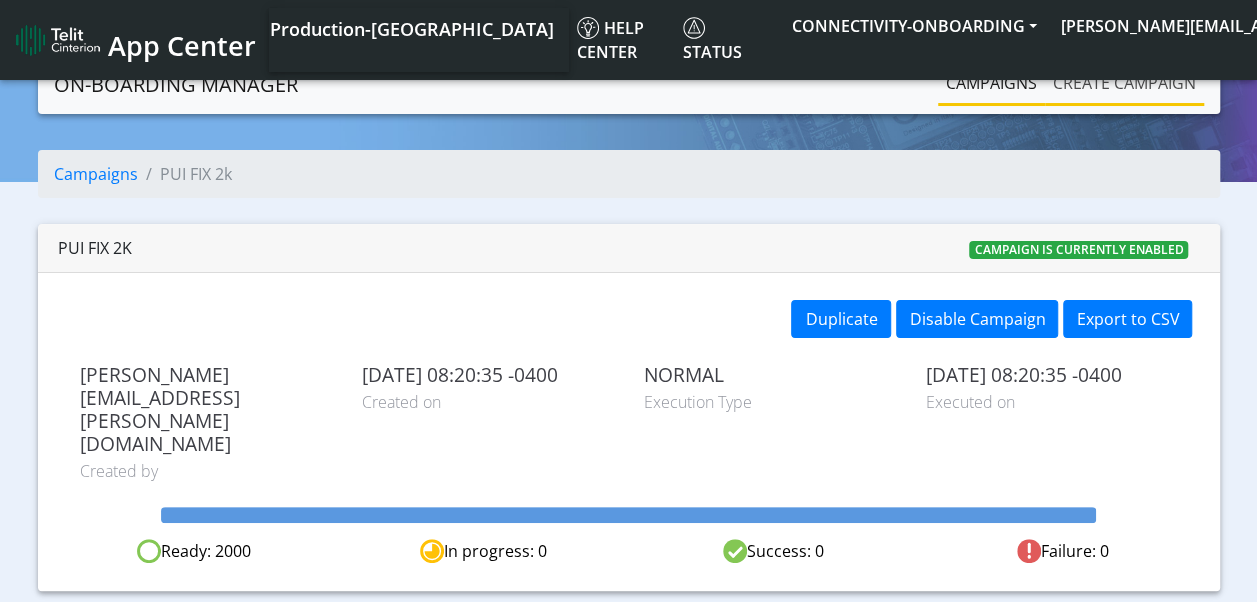 click on "Create campaign" 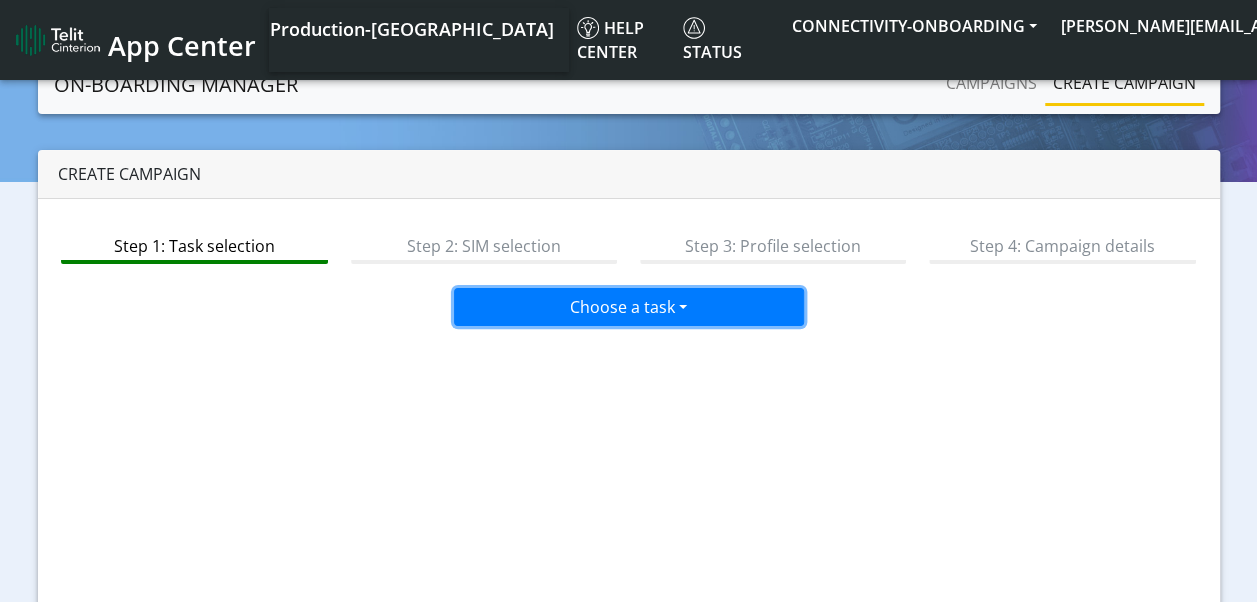 click on "Choose a task" at bounding box center (629, 307) 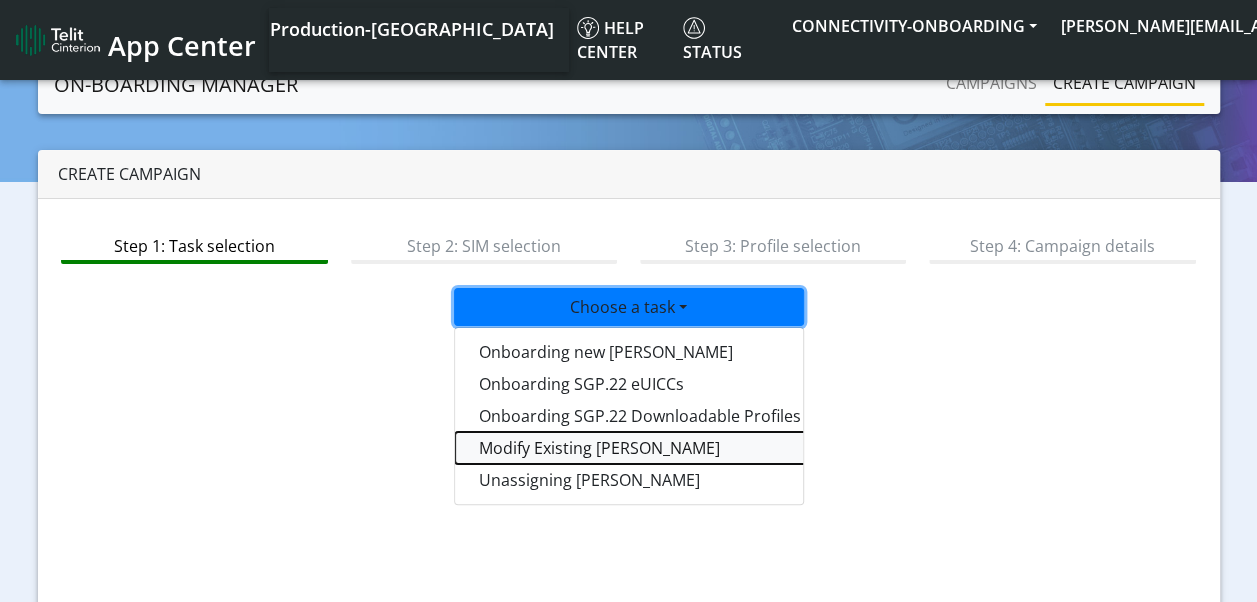 click on "Modify Existing [PERSON_NAME]" at bounding box center [705, 448] 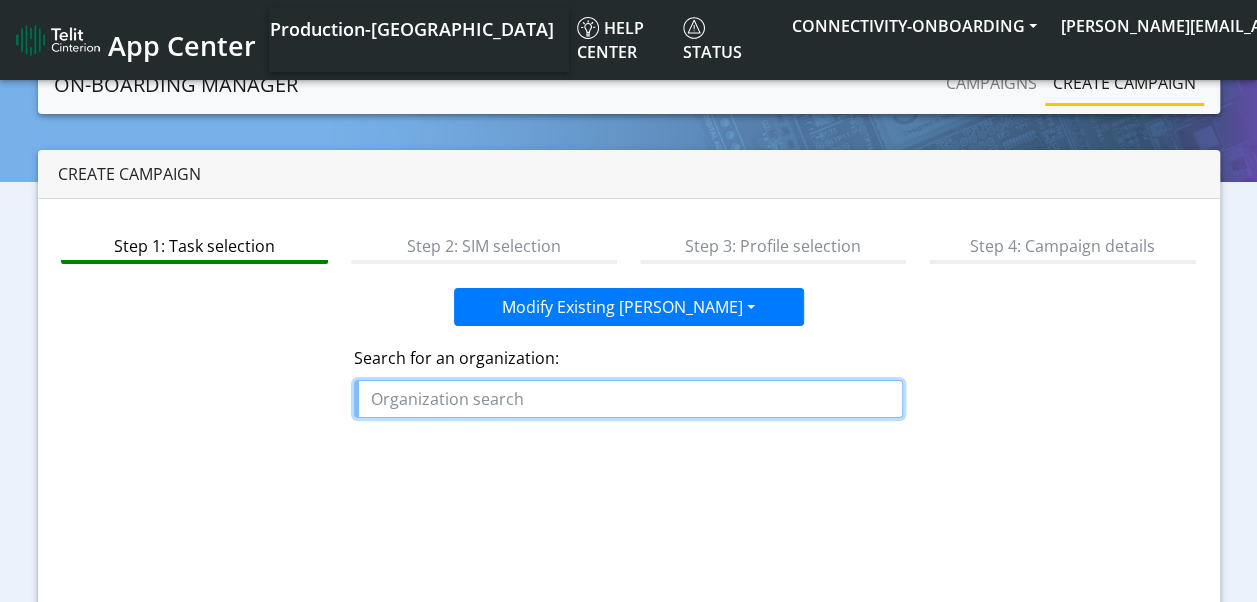 click at bounding box center [628, 399] 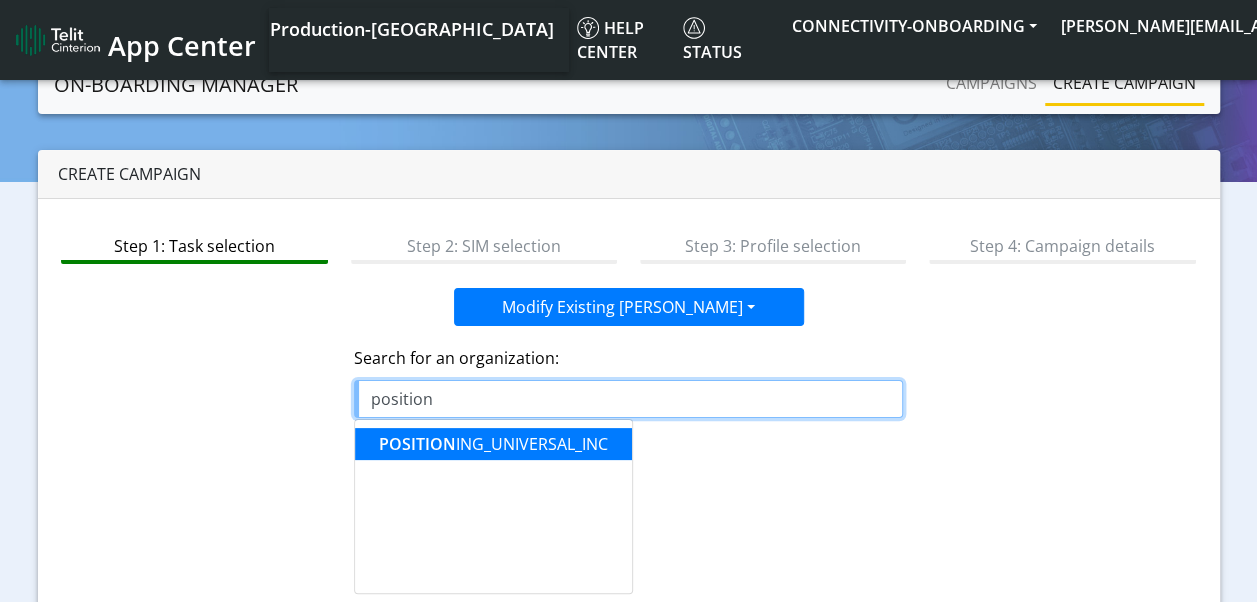 click on "POSITION ING_UNIVERSAL_INC" at bounding box center [493, 506] 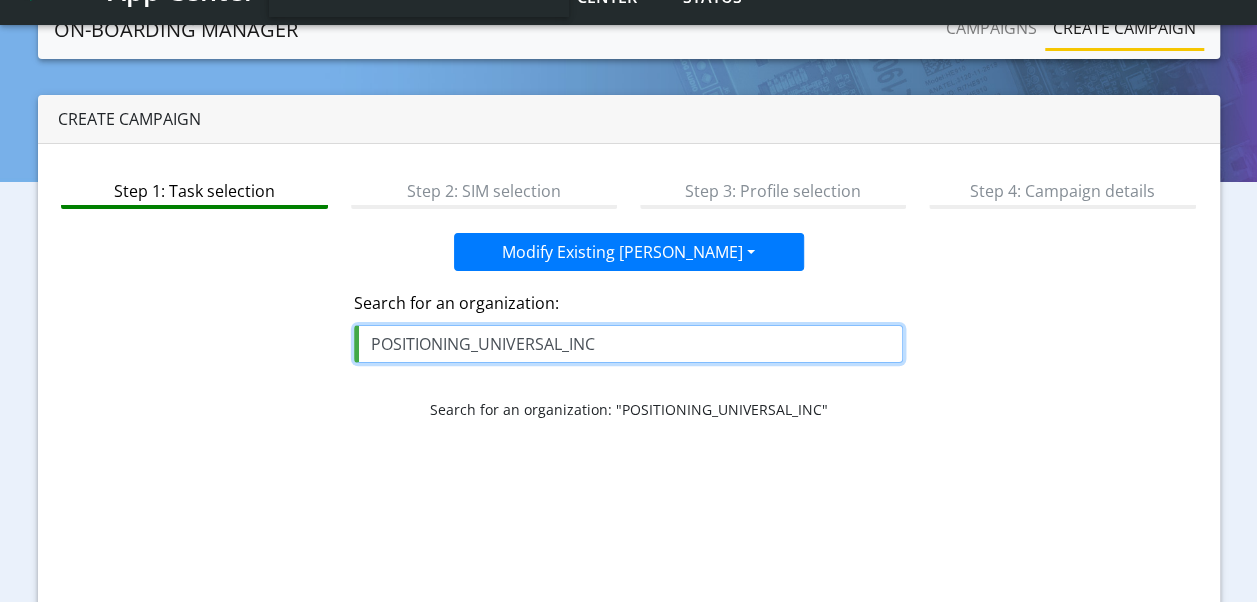 scroll, scrollTop: 275, scrollLeft: 0, axis: vertical 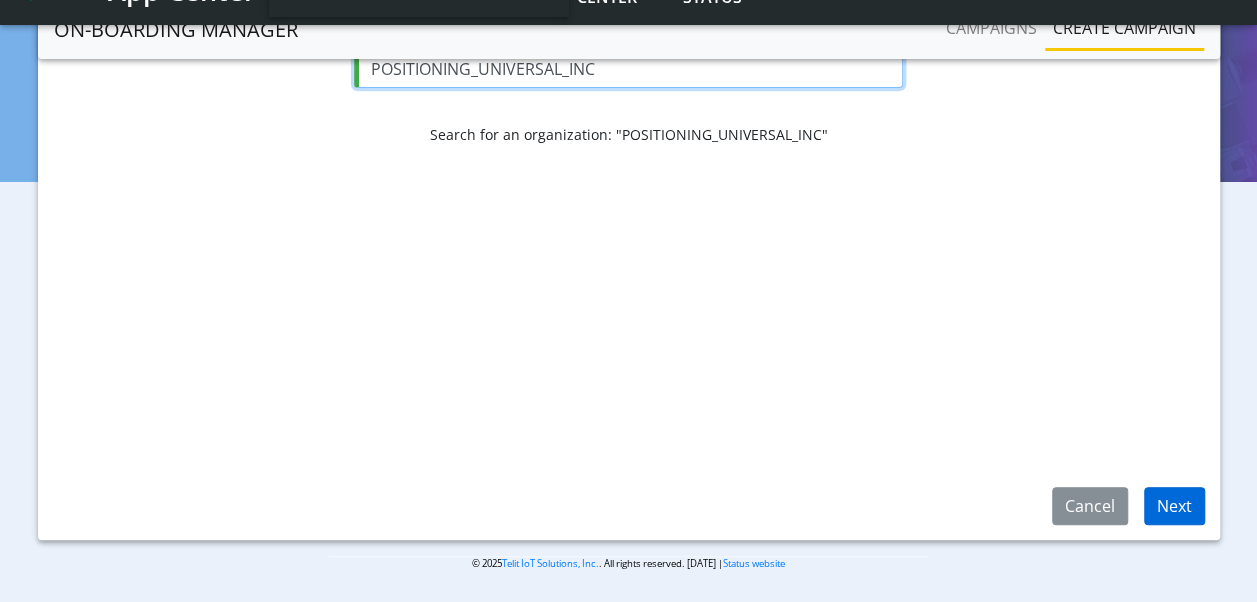 type on "POSITIONING_UNIVERSAL_INC" 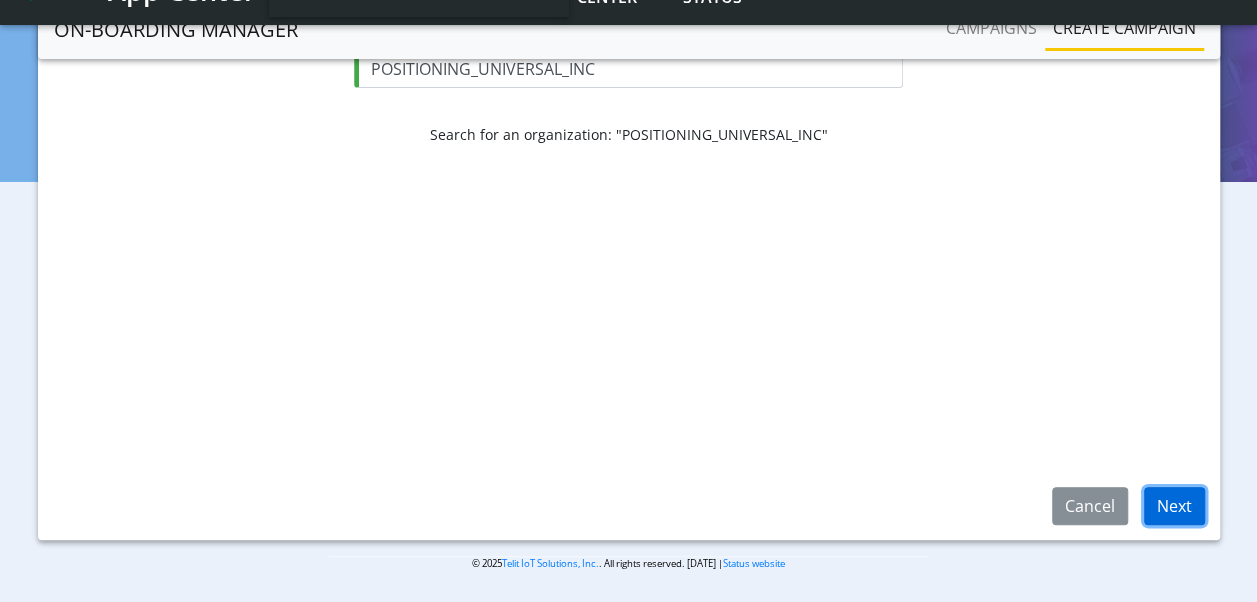click on "Next" at bounding box center (1174, 506) 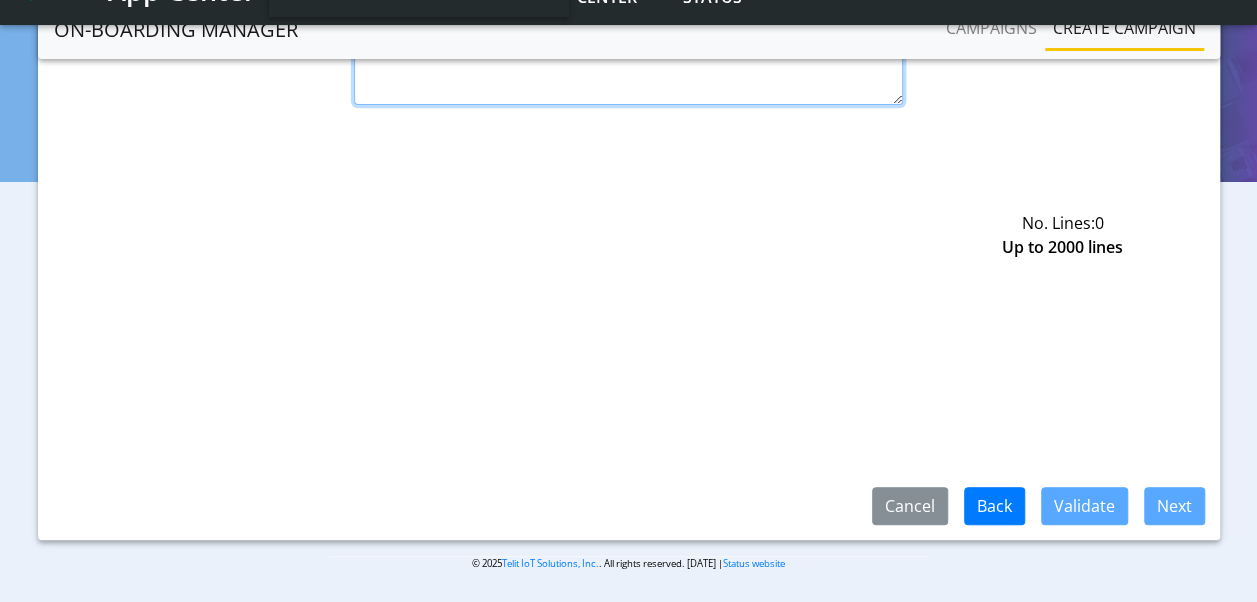 click at bounding box center (628, 60) 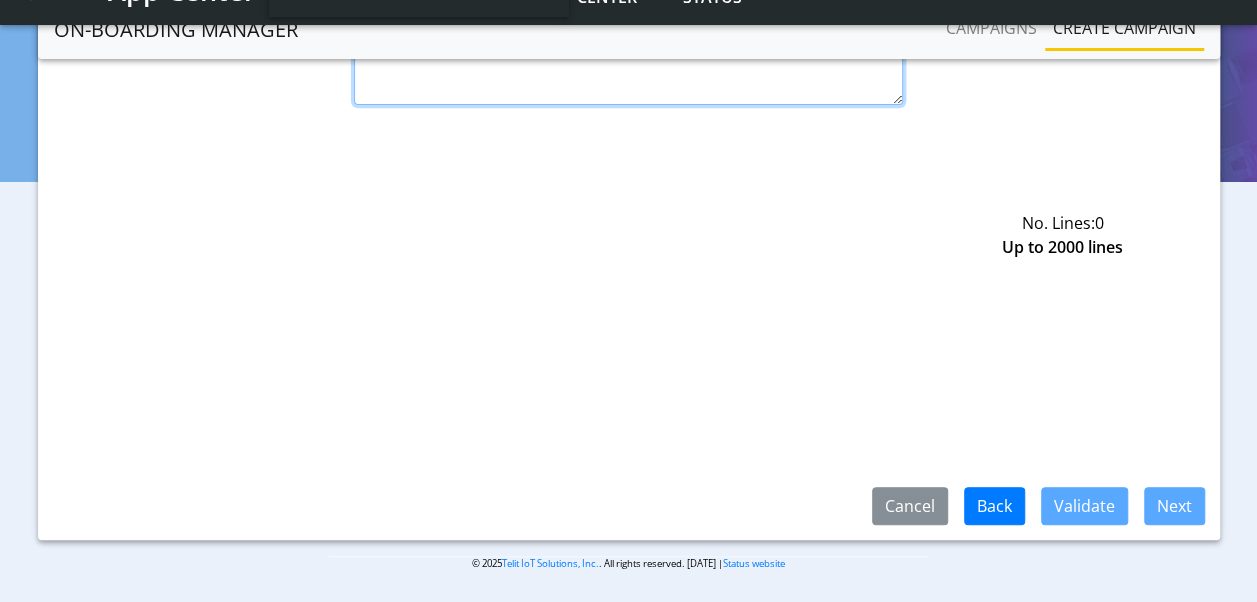paste on "89358151000025891428
89358151000025891436
89358151000025891683
89358151000025891691
89358151000025891709
89358151000025891717
89358151000025891725
89358151000025898894
89358151000025898902
89358151000025898910
89358151000027760225
89358151000027760233
89358151000027760241
89358151000027760258
89358151000027760266
89358151000027760274
89358151000027760282
89358151000027760290
89358151000027760308
89358151000027760316
89358151000027760324
89358151000027760332
89358151000027760340
89358151000027760357
89358151000027760365
89358151000027760373
89358151000027760381
89358151000027760399
89358151000027760407
89358151000027760415
89358151000027760423
89358151000027760431
89358151000027760449
89358151000027760456
89358151000027760464
89358151000027760472
89358151000027760480
89358151000027760498
89358151000027760506
89358151000027760514
89358151000027760522
89358151000027760530
89358151000027760548
89358151000027760555
89358151000027760563
89358151000027760571
89358151000027760589
89358151000027760597
8935815100002..." 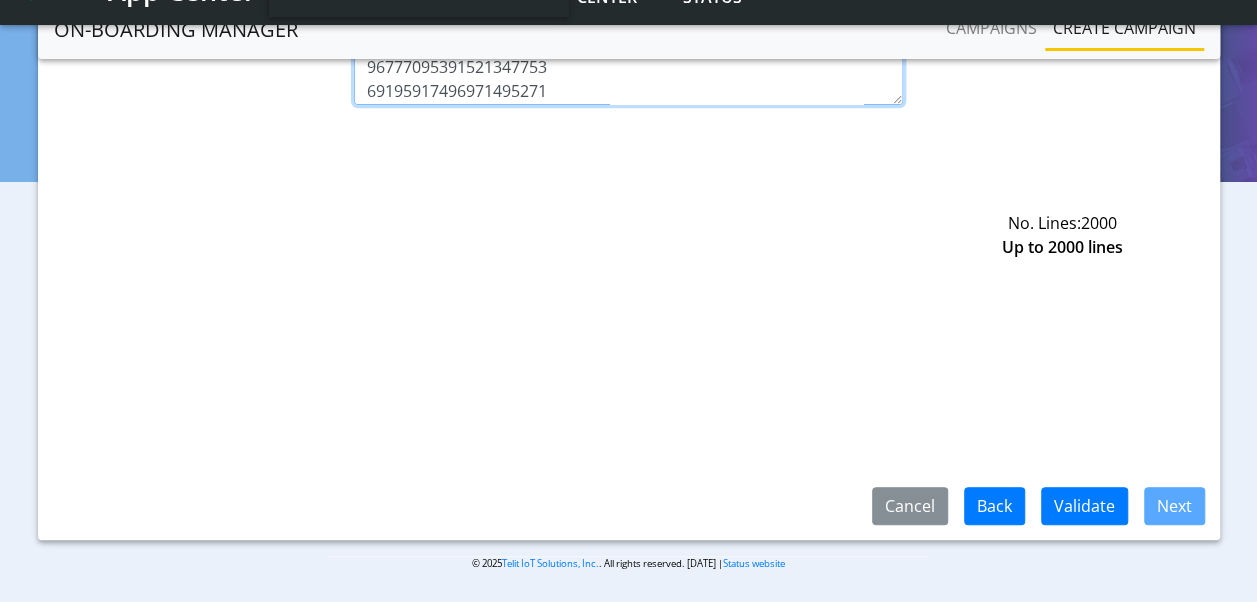scroll, scrollTop: 47728, scrollLeft: 0, axis: vertical 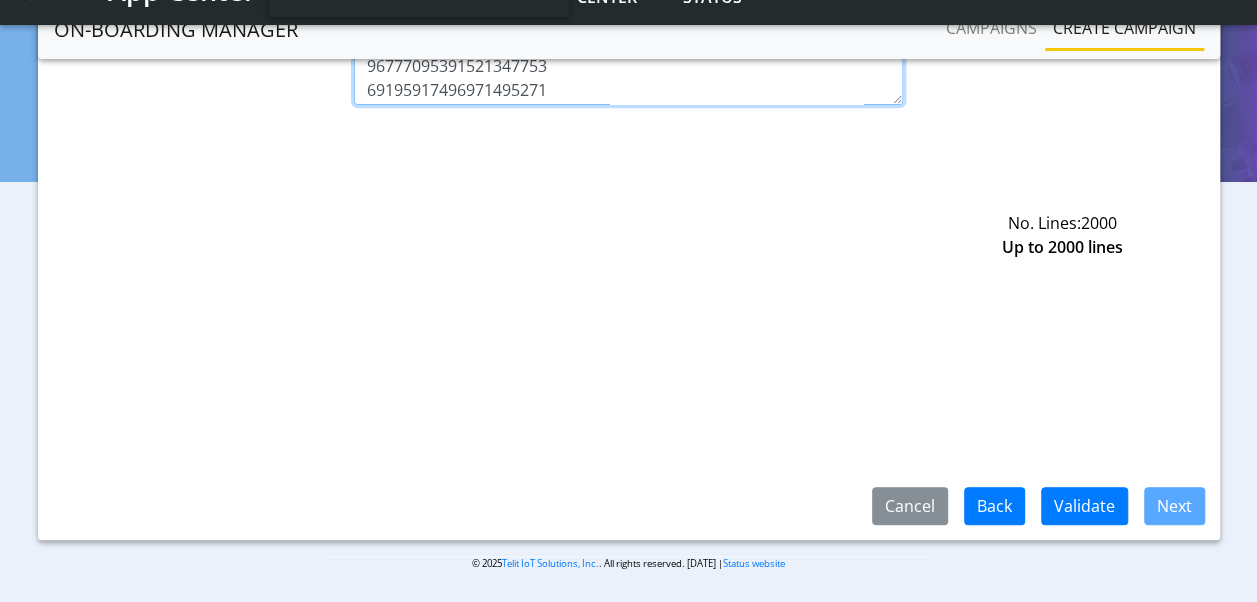 type on "89358151000025891428
89358151000025891436
89358151000025891683
89358151000025891691
89358151000025891709
89358151000025891717
89358151000025891725
89358151000025898894
89358151000025898902
89358151000025898910
89358151000027760225
89358151000027760233
89358151000027760241
89358151000027760258
89358151000027760266
89358151000027760274
89358151000027760282
89358151000027760290
89358151000027760308
89358151000027760316
89358151000027760324
89358151000027760332
89358151000027760340
89358151000027760357
89358151000027760365
89358151000027760373
89358151000027760381
89358151000027760399
89358151000027760407
89358151000027760415
89358151000027760423
89358151000027760431
89358151000027760449
89358151000027760456
89358151000027760464
89358151000027760472
89358151000027760480
89358151000027760498
89358151000027760506
89358151000027760514
89358151000027760522
89358151000027760530
89358151000027760548
89358151000027760555
89358151000027760563
89358151000027760571
89358151000027760589
89358151000027760597
8935815100002..." 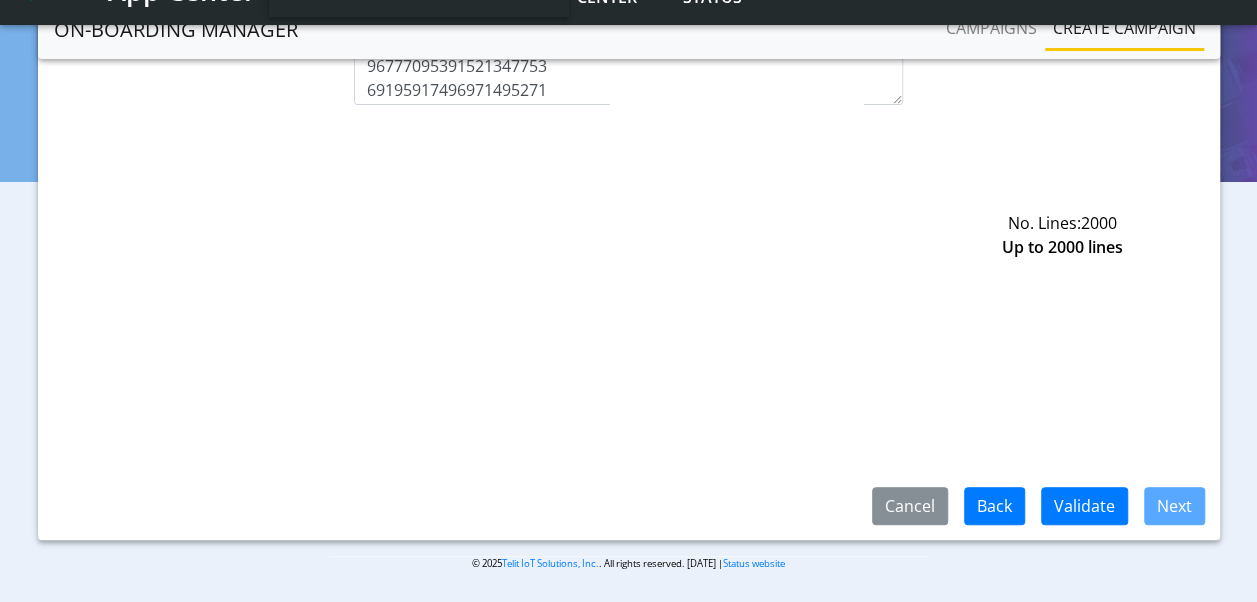 click on "Step 1: Task selection Step 2: SIM selection Step 3: Profile selection Step 4: Campaign details Choose One:  Upload devices   Device list   Recruiter   No. Lines:  2000   Up to 2000 lines  Upload device list Filter by  Query   ICCID   IMSIs   Tags   Search   Export to CSV   Please upload a CSV and click validate on the bottom (Maximum of 10k [PERSON_NAME] allowed to Upload) Example CSV format:                 iccid
"[TECHNICAL_ID]"
"8935711001000017101"
Cancel   Back   Validate   Next" 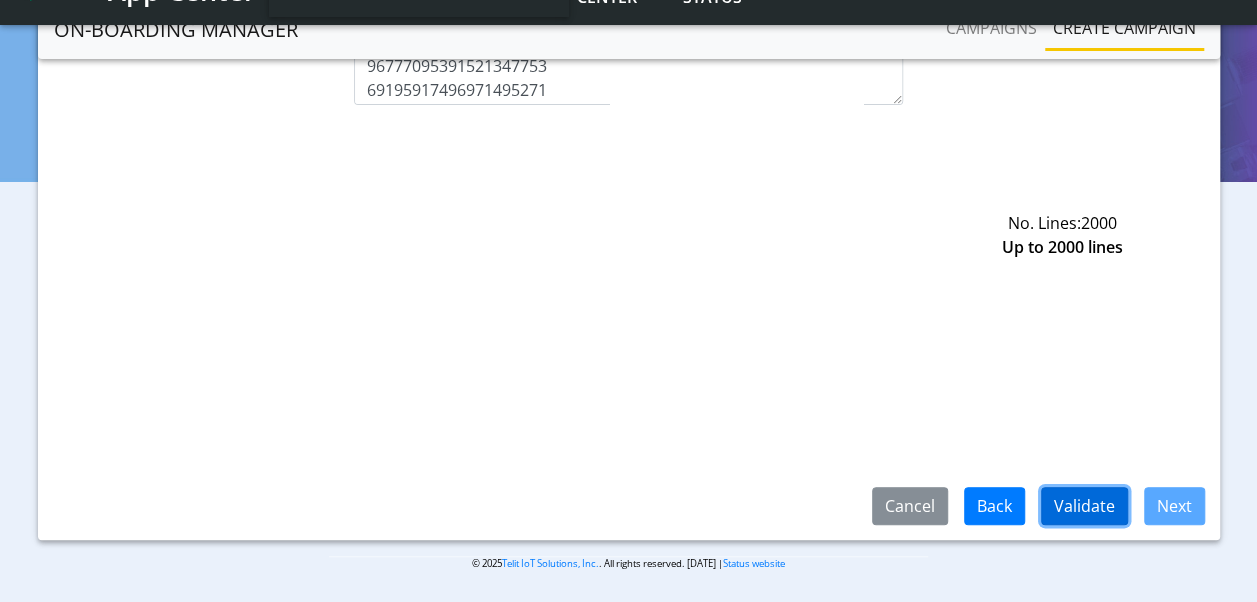 click on "Validate" at bounding box center (1084, 506) 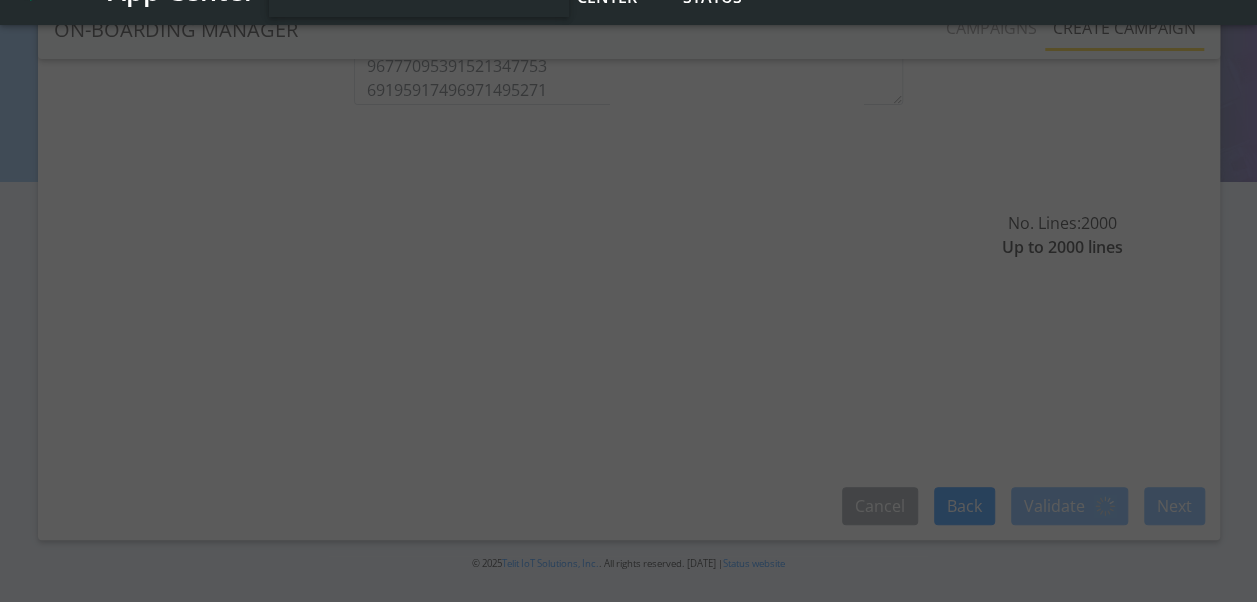 click at bounding box center [628, 301] 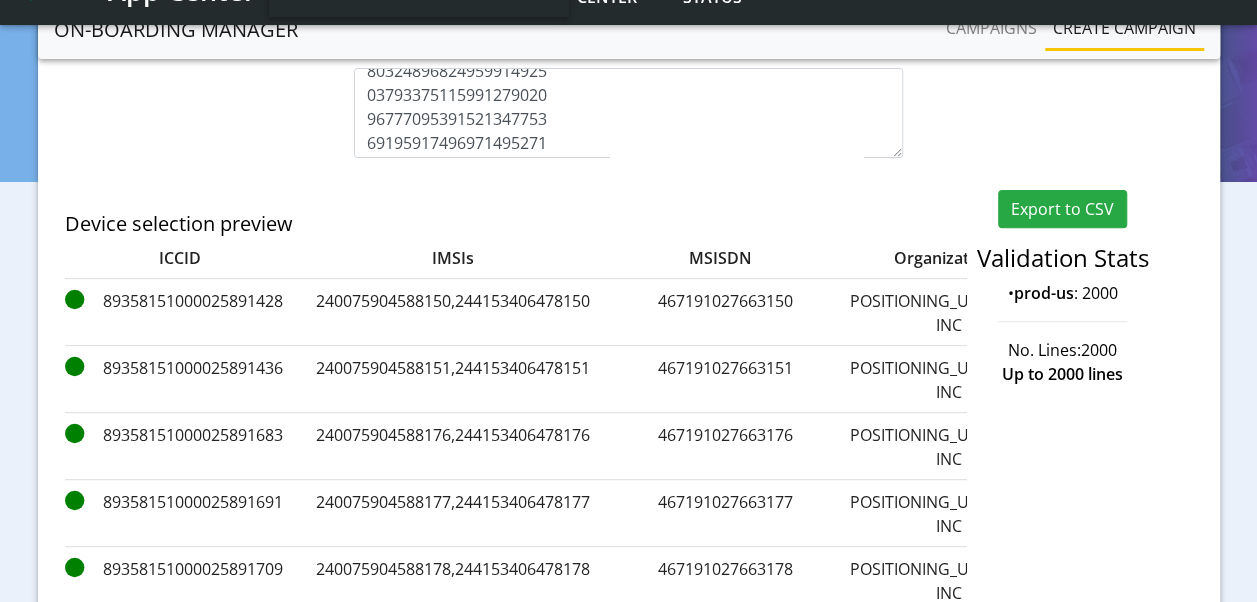 scroll, scrollTop: 432, scrollLeft: 0, axis: vertical 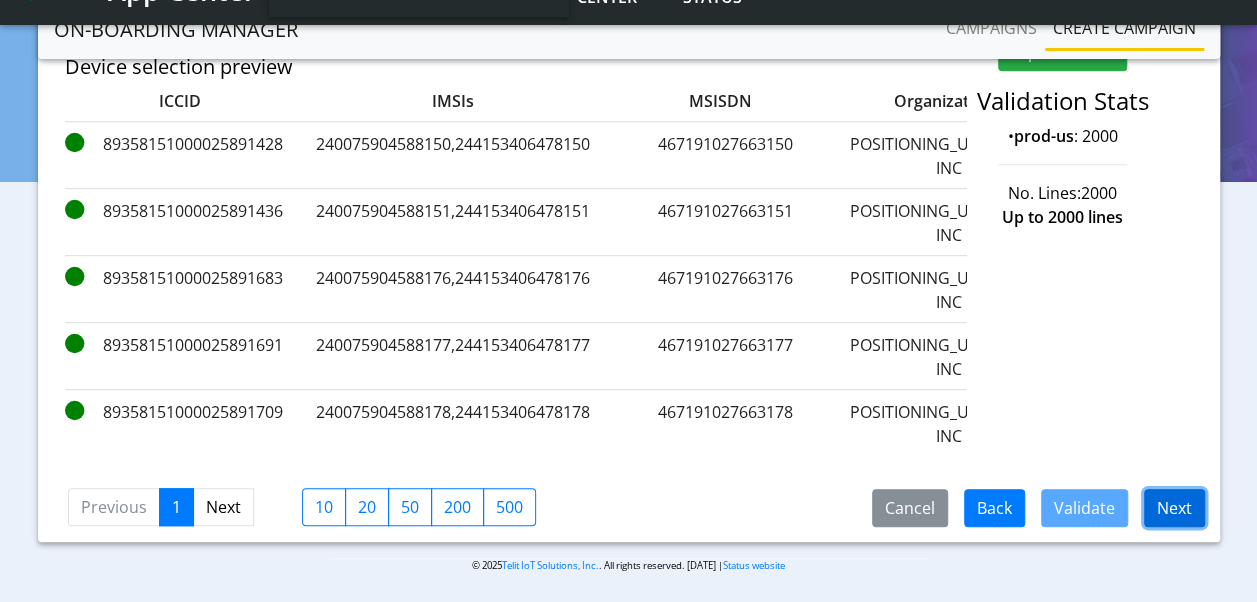 click on "Next" at bounding box center (1174, 508) 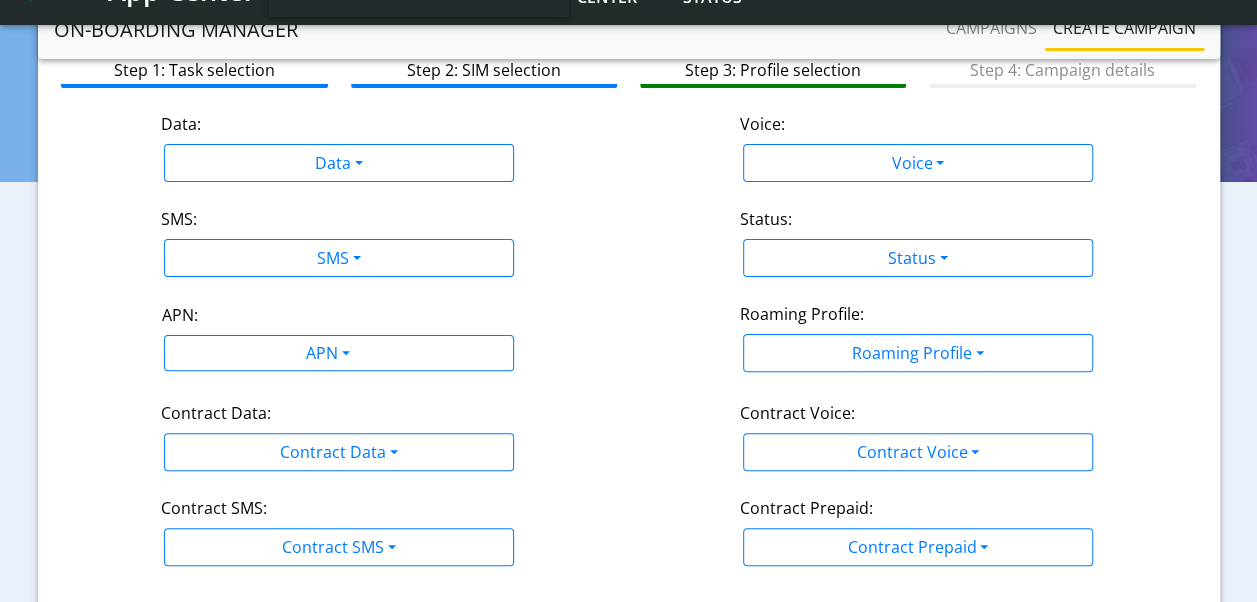 scroll, scrollTop: 122, scrollLeft: 0, axis: vertical 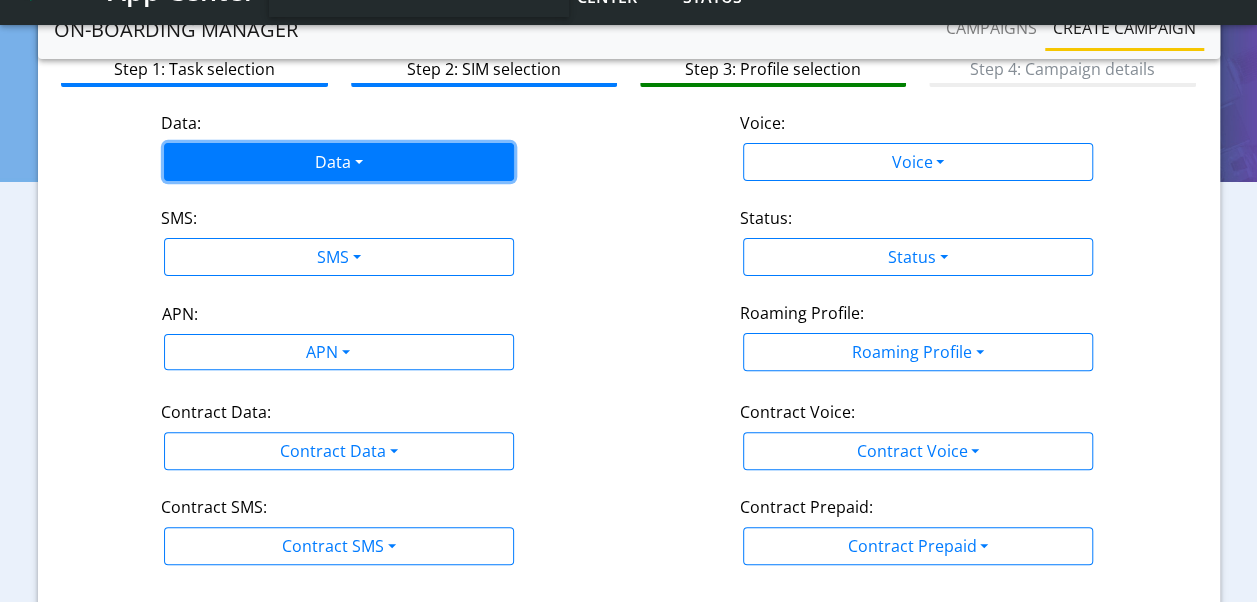 click on "Data" at bounding box center [339, 162] 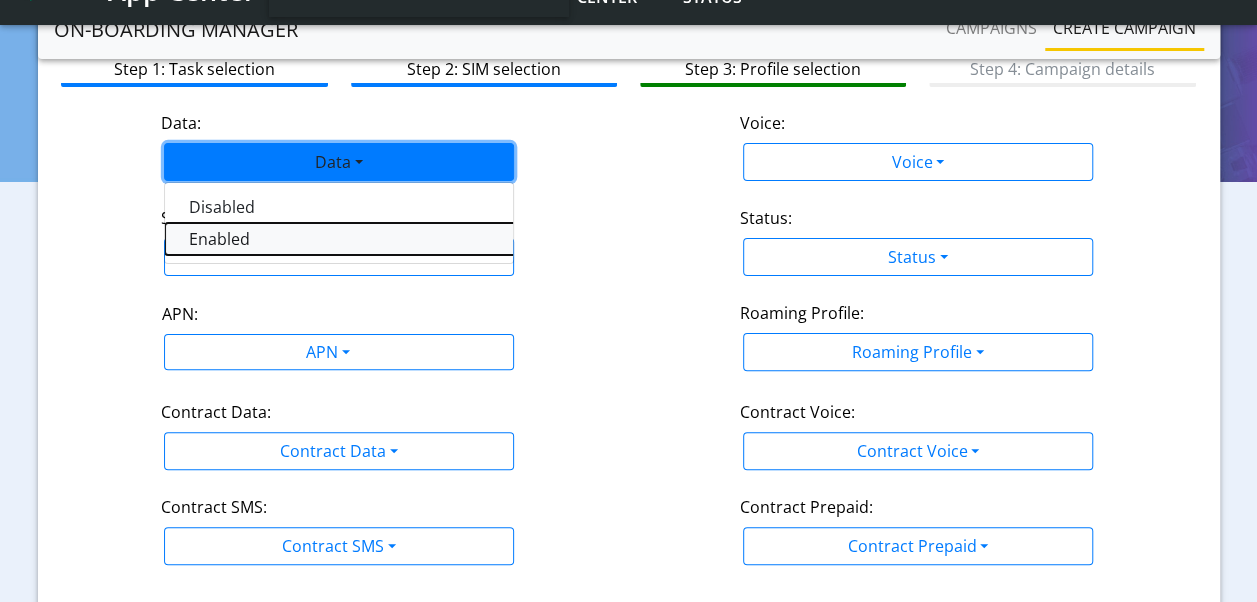 click on "Enabled" at bounding box center (415, 239) 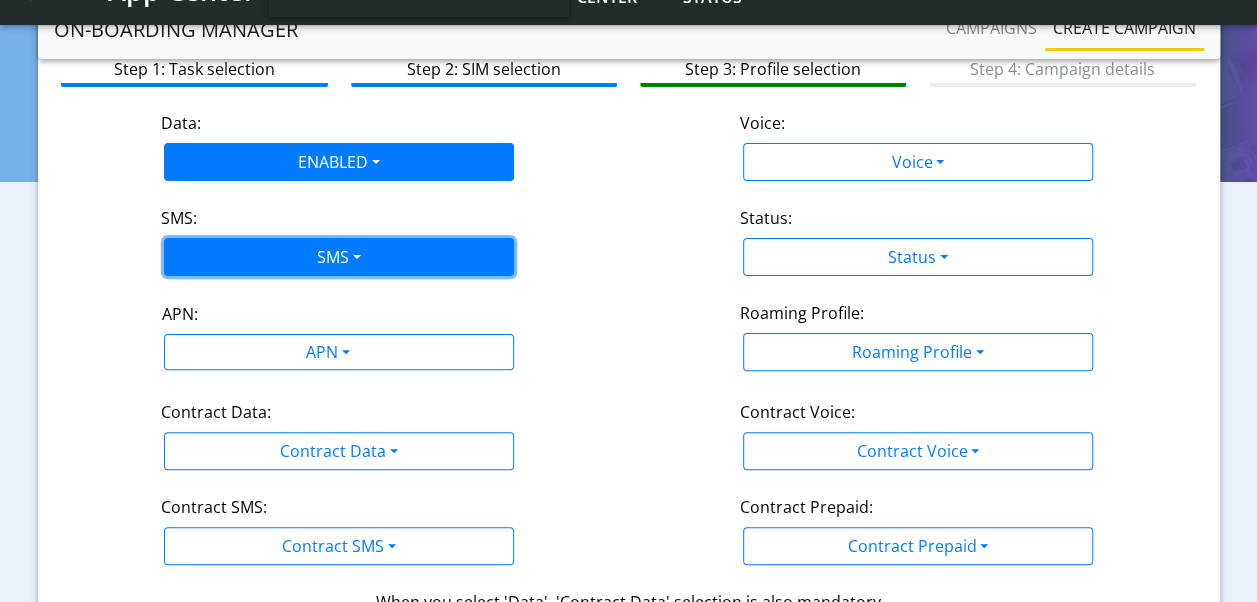 click on "SMS" at bounding box center [339, 257] 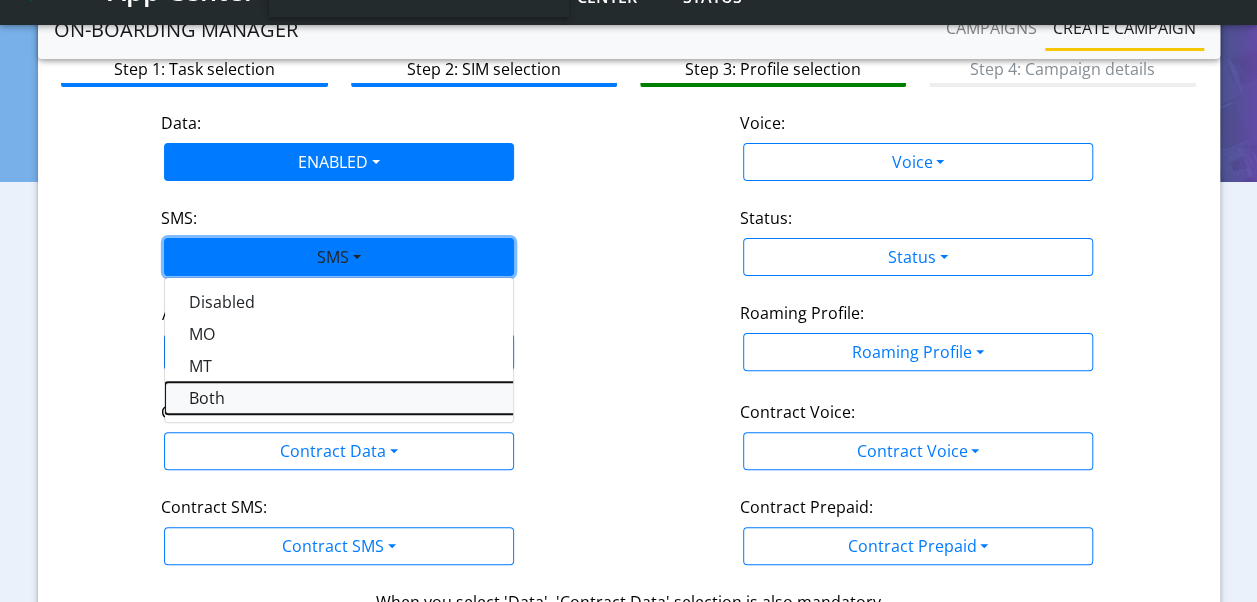 click on "Both" at bounding box center (415, 398) 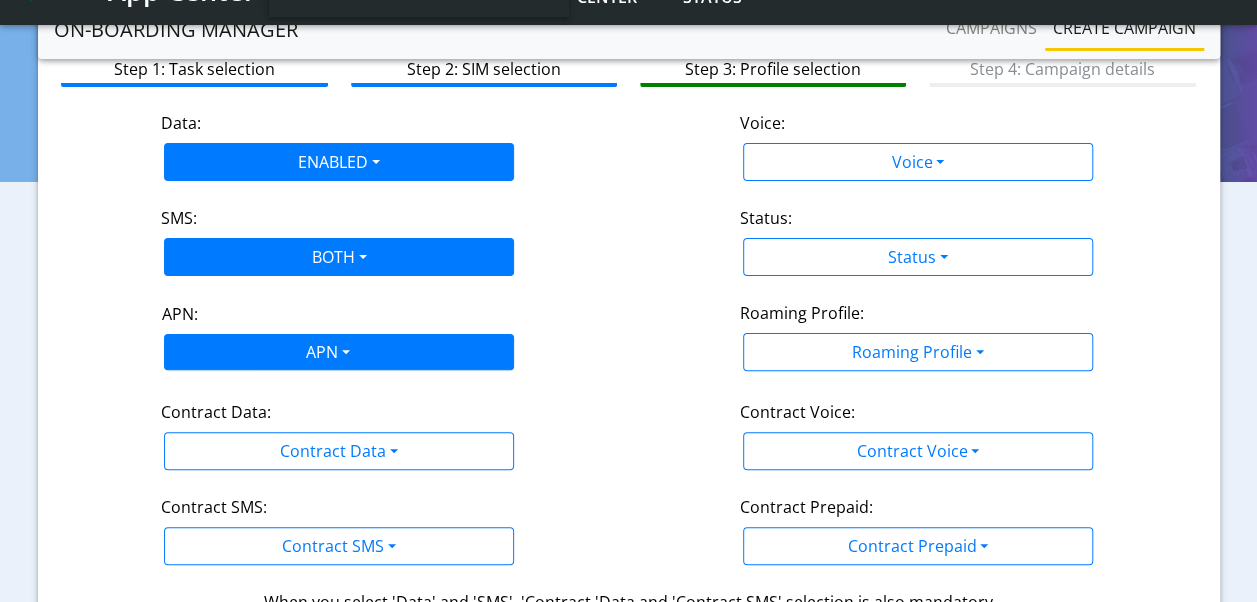 click on "App Center
Production-US
Help center
Status
CONNECTIVITY-ONBOARDING
[PERSON_NAME][EMAIL_ADDRESS][PERSON_NAME][DOMAIN_NAME]
App Center" at bounding box center (628, 155) 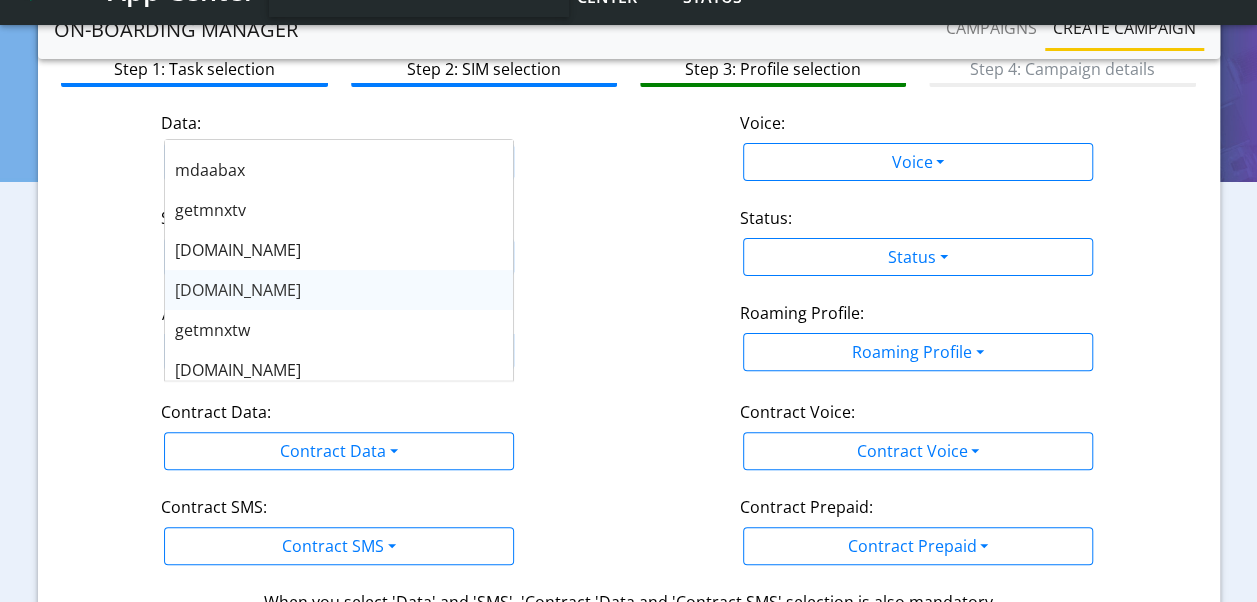 scroll, scrollTop: 391, scrollLeft: 0, axis: vertical 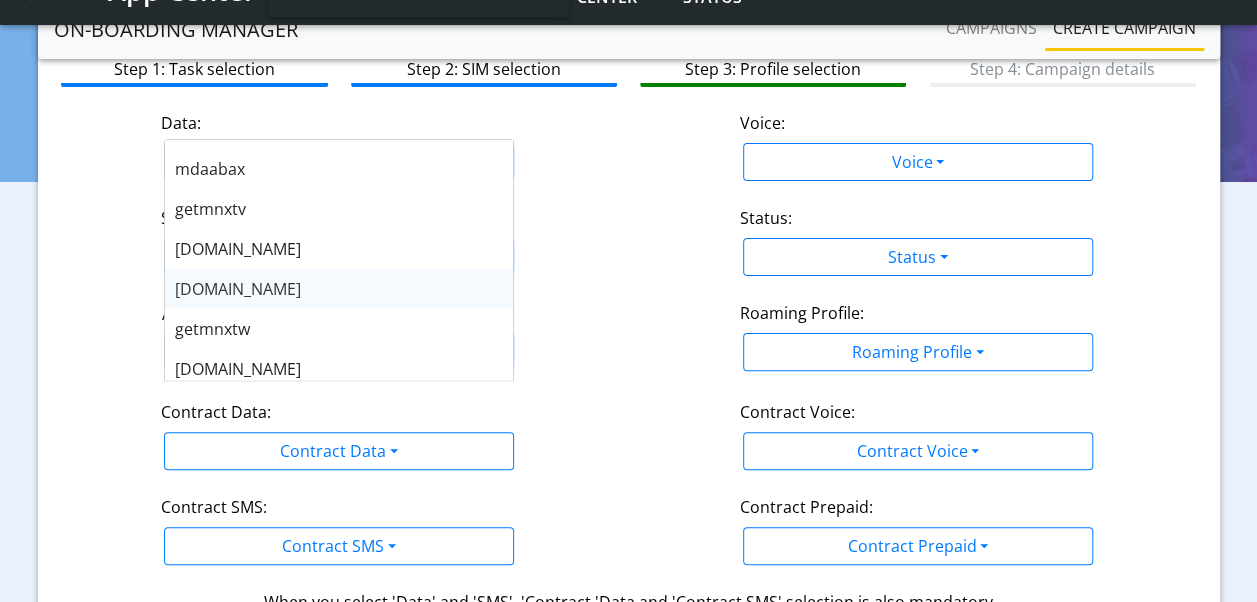 click on "[DOMAIN_NAME]" at bounding box center [339, 289] 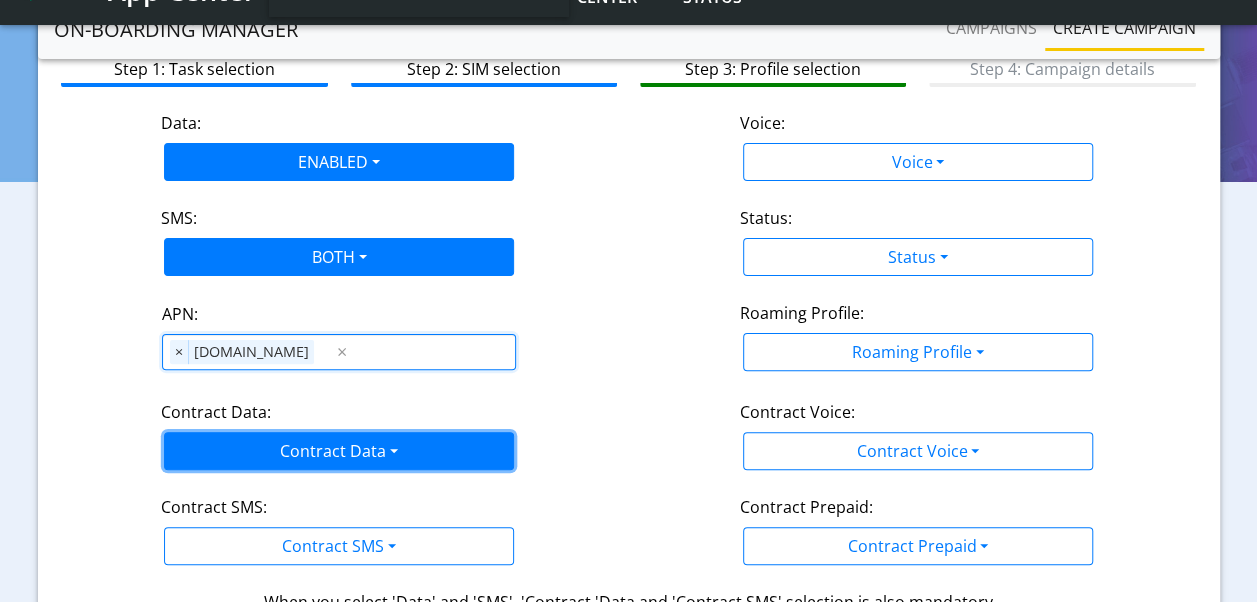 click on "Contract Data" at bounding box center (339, 451) 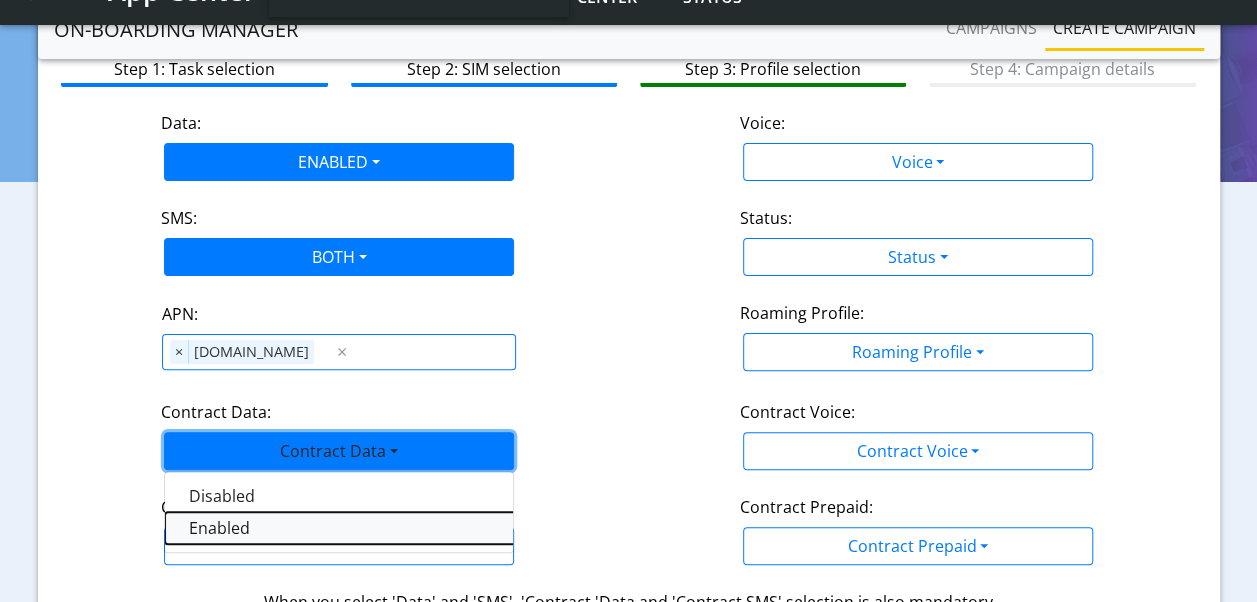 click on "Enabled" at bounding box center [415, 528] 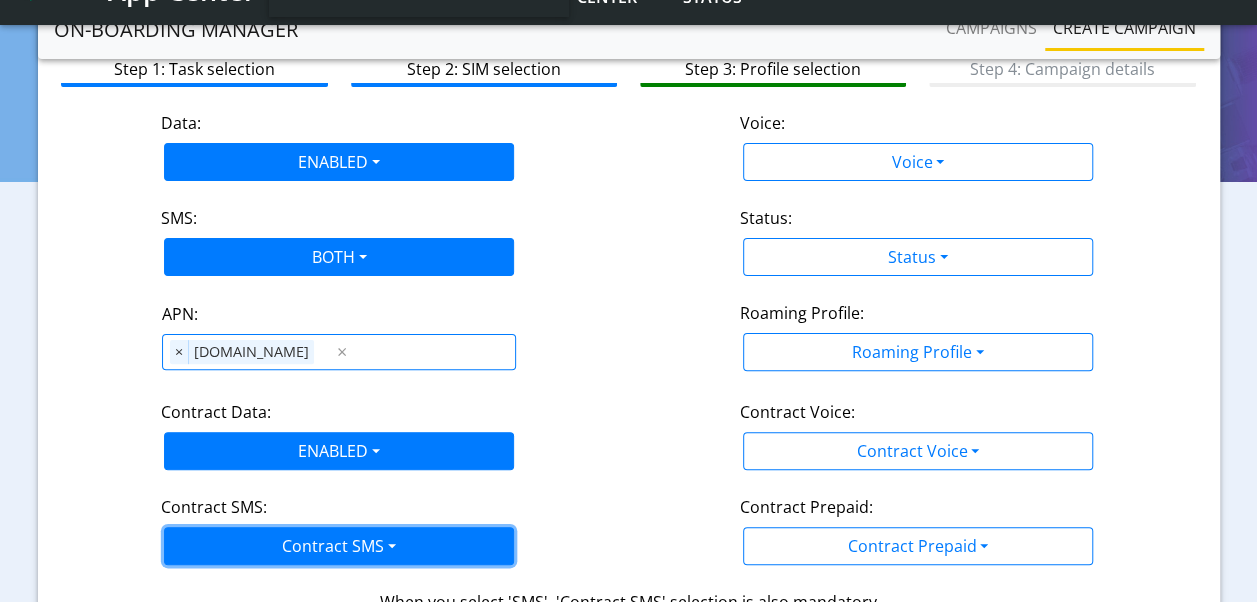 click on "Contract SMS" at bounding box center (339, 546) 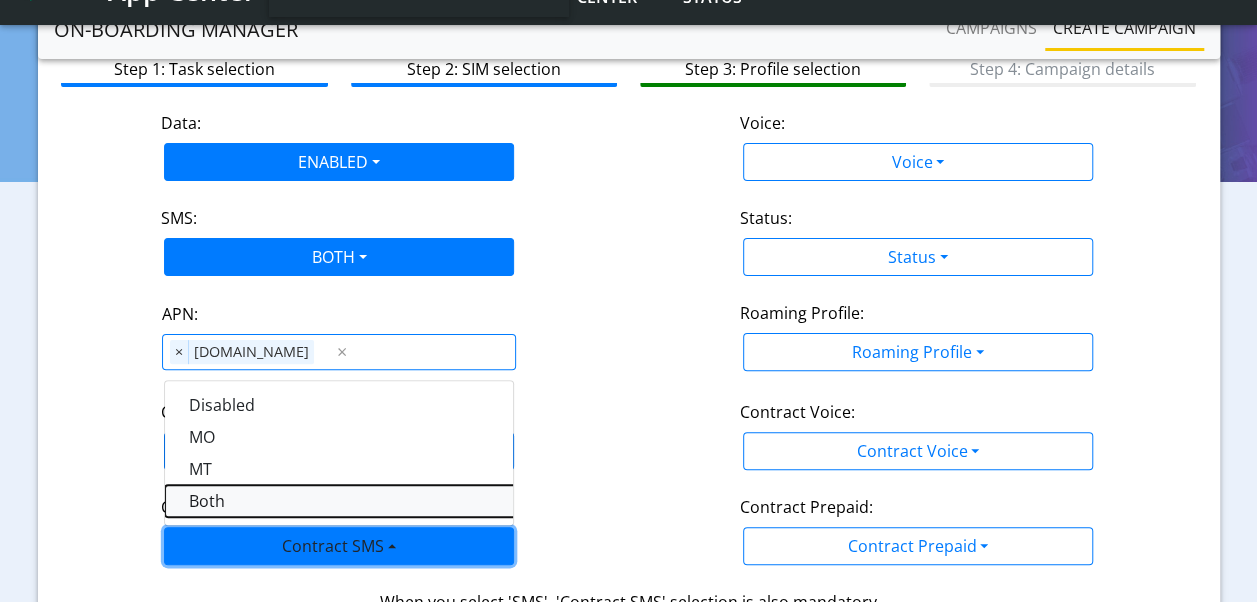 click on "Both" at bounding box center (415, 501) 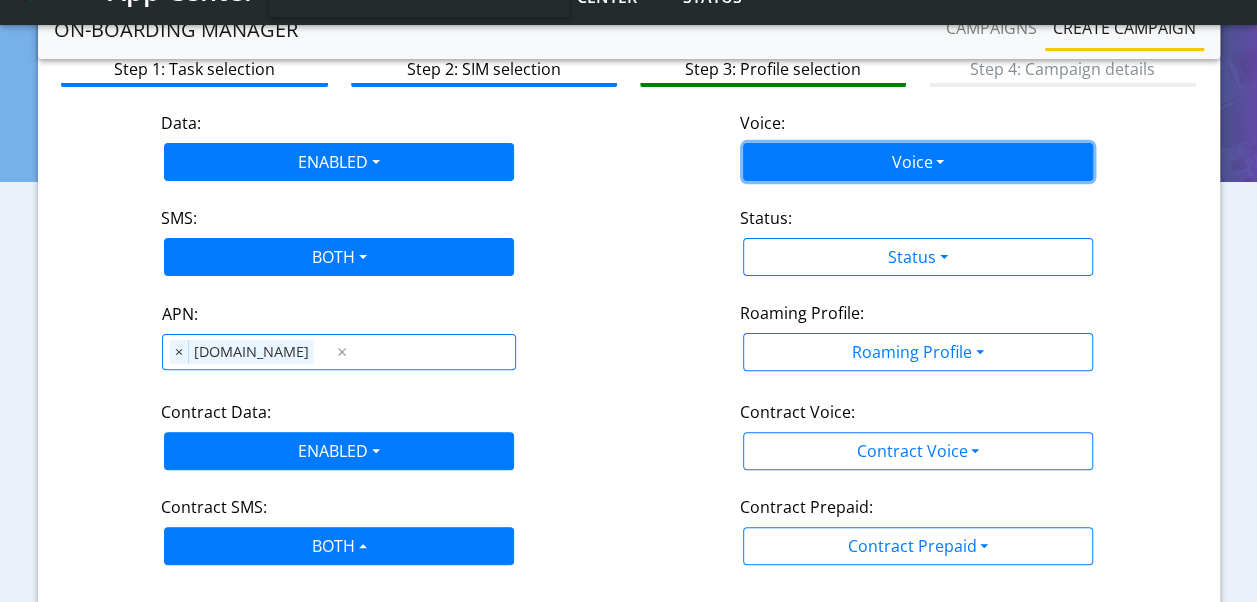 click on "Voice" at bounding box center [918, 162] 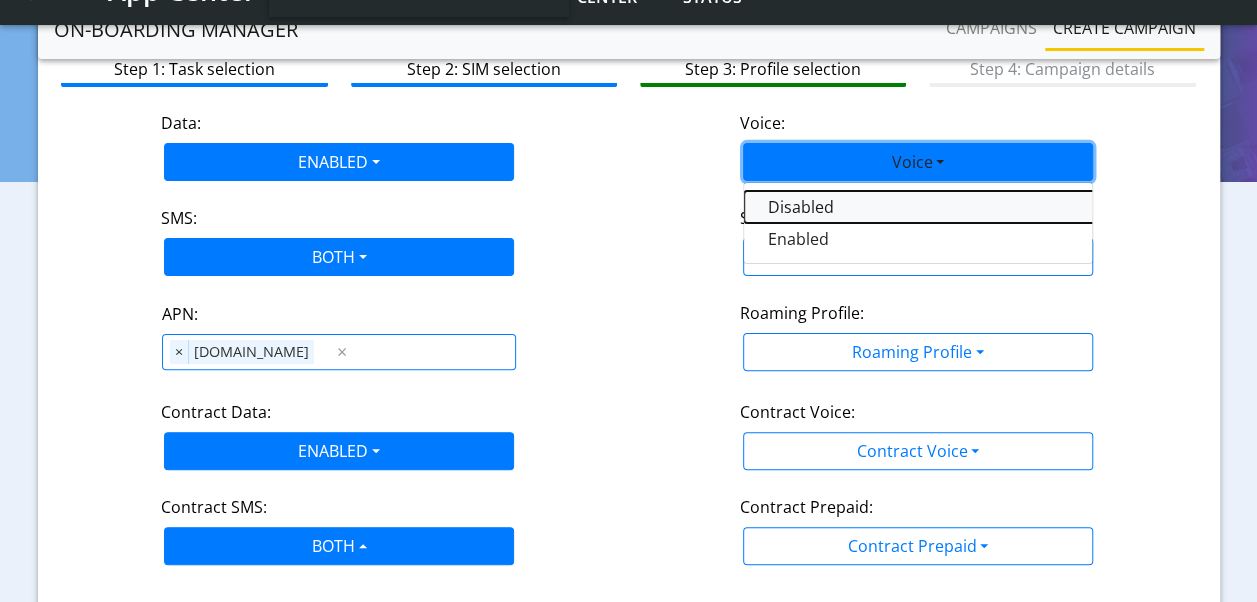 click on "Disabled" at bounding box center (994, 207) 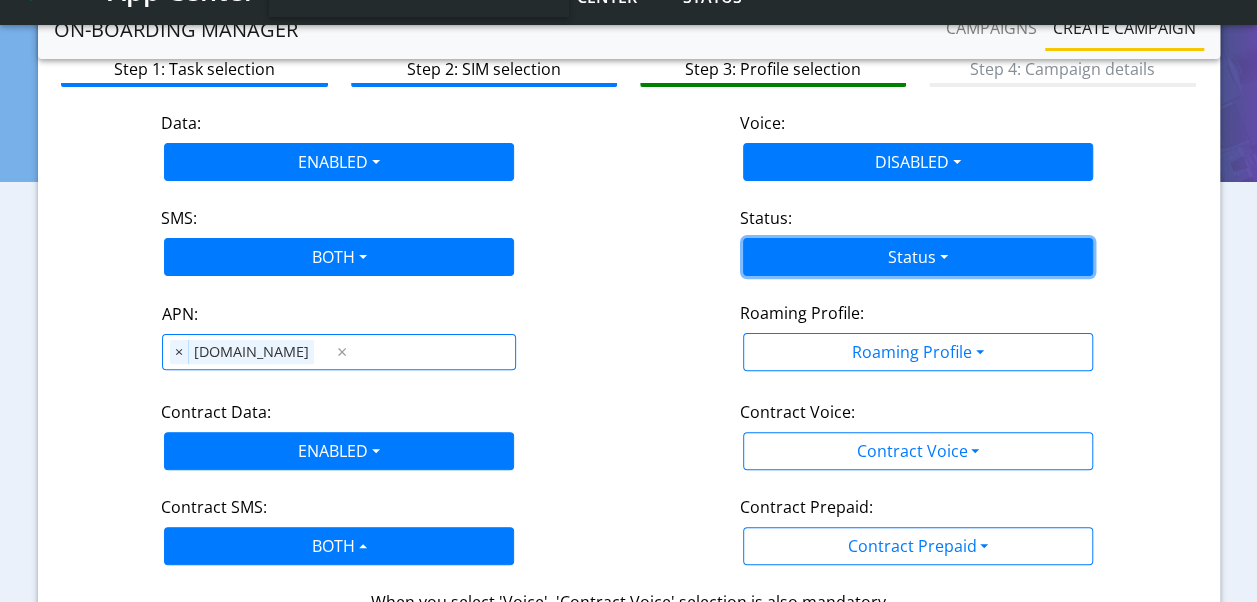 click on "Status" at bounding box center (918, 257) 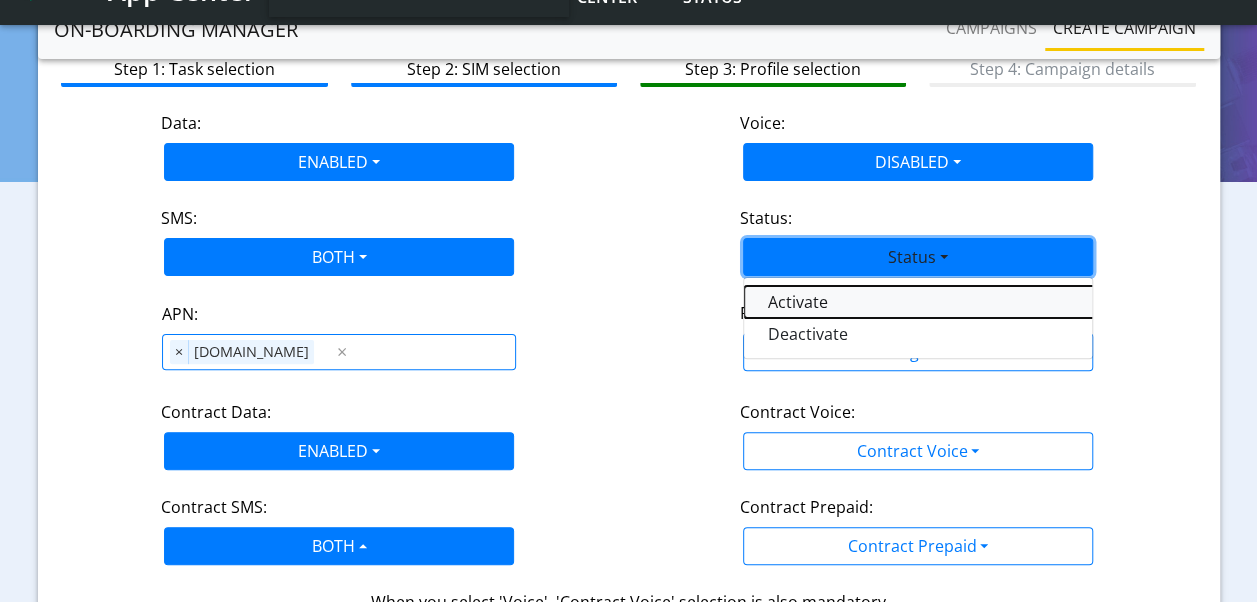 click on "Activate" at bounding box center (994, 302) 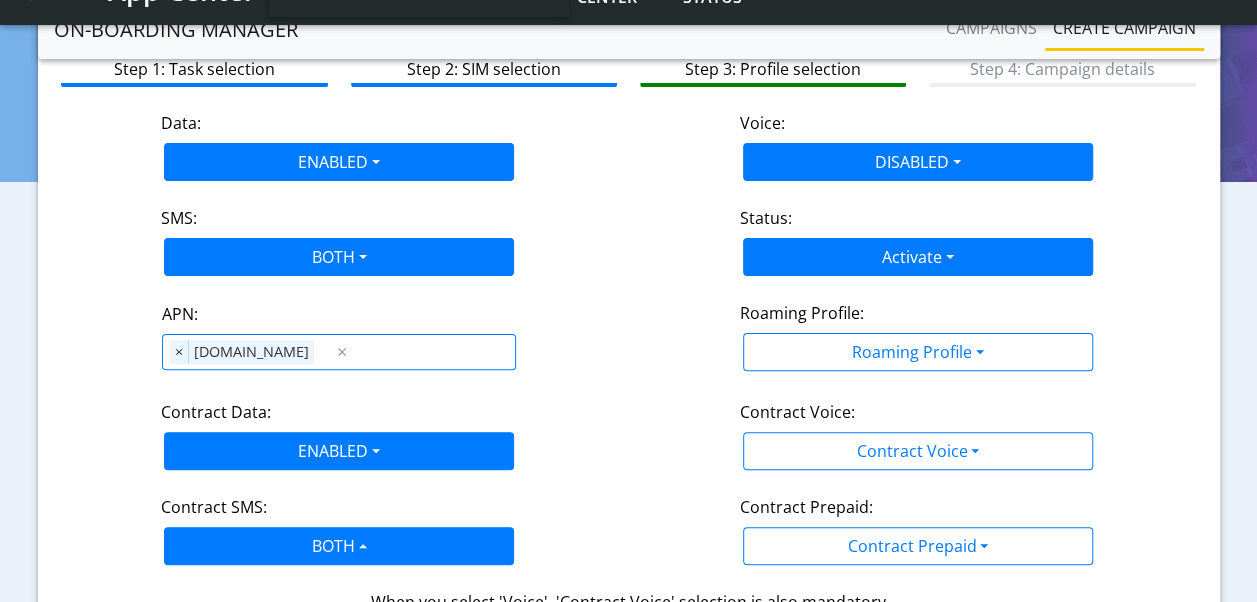 click on "Roaming Profile: Roaming Profile  All Blocked   Global All TCP1   Lumenis_LTD TCP 1   Broadband TCP 1   Prepaid TCP 1   simWISENext   Global_TCP2   Broadband TCP2   Multi IMSI All TCP2   TCP2 PZ 1-2   TCP 1 PZ1-4   Prepaid TCP 2   Global_TCP3   TCP 3 PZ1   TCP 3 PZ1-2   TCP3 PZ1-4   Multi IMSI All TCP3   NExT eProfile 1   Nayax_Mexico   TCP4_BR   NExT eProfile 2   NExT eProfile 4   NExT eProfile 5   NExT eProfile 3   Global TCP 5" 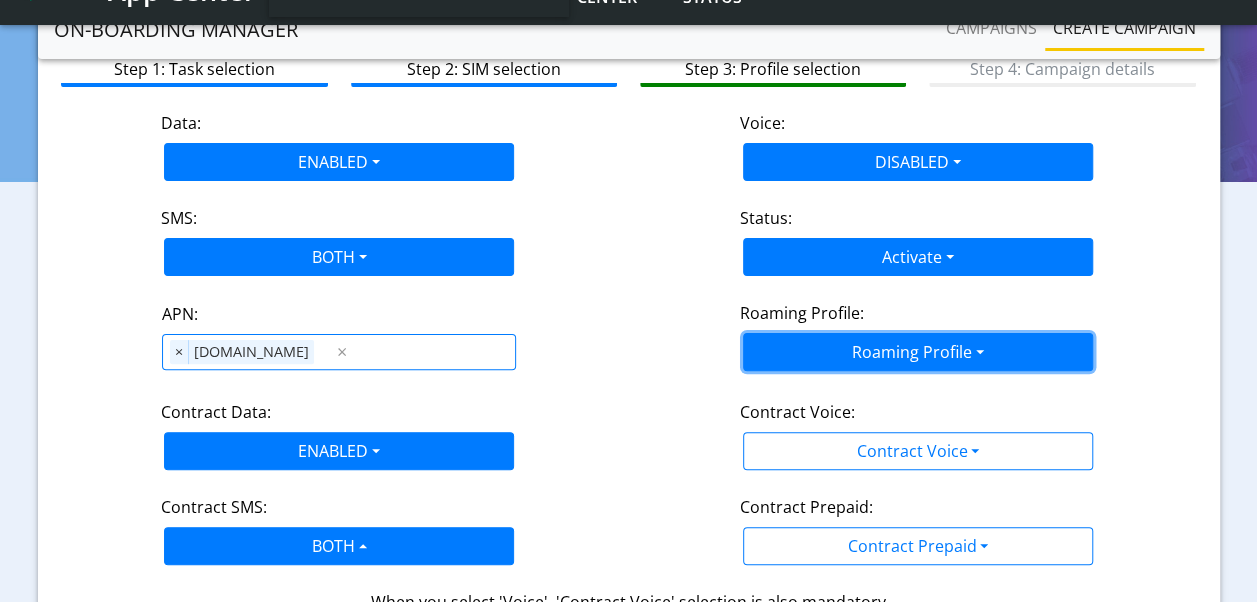 click on "Roaming Profile" at bounding box center [918, 352] 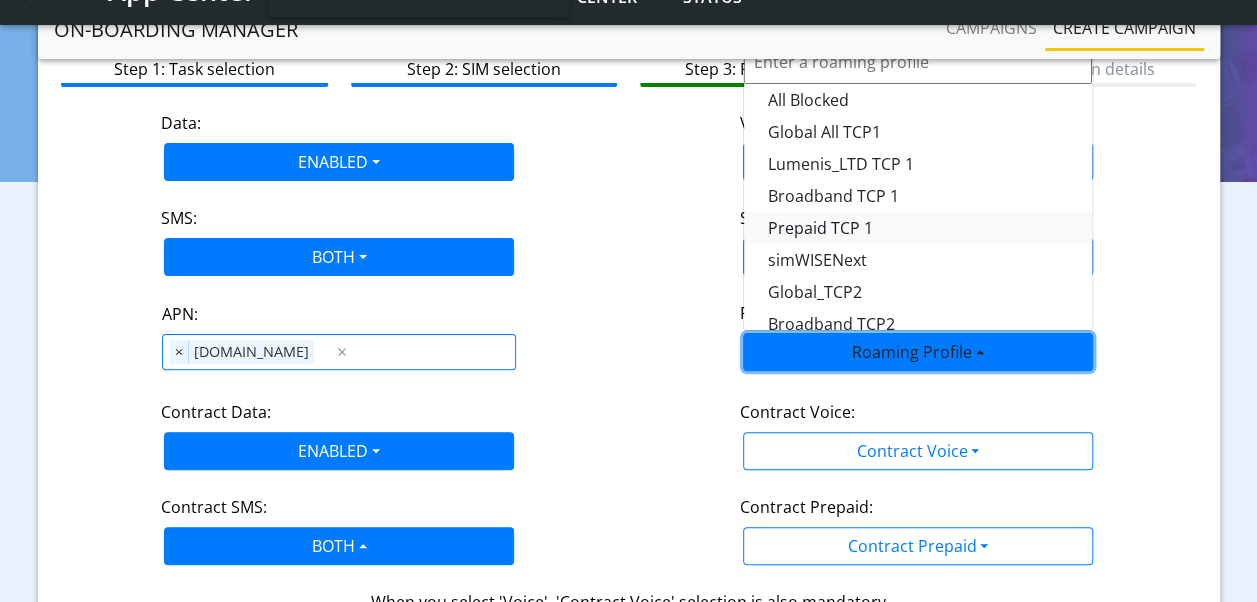 scroll, scrollTop: 561, scrollLeft: 0, axis: vertical 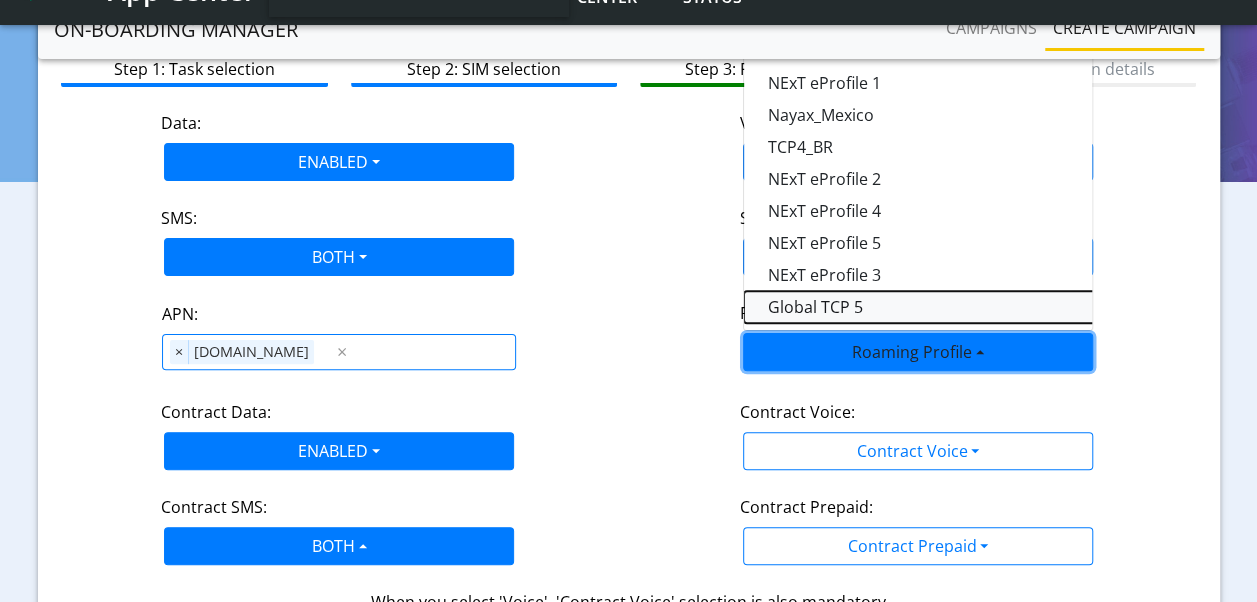 click on "Global TCP 5" at bounding box center (994, 307) 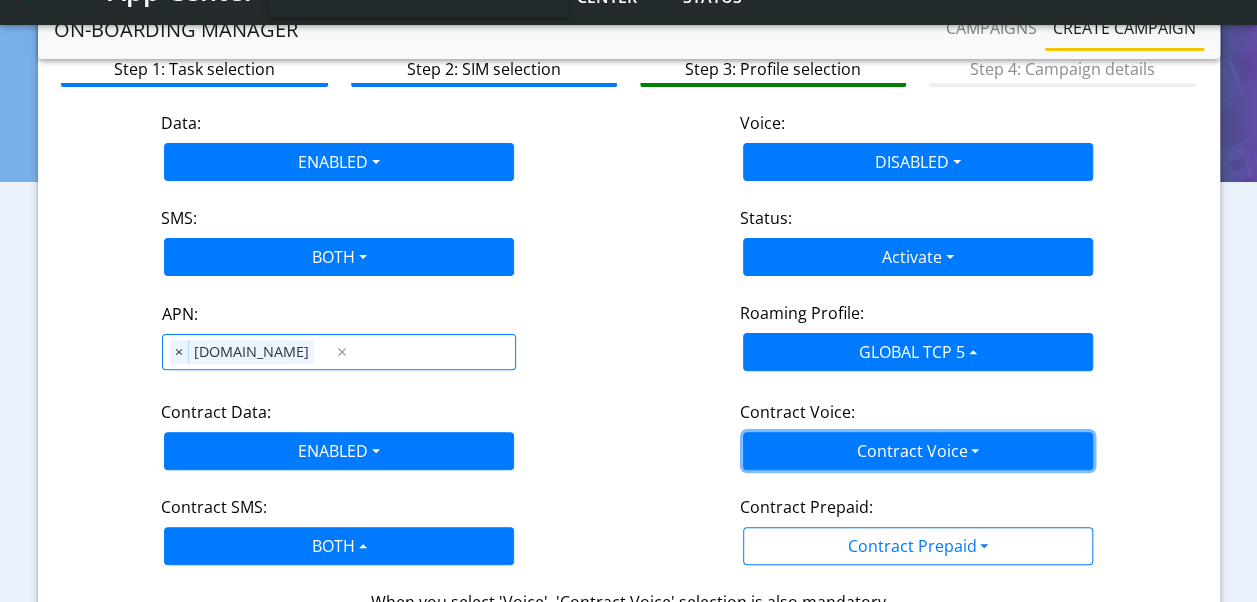 click on "Contract Voice" at bounding box center [918, 451] 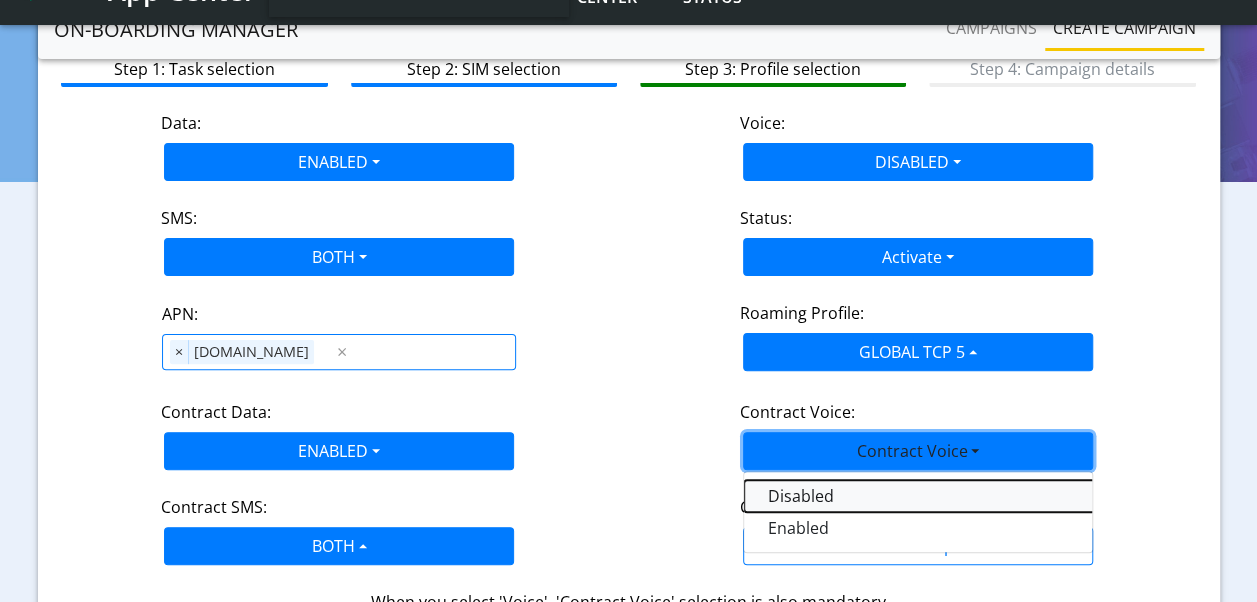 click on "Disabled" at bounding box center [994, 496] 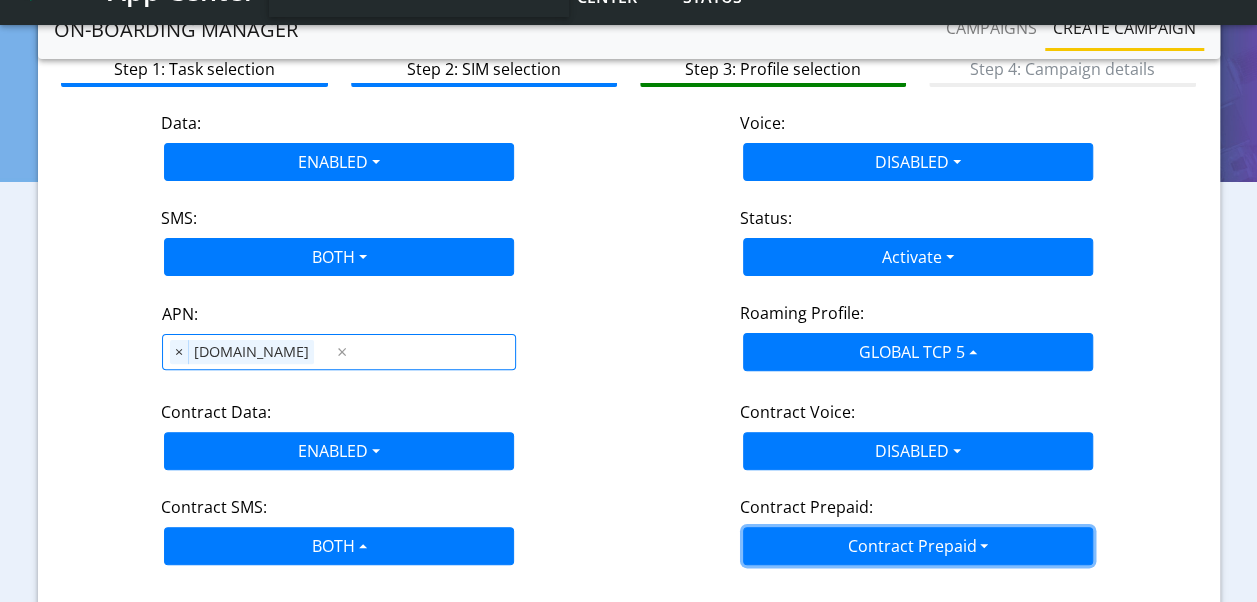 click on "Contract Prepaid" at bounding box center (918, 546) 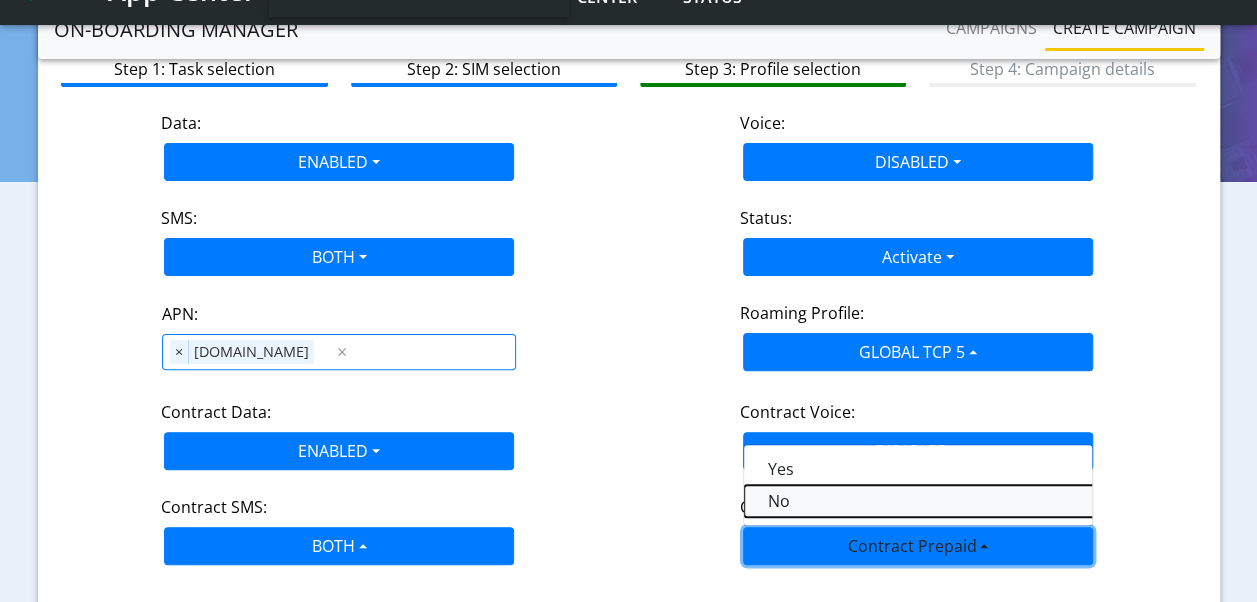click on "No" at bounding box center (994, 501) 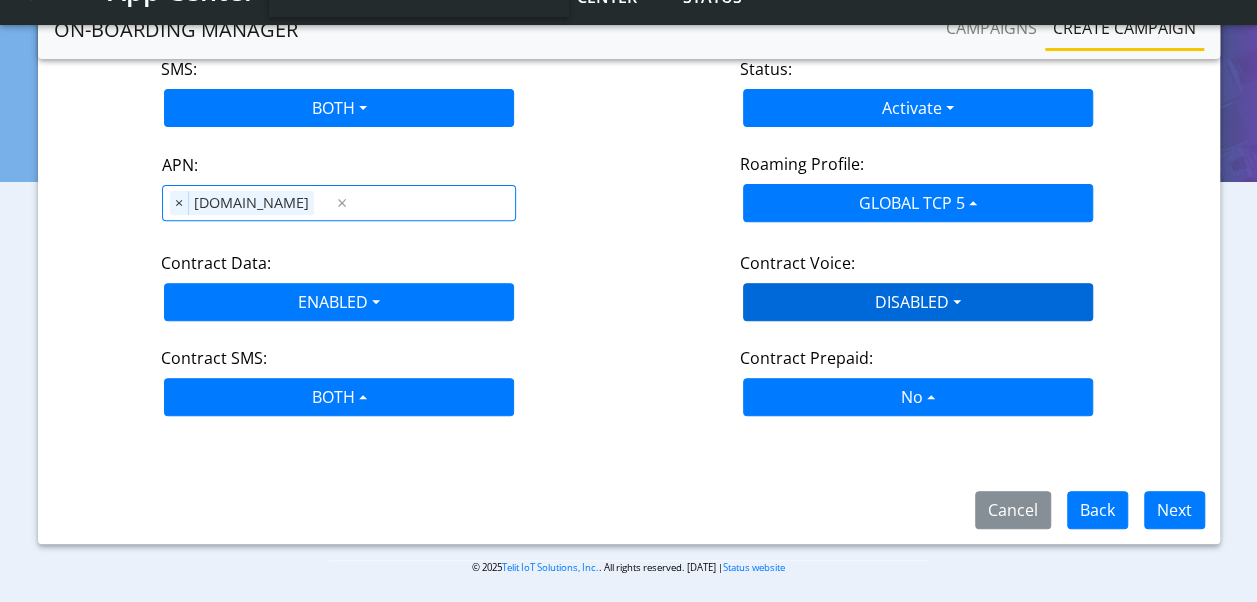 scroll, scrollTop: 272, scrollLeft: 0, axis: vertical 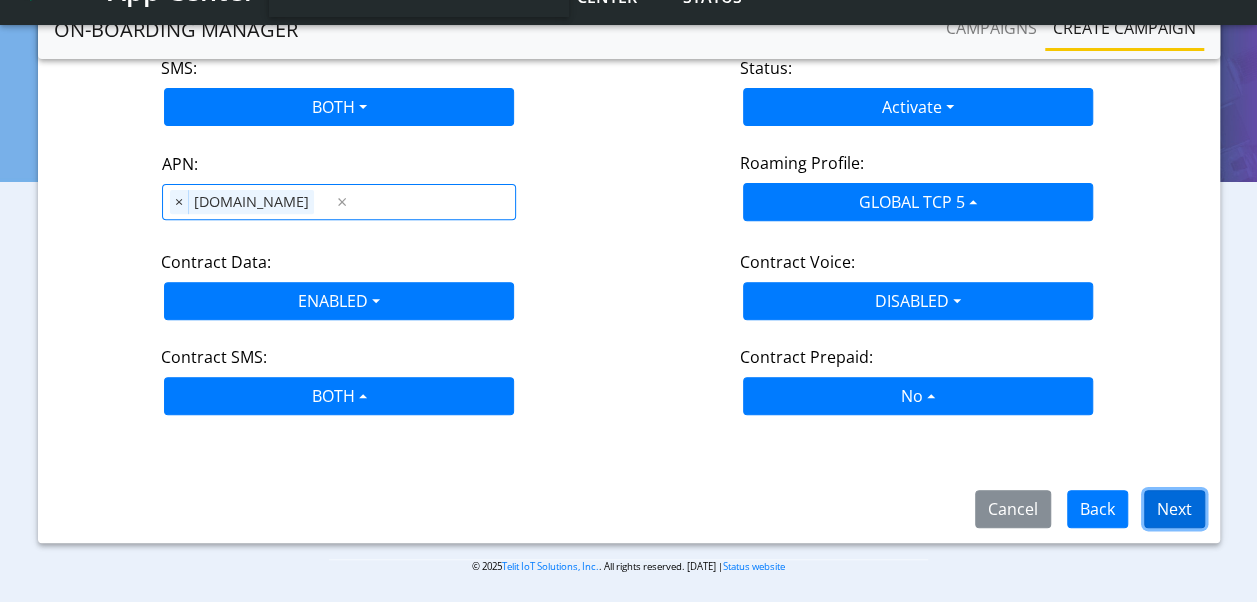 click on "Next" at bounding box center (1174, 509) 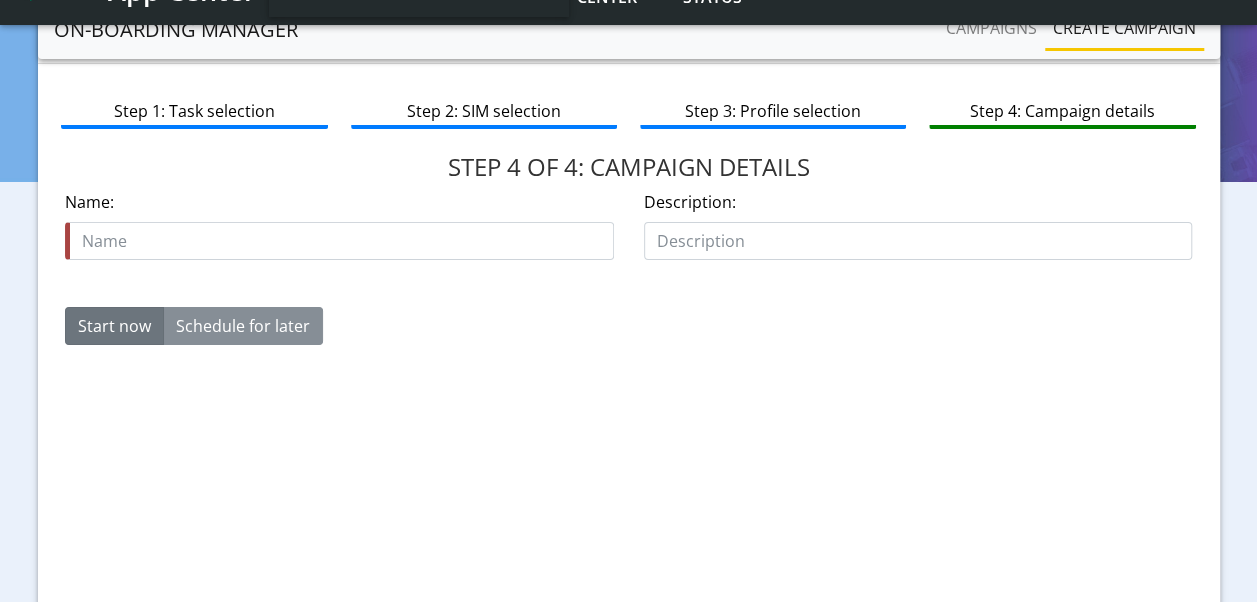 scroll, scrollTop: 55, scrollLeft: 0, axis: vertical 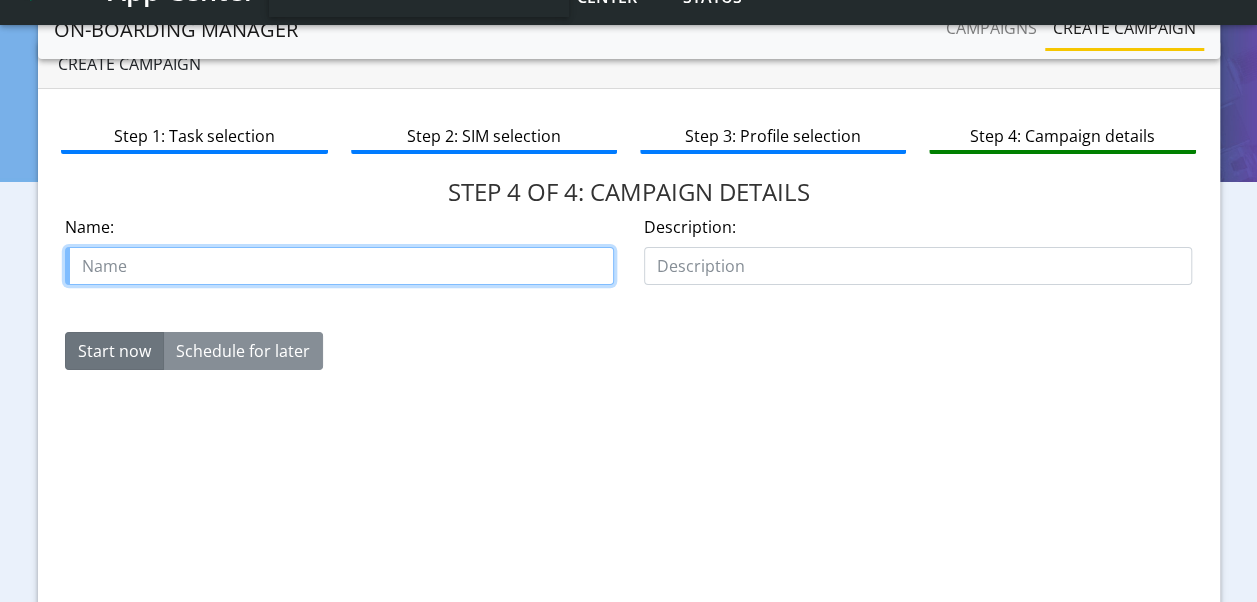 click at bounding box center (339, 266) 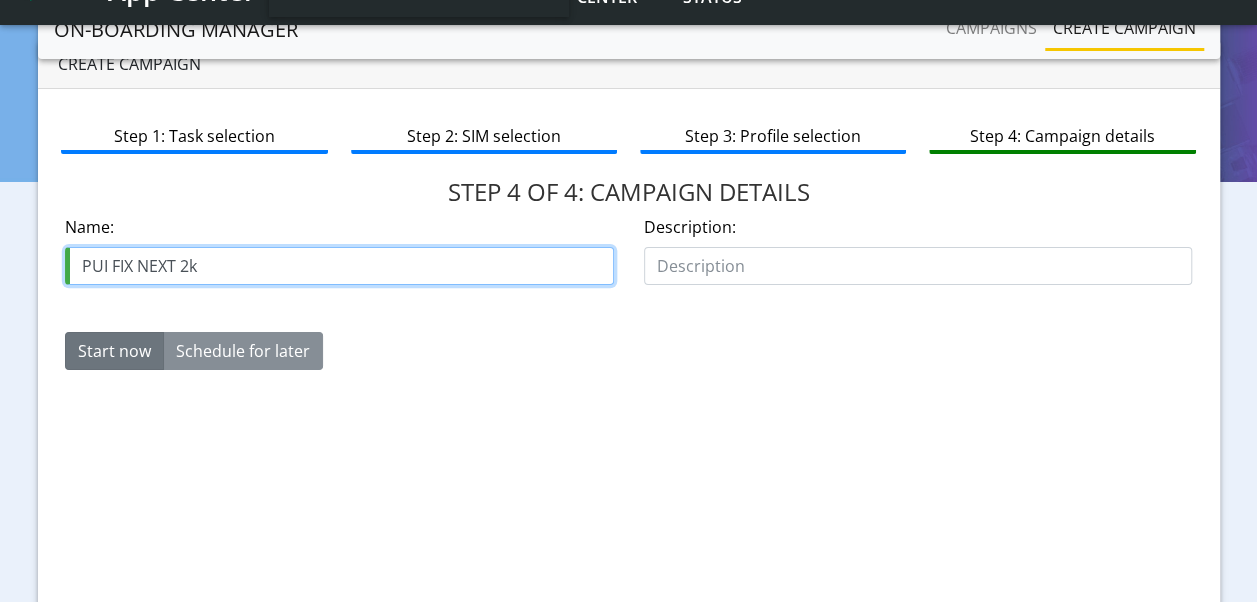 type on "PUI FIX NEXT 2k" 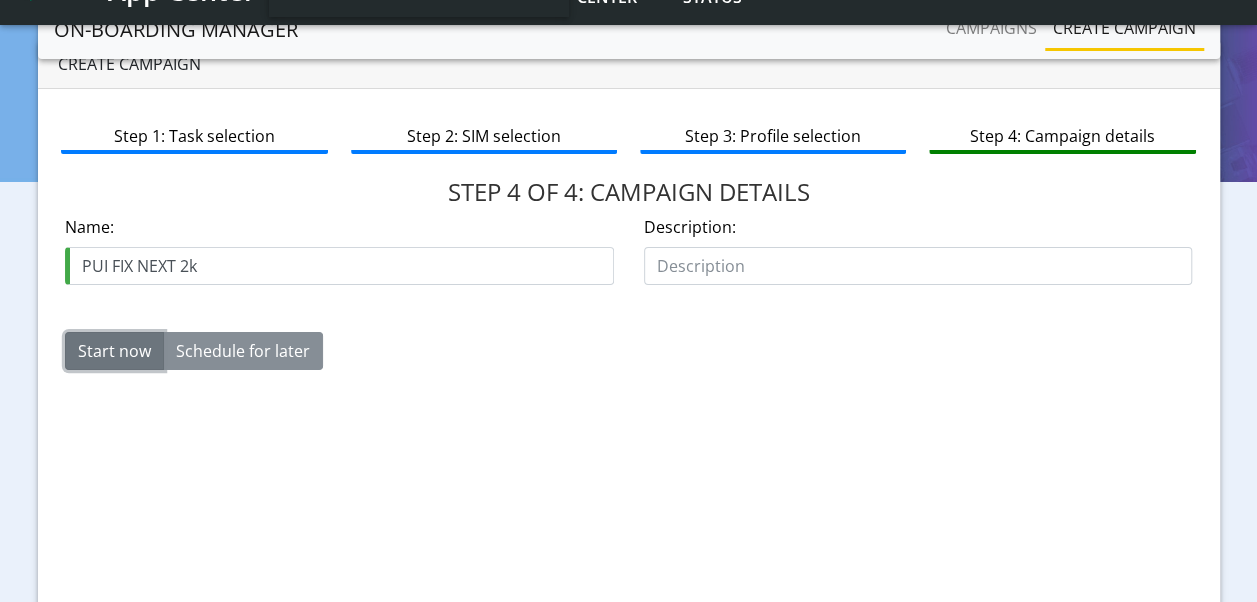 click on "Start now" 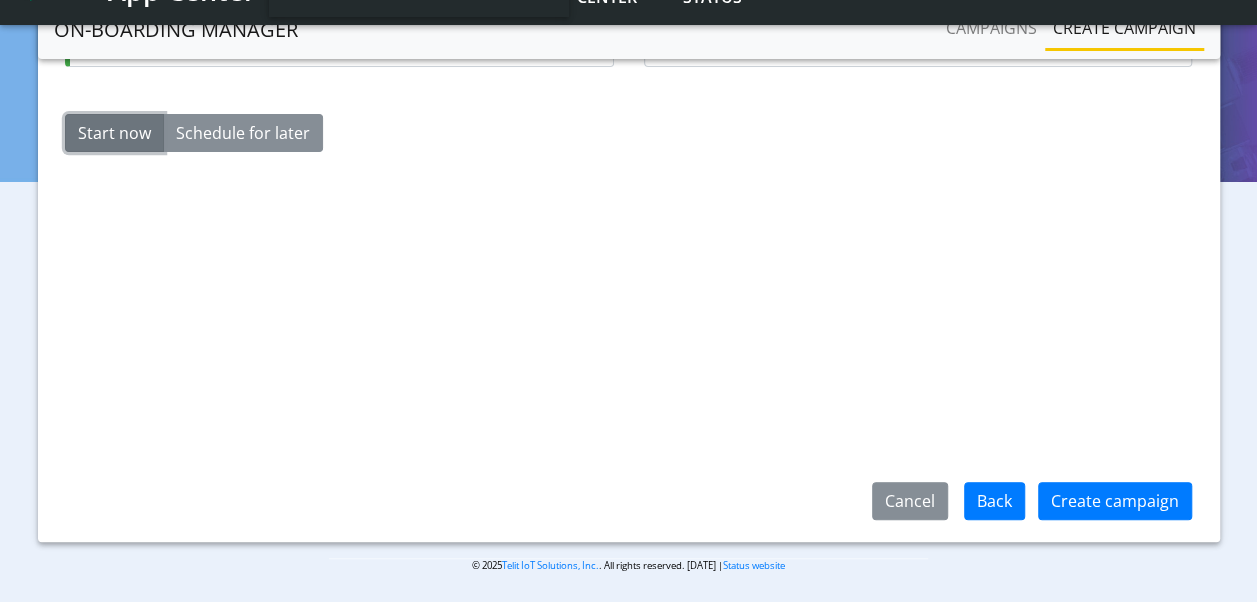 scroll, scrollTop: 275, scrollLeft: 0, axis: vertical 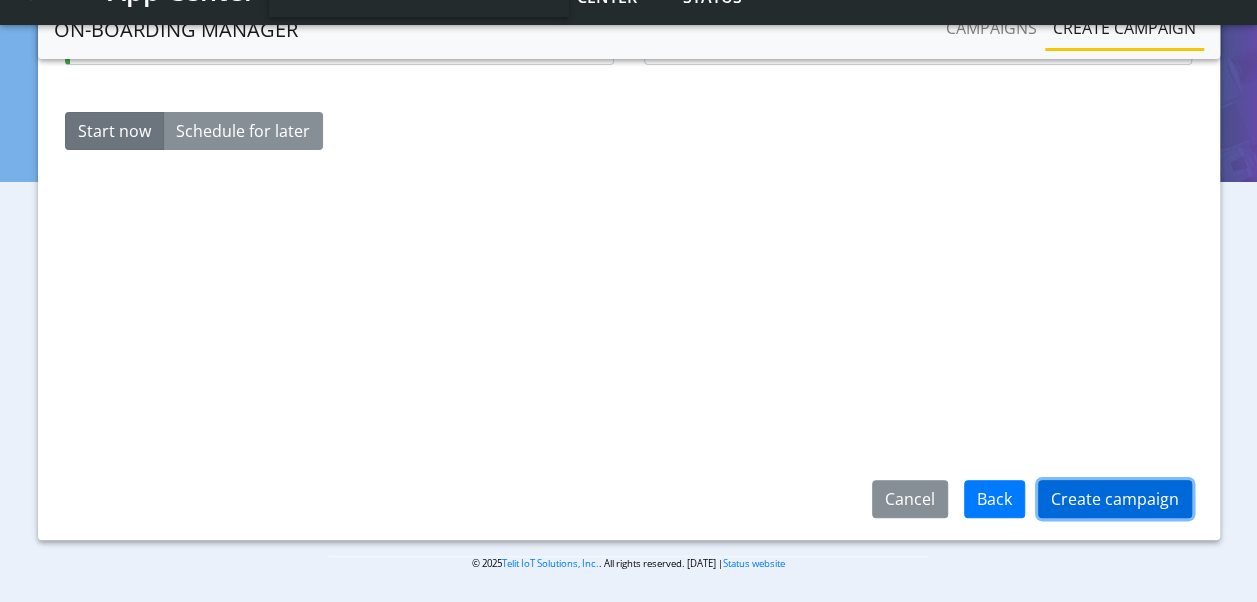 click on "Create campaign" at bounding box center (1115, 499) 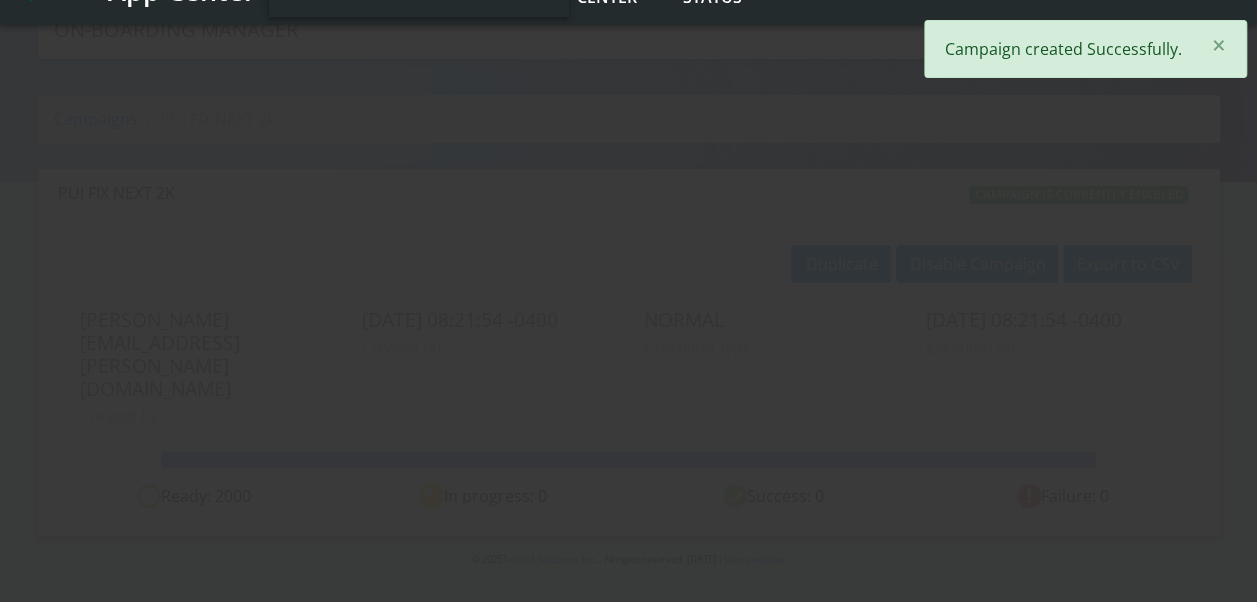 scroll, scrollTop: 0, scrollLeft: 0, axis: both 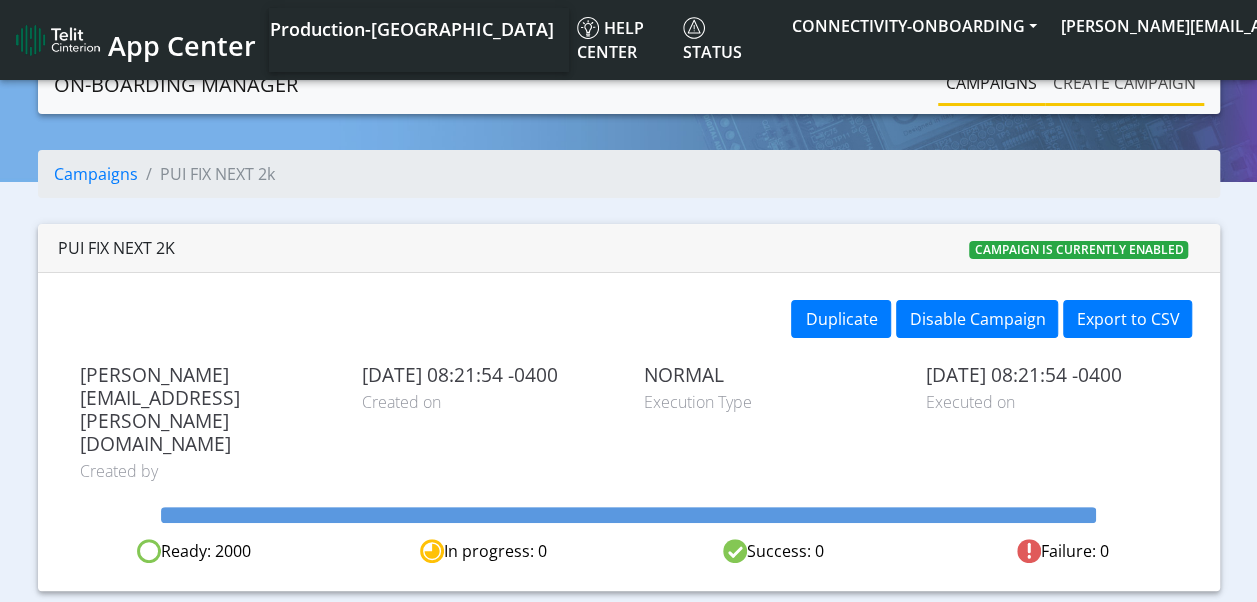 click on "Create campaign" 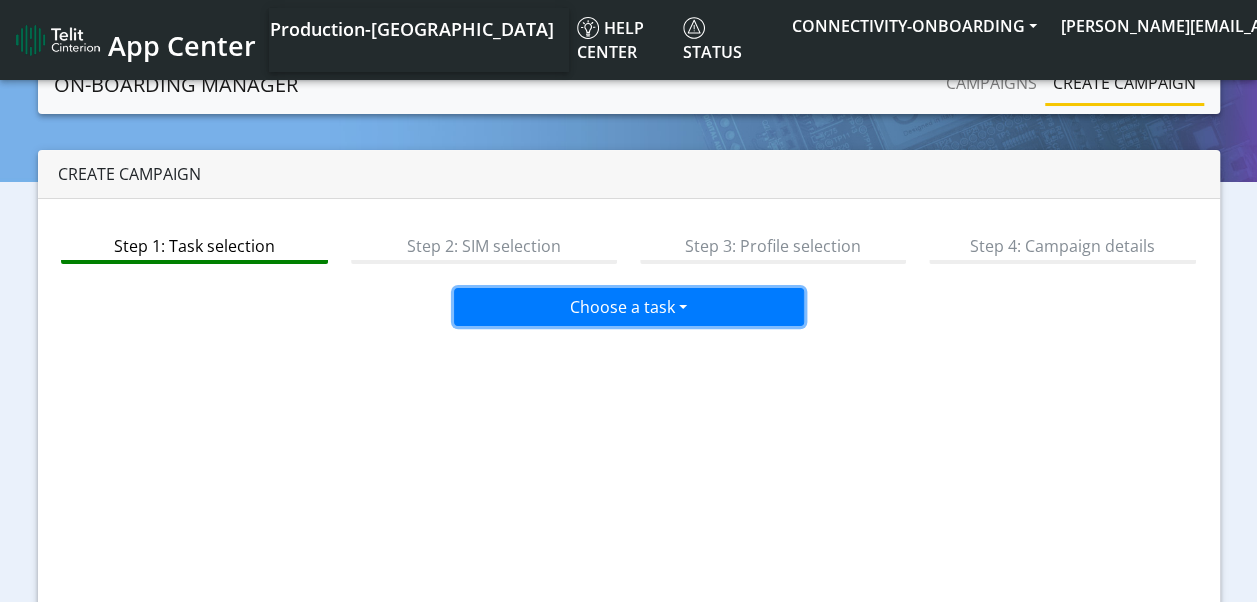 click on "Choose a task" at bounding box center (629, 307) 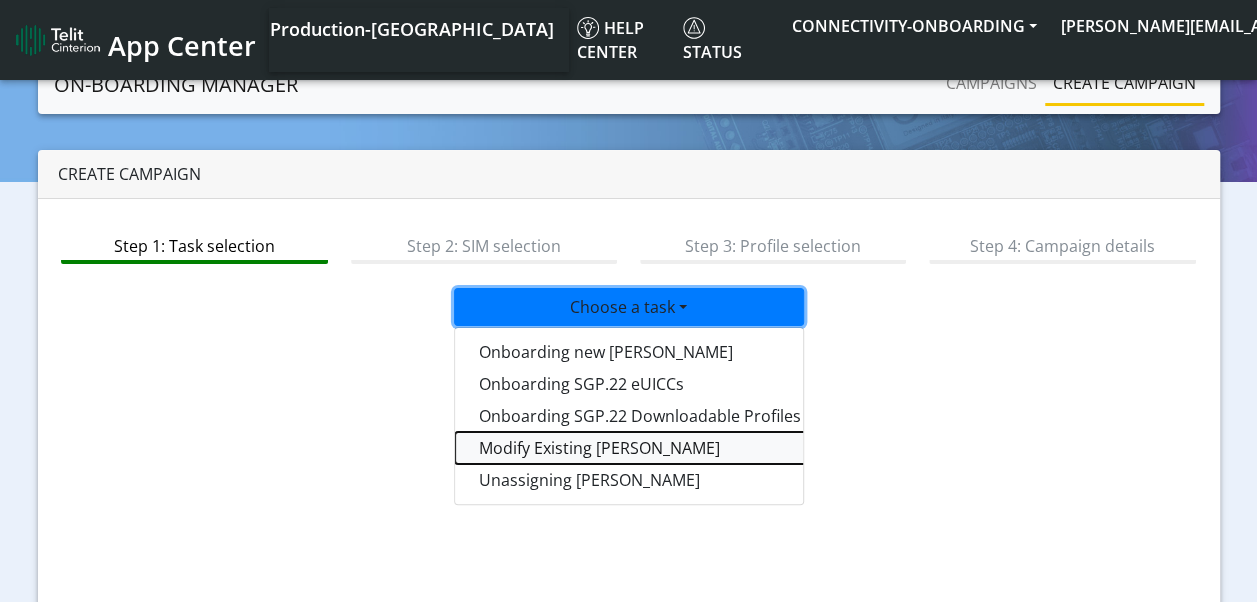click on "Modify Existing [PERSON_NAME]" at bounding box center [705, 448] 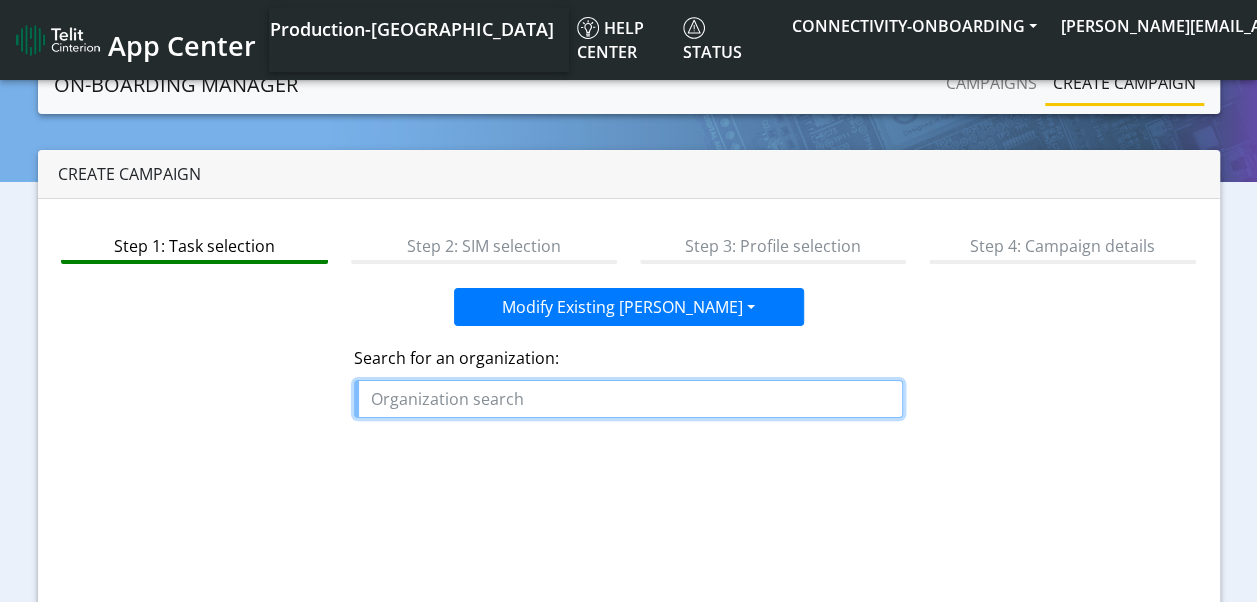 click at bounding box center (628, 399) 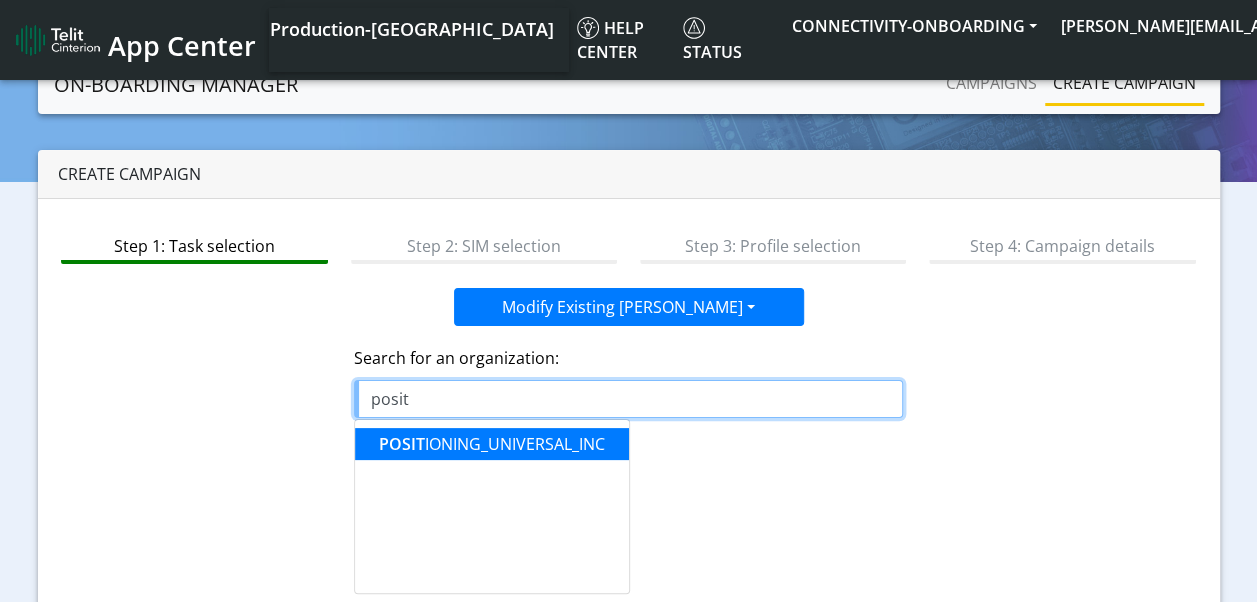 click on "POSIT IONING_UNIVERSAL_INC" at bounding box center [492, 444] 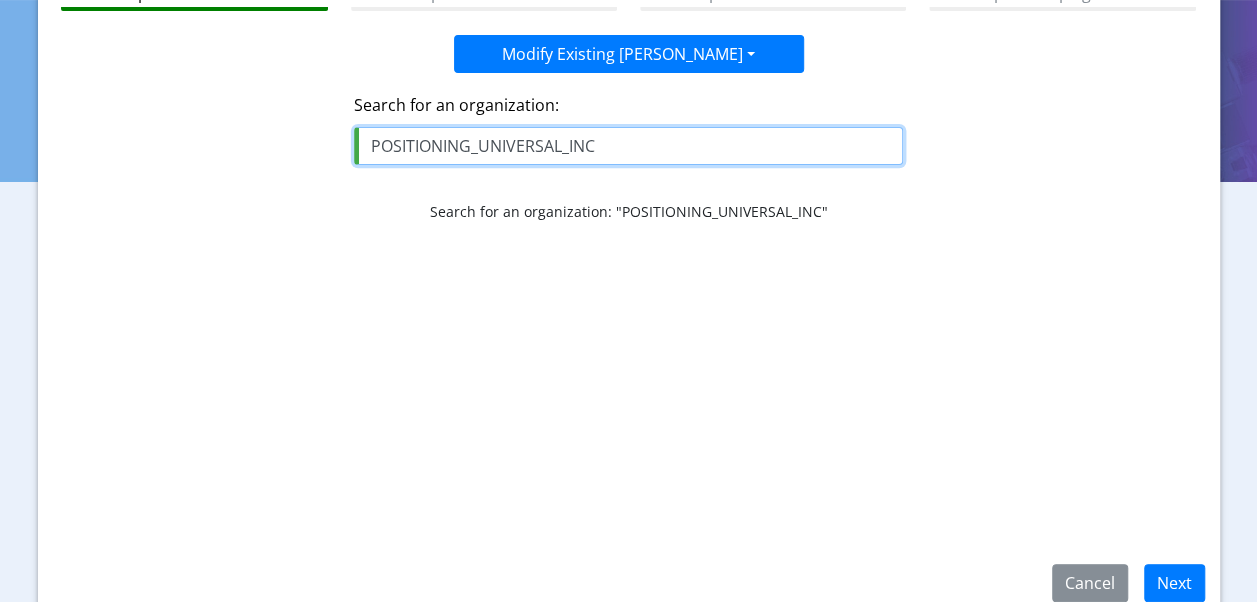 scroll, scrollTop: 249, scrollLeft: 0, axis: vertical 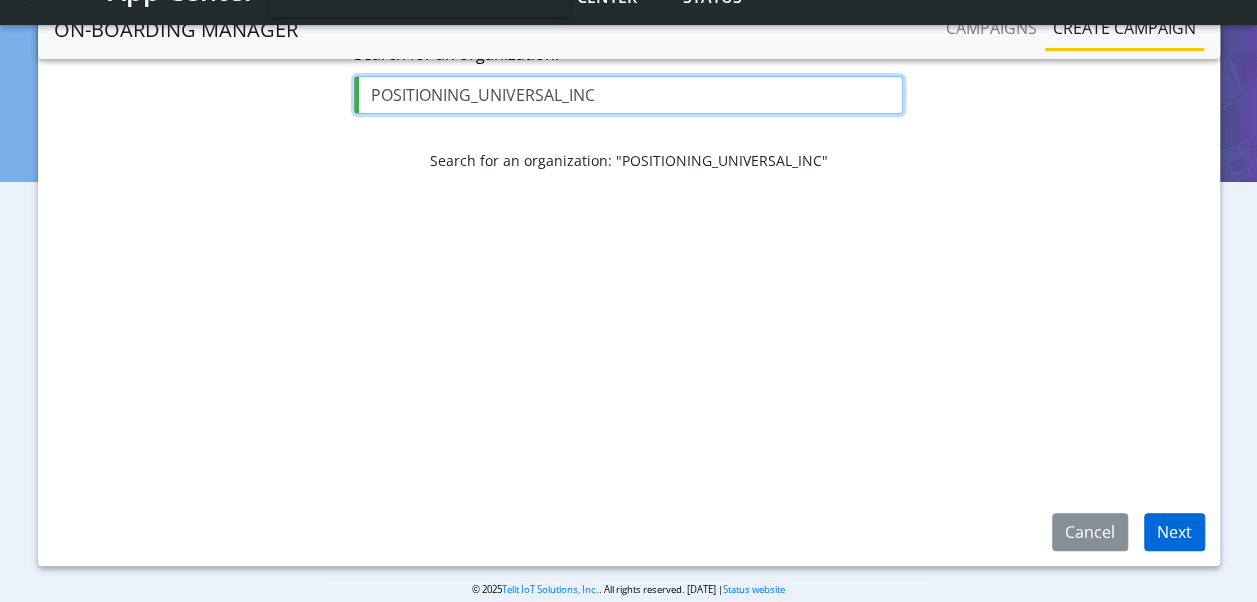 type on "POSITIONING_UNIVERSAL_INC" 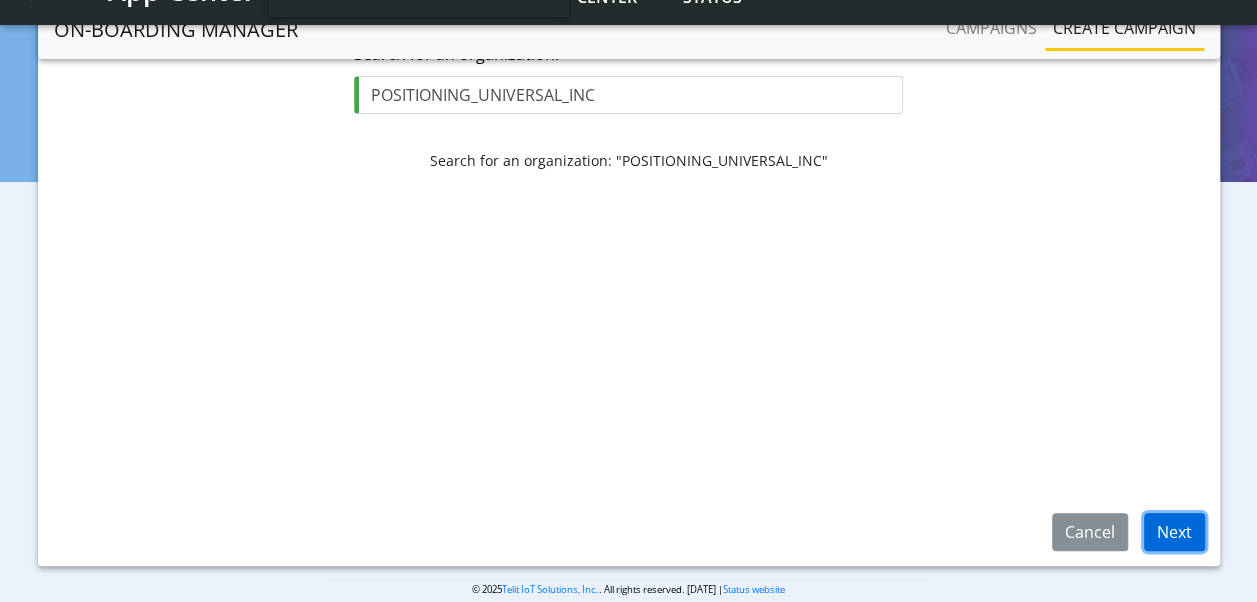 click on "Next" at bounding box center (1174, 532) 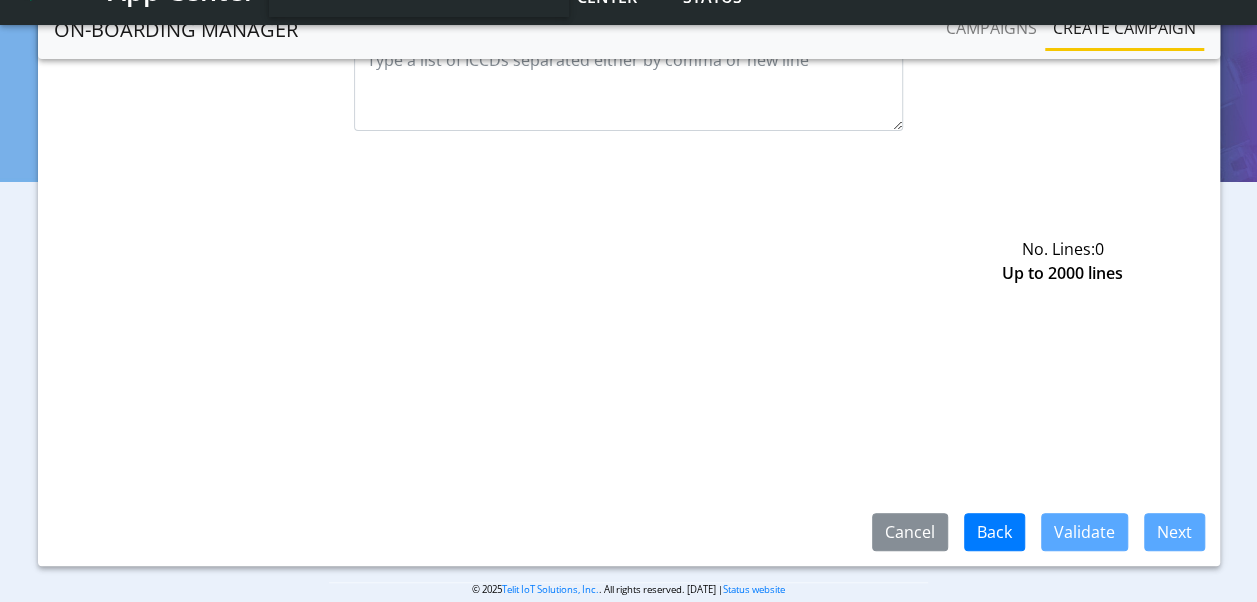 scroll, scrollTop: 179, scrollLeft: 0, axis: vertical 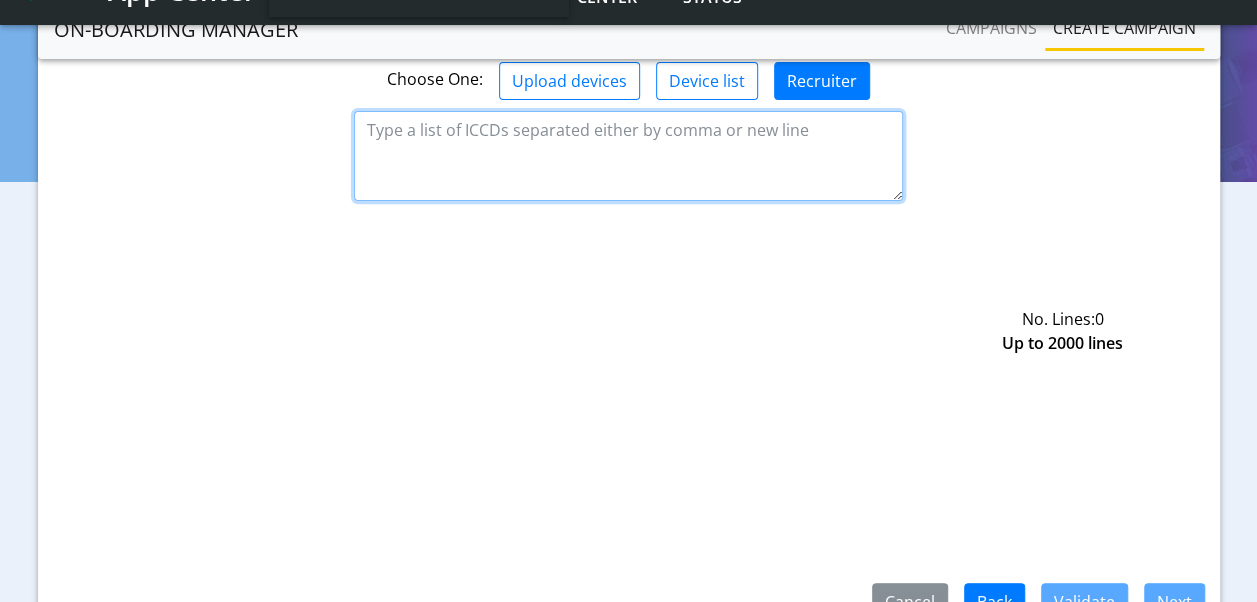 click at bounding box center [628, 156] 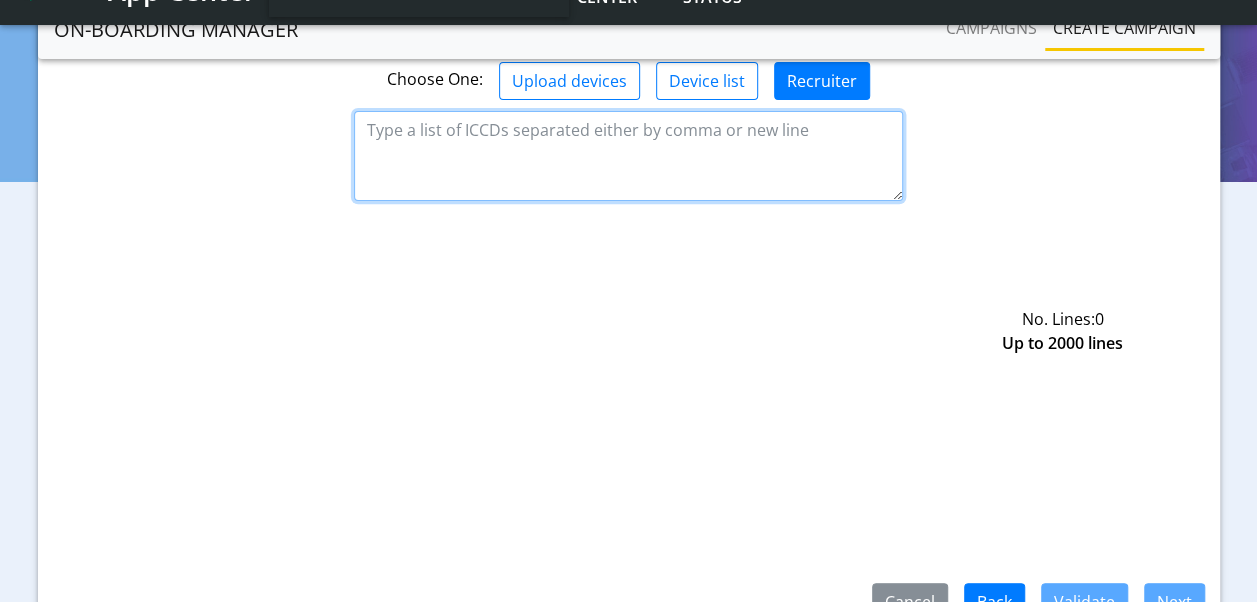 paste on "89358151000027780124
89358151000027780132
89358151000027780140
89358151000027780157
89358151000027780165
89358151000027780173
89358151000027780181
89358151000027780199
89358151000027780207
89358151000027780215
89358151000027780223
89358151000027780231
89358151000027780249
89358151000027780256
89358151000027780264
89358151000027780272
89358151000027780280
89358151000027780298
89358151000027780306
89358151000027780314
89358151000027780322
89358151000027780330
89358151000027780348
89358151000027780355
89358151000027780363
89358151000027780371
89358151000027780389
89358151000027780397
89358151000027780405
89358151000027780413
89358151000027780421
89358151000027780439
89358151000027780447
89358151000027780454
89358151000027780462
89358151000027780470
89358151000027780488
89358151000027780496
89358151000027780504
89358151000027780512
89358151000027780520
89358151000027780538
89358151000027780546
89358151000027780553
89358151000027780561
89358151000027780579
89358151000027780587
89358151000027780595
8935815100002..." 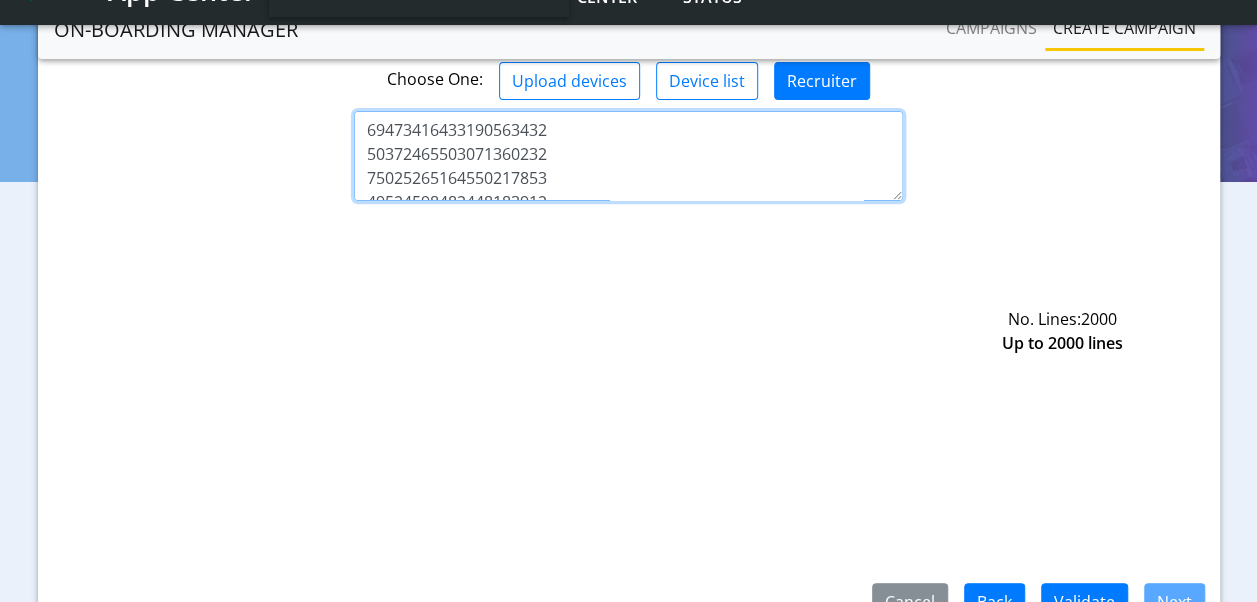 scroll, scrollTop: 47940, scrollLeft: 0, axis: vertical 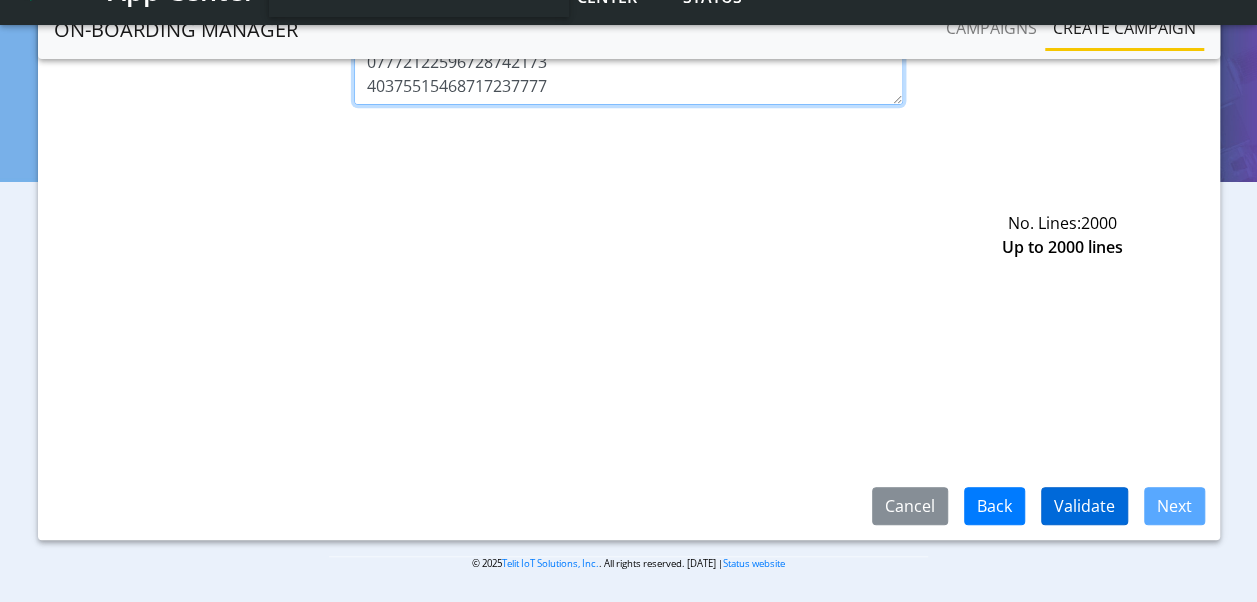 type on "89358151000027780124
89358151000027780132
89358151000027780140
89358151000027780157
89358151000027780165
89358151000027780173
89358151000027780181
89358151000027780199
89358151000027780207
89358151000027780215
89358151000027780223
89358151000027780231
89358151000027780249
89358151000027780256
89358151000027780264
89358151000027780272
89358151000027780280
89358151000027780298
89358151000027780306
89358151000027780314
89358151000027780322
89358151000027780330
89358151000027780348
89358151000027780355
89358151000027780363
89358151000027780371
89358151000027780389
89358151000027780397
89358151000027780405
89358151000027780413
89358151000027780421
89358151000027780439
89358151000027780447
89358151000027780454
89358151000027780462
89358151000027780470
89358151000027780488
89358151000027780496
89358151000027780504
89358151000027780512
89358151000027780520
89358151000027780538
89358151000027780546
89358151000027780553
89358151000027780561
89358151000027780579
89358151000027780587
89358151000027780595
8935815100002..." 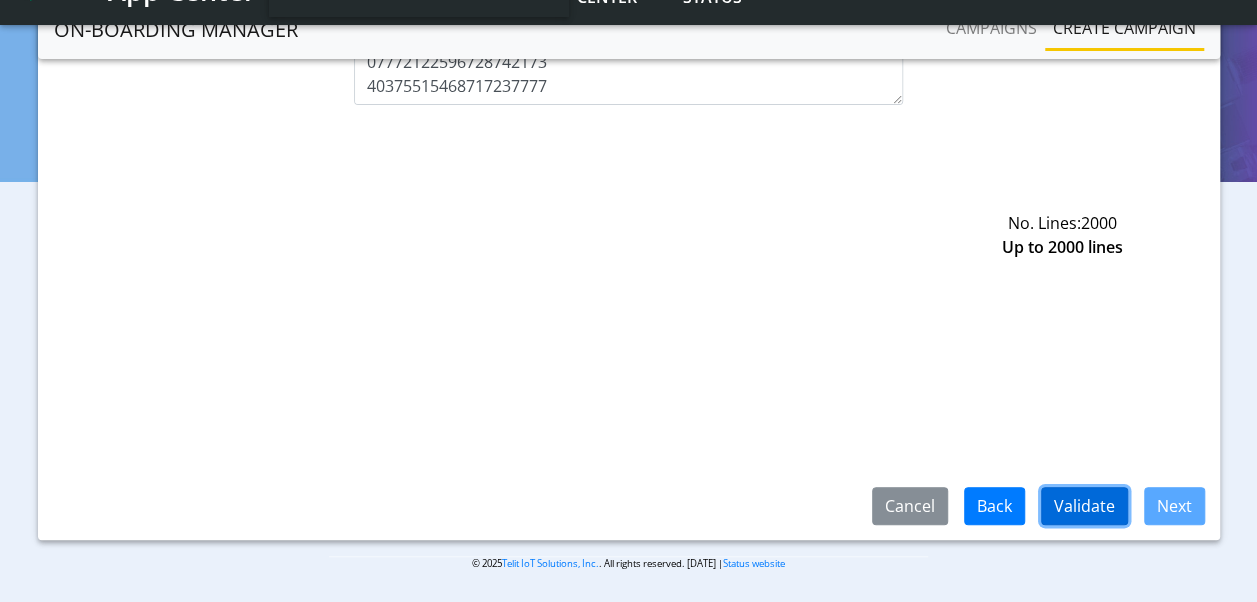 click on "Validate" at bounding box center (1084, 506) 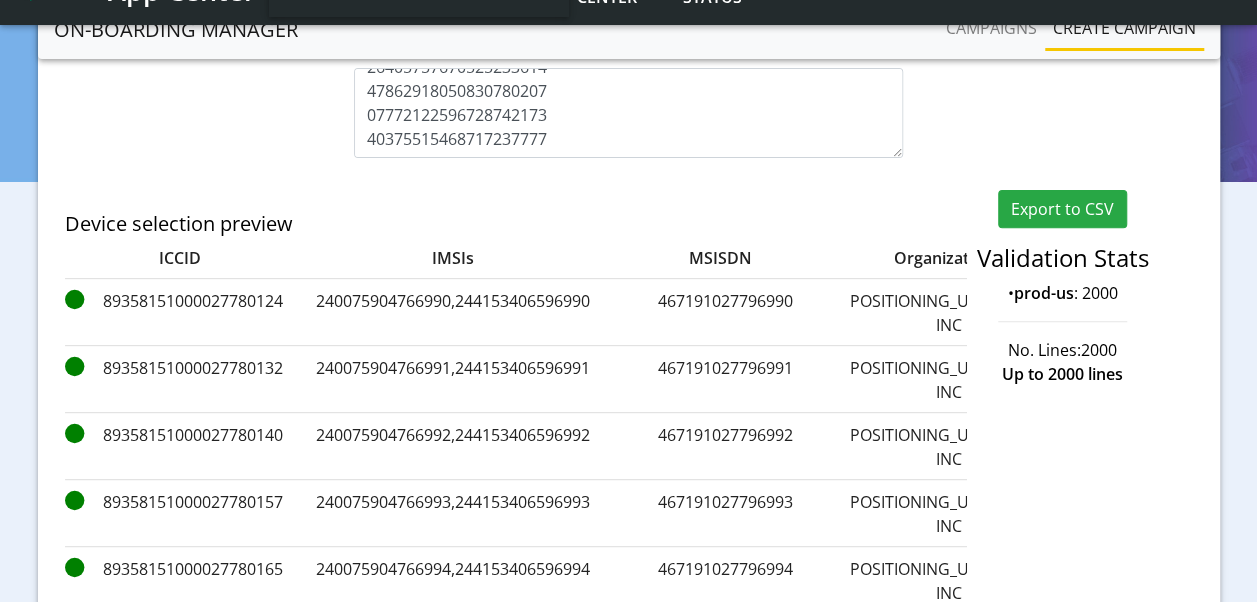 scroll, scrollTop: 432, scrollLeft: 0, axis: vertical 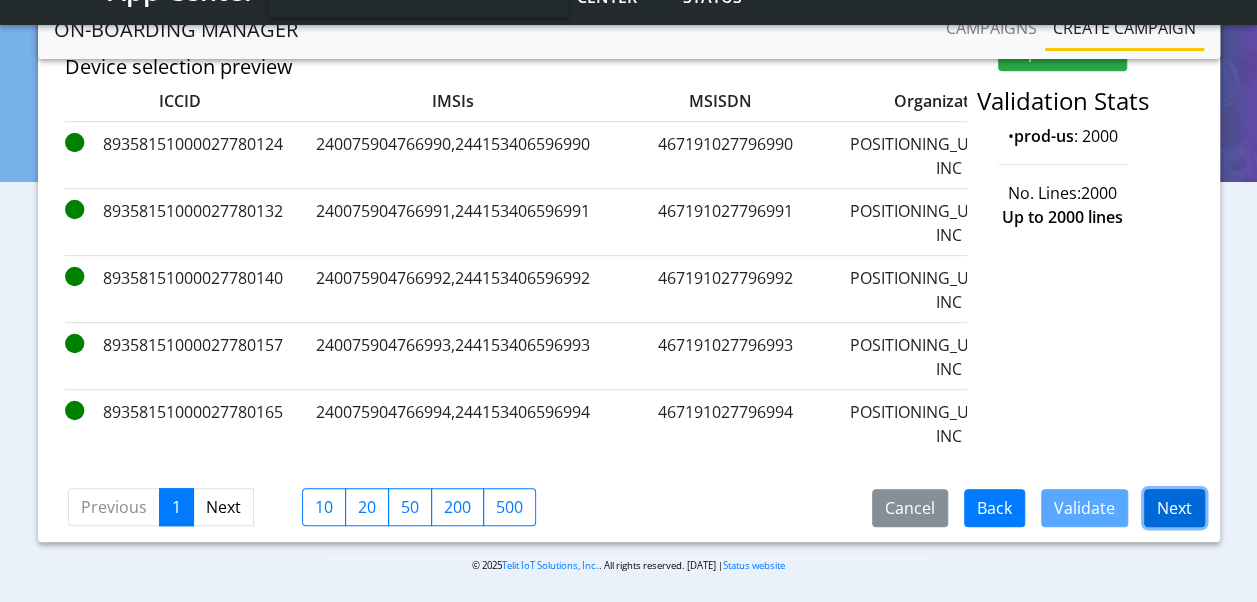 click on "Next" at bounding box center [1174, 508] 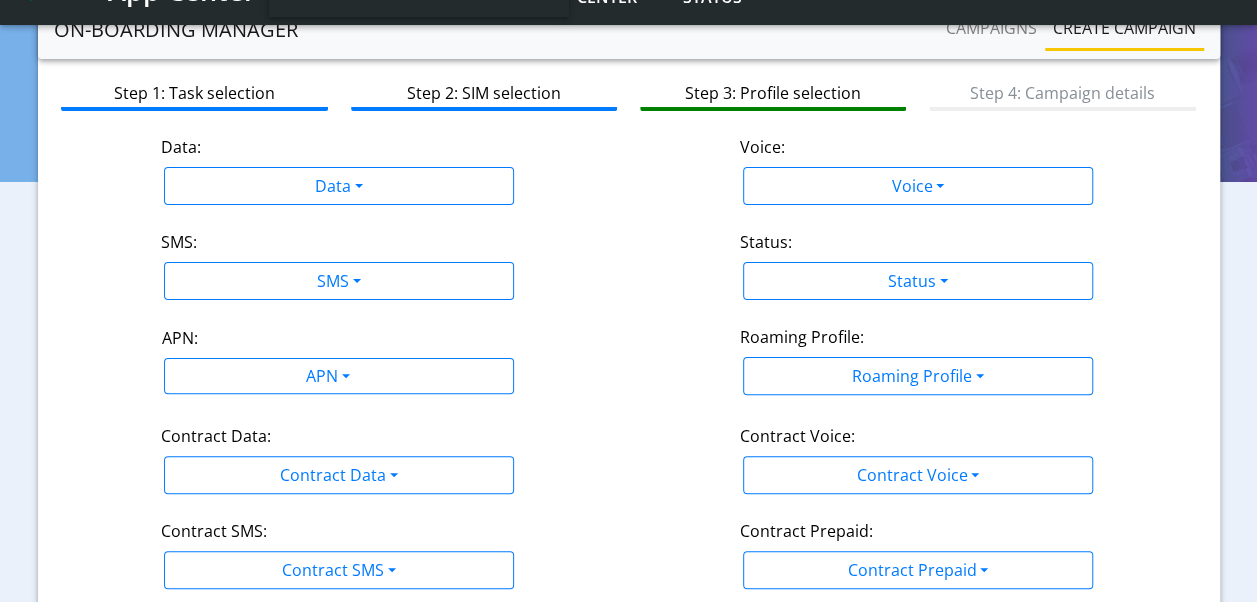 scroll, scrollTop: 97, scrollLeft: 0, axis: vertical 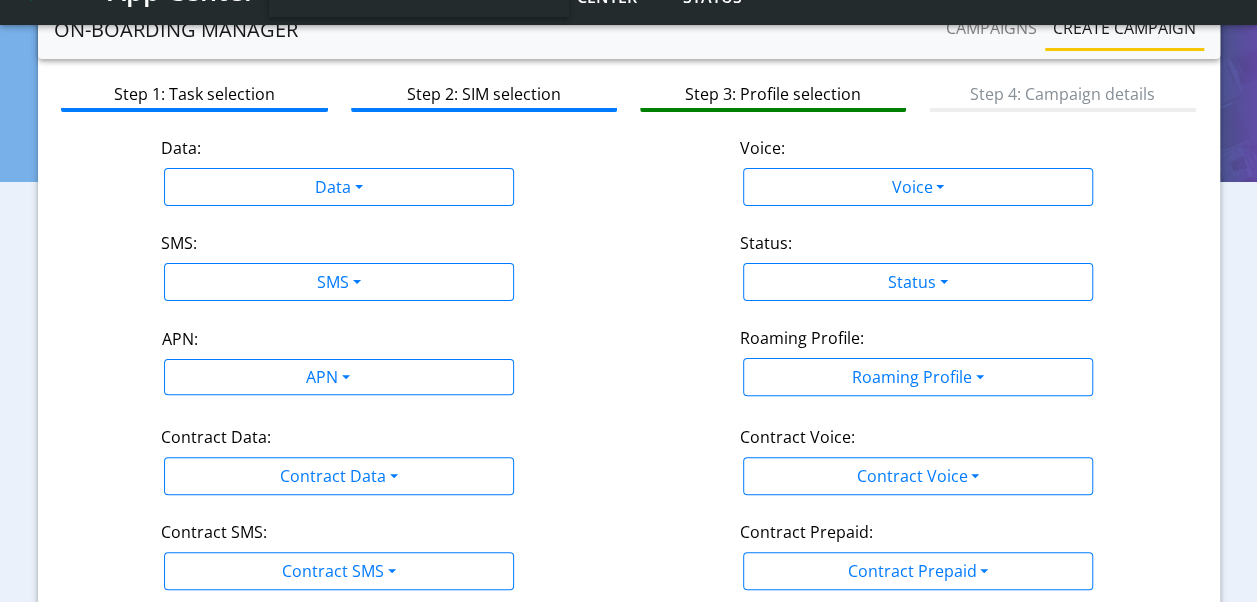 click on "Data: Data  Disabled   Enabled  Voice: Voice  Disabled   Enabled  SMS: SMS  Disabled   MO   MT   Both  Status: Status  Activate   Deactivate  APN: APN Roaming Profile: Roaming Profile  All Blocked   Global All TCP1   Lumenis_LTD TCP 1   Broadband TCP 1   Prepaid TCP 1   simWISENext   Global_TCP2   Broadband TCP2   Multi IMSI All TCP2   TCP2 PZ 1-2   TCP 1 PZ1-4   Prepaid TCP 2   Global_TCP3   TCP 3 PZ1   TCP 3 PZ1-2   TCP3 PZ1-4   Multi IMSI All TCP3   NExT eProfile 1   Nayax_Mexico   TCP4_BR   NExT eProfile 2   NExT eProfile 4   NExT eProfile 5   NExT eProfile 3   Global TCP 5  Contract Data: Contract Data  Disabled   Enabled  Contract Voice: Contract Voice  Disabled   Enabled   Contract SMS: Contract SMS  Disabled   MO   MT   Both   Contract Prepaid: Contract Prepaid  Yes   No   Cancel   Back   Next" 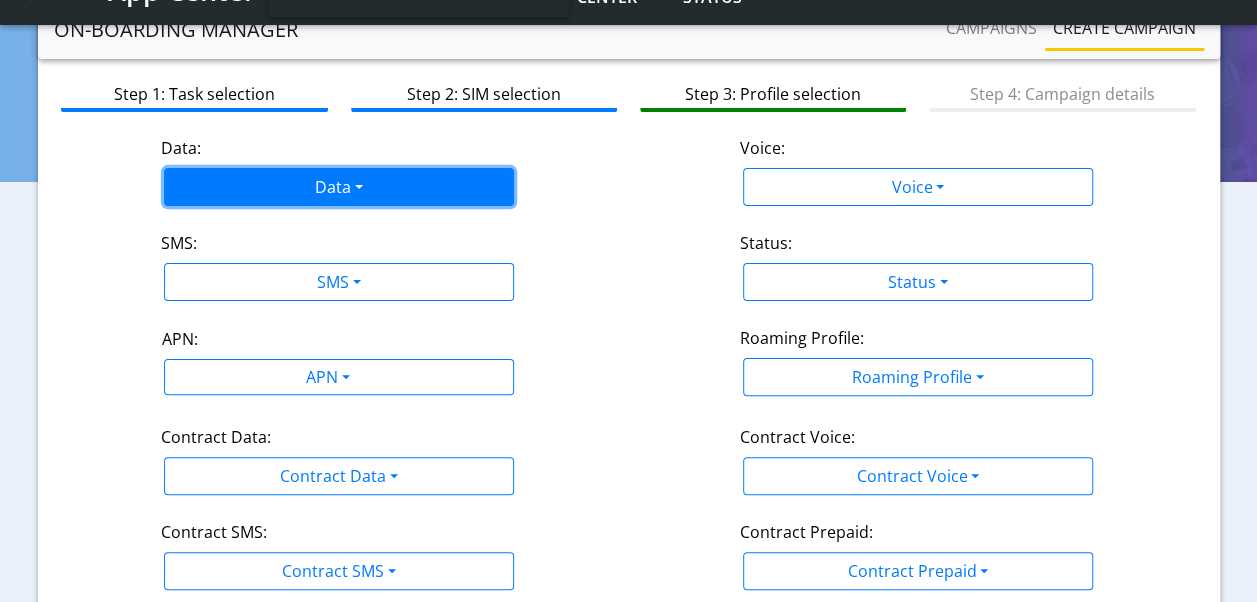 click on "Data" at bounding box center (339, 187) 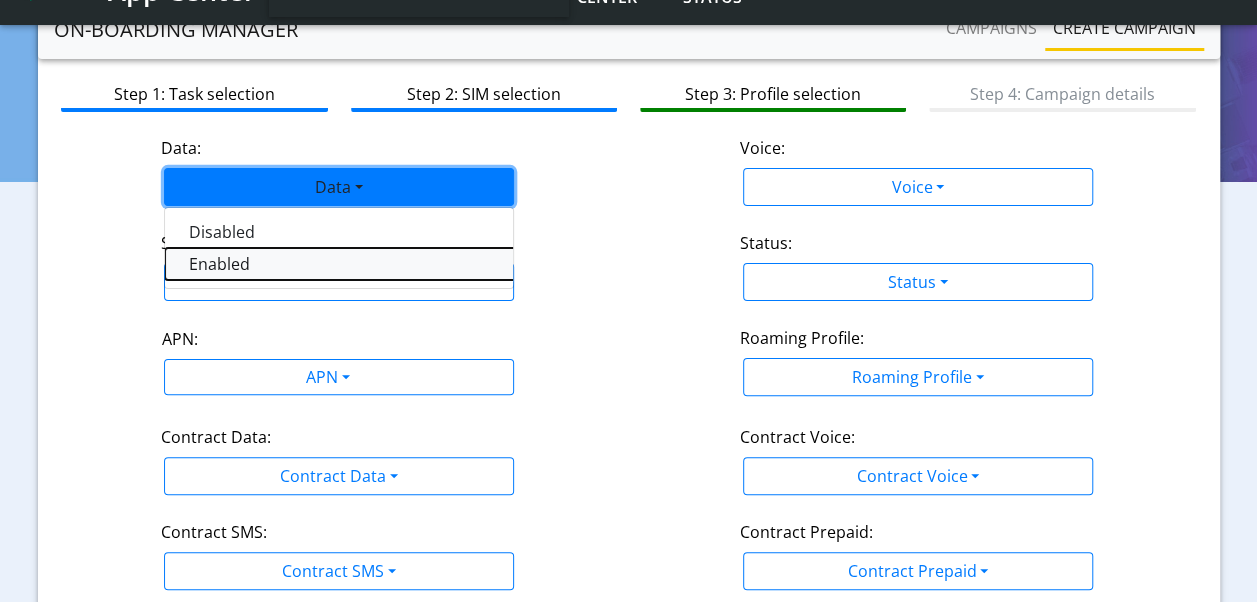 click on "Enabled" at bounding box center (415, 264) 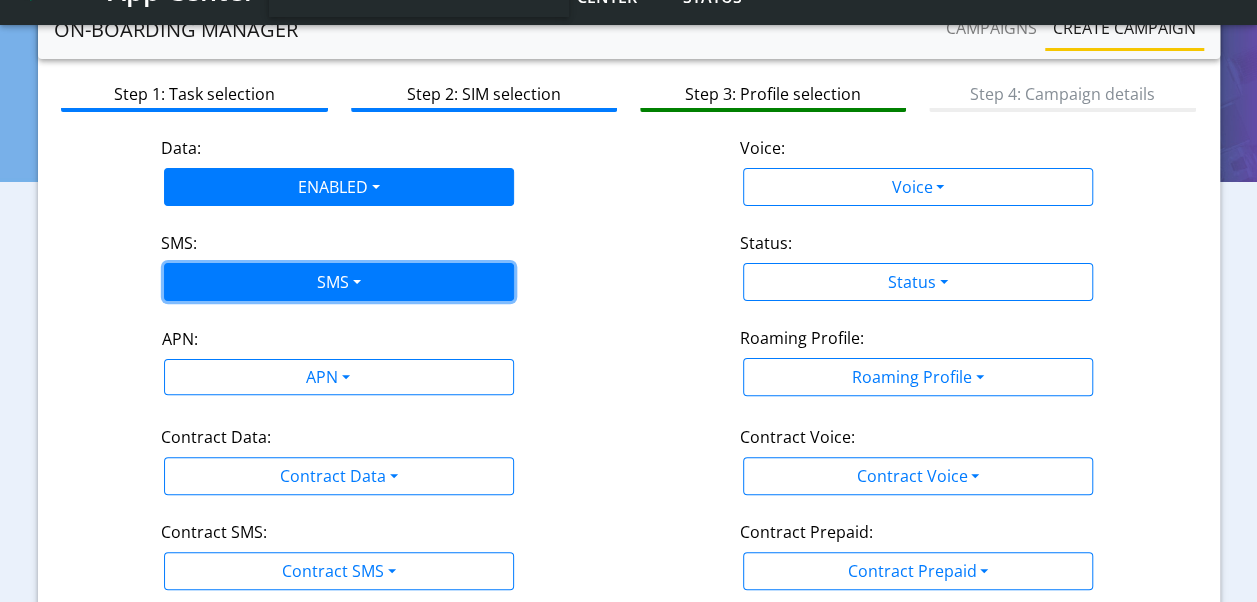 click on "SMS" at bounding box center [339, 282] 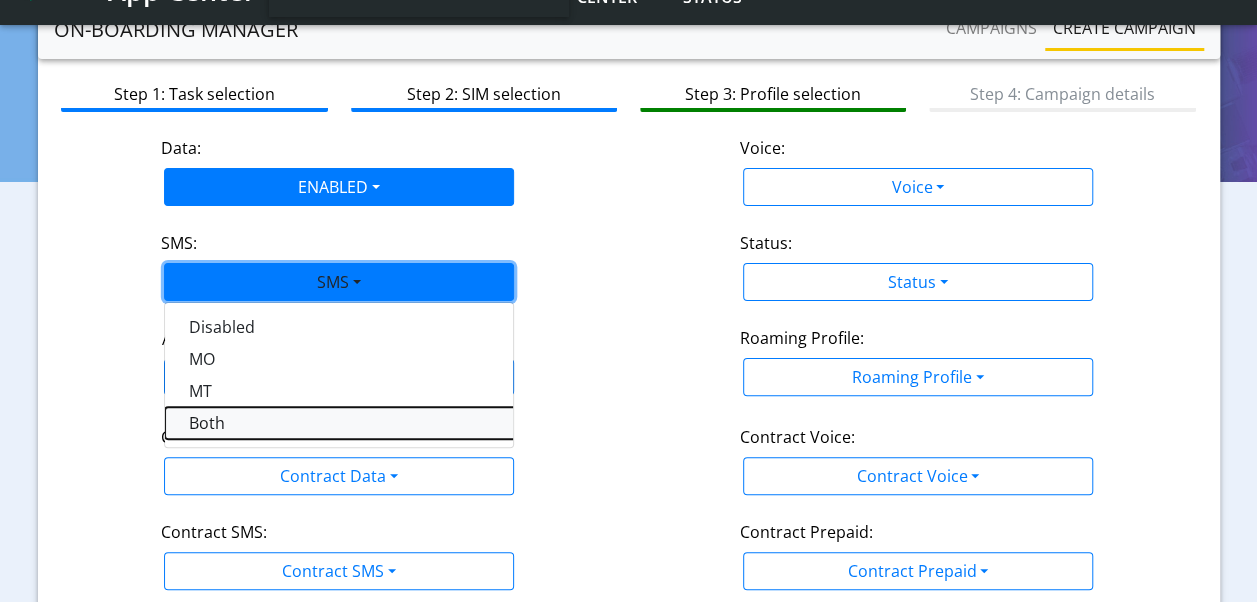 click on "Both" at bounding box center [415, 423] 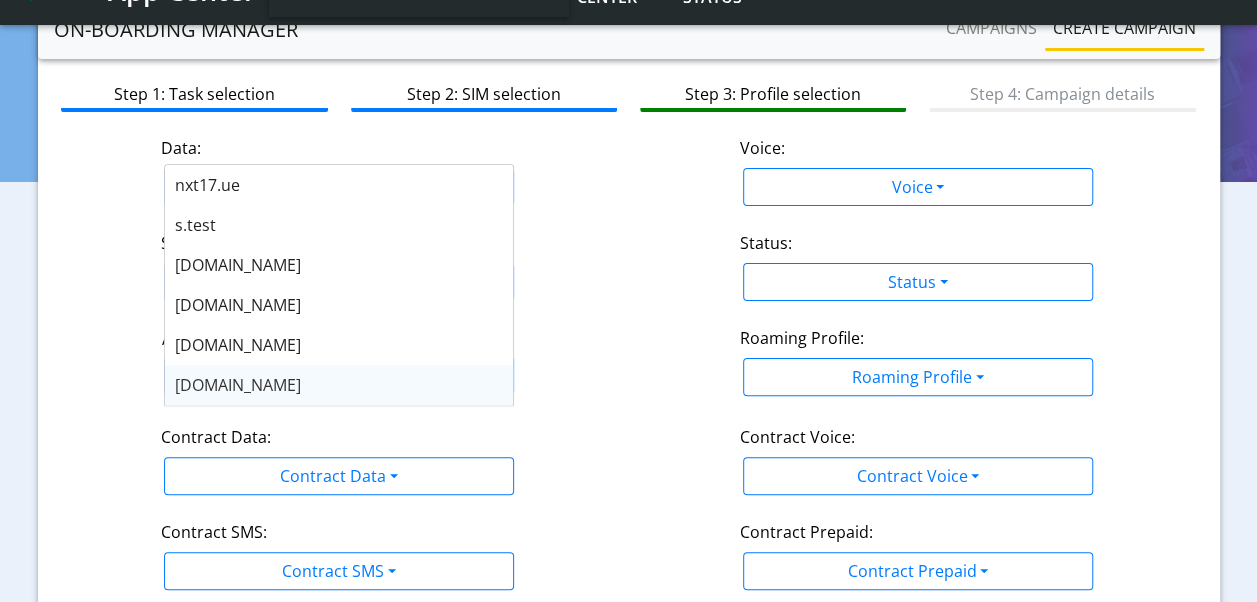 click on "App Center
Production-US
Help center
Status
CONNECTIVITY-ONBOARDING
[PERSON_NAME][EMAIL_ADDRESS][PERSON_NAME][DOMAIN_NAME]
App Center" at bounding box center [628, 180] 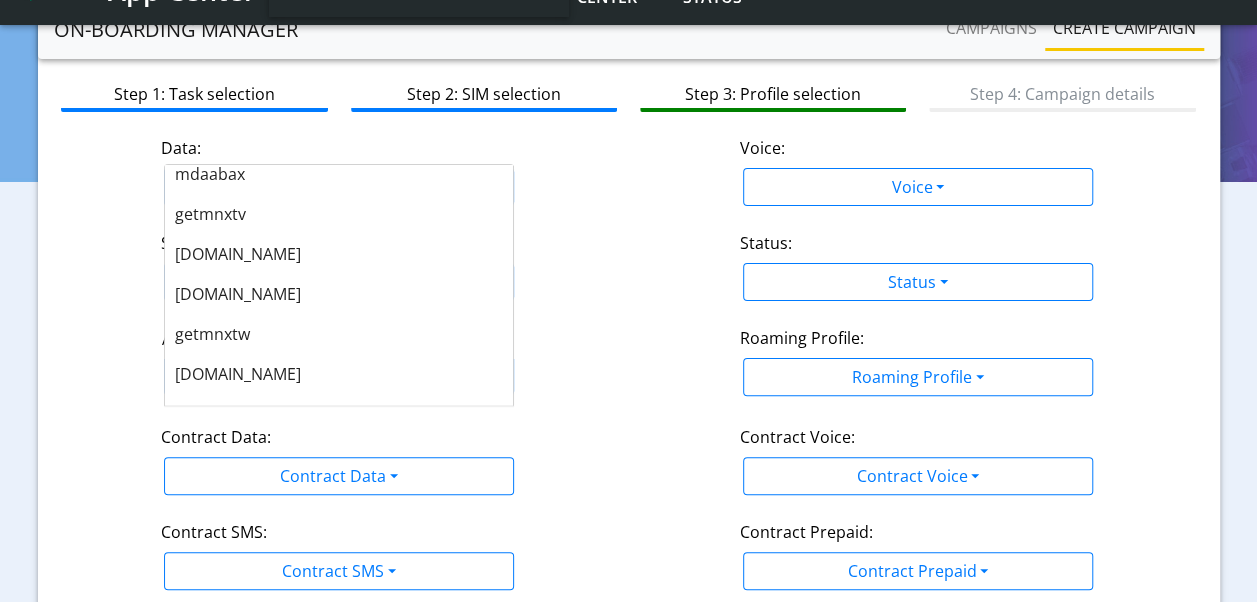 scroll, scrollTop: 414, scrollLeft: 0, axis: vertical 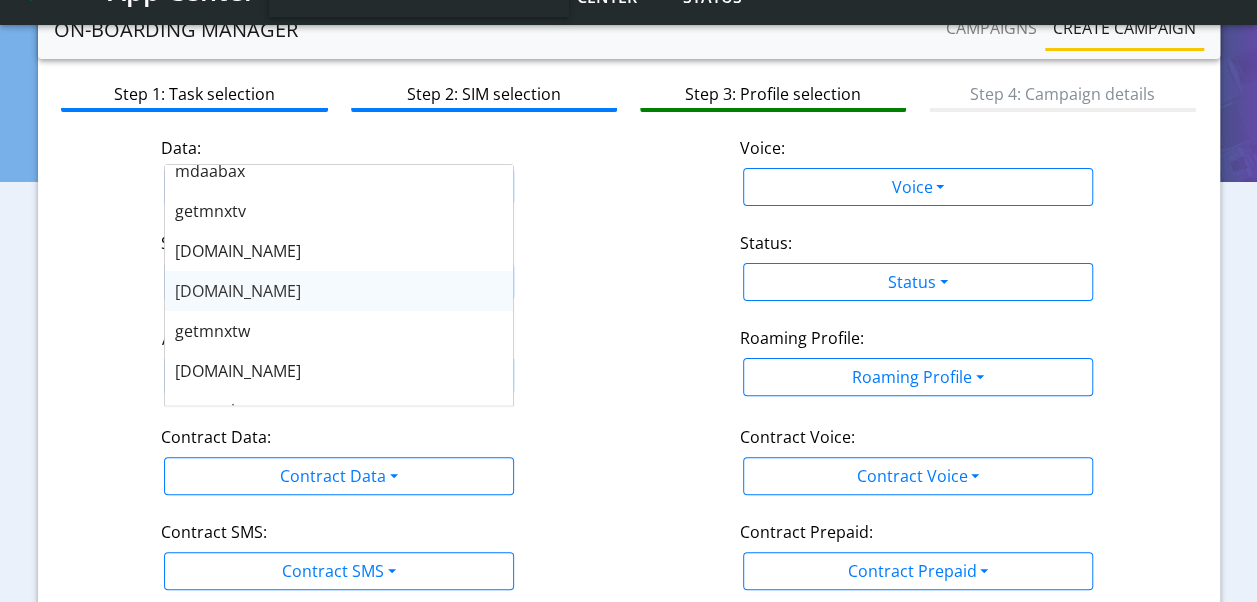 click on "[DOMAIN_NAME]" at bounding box center (339, 291) 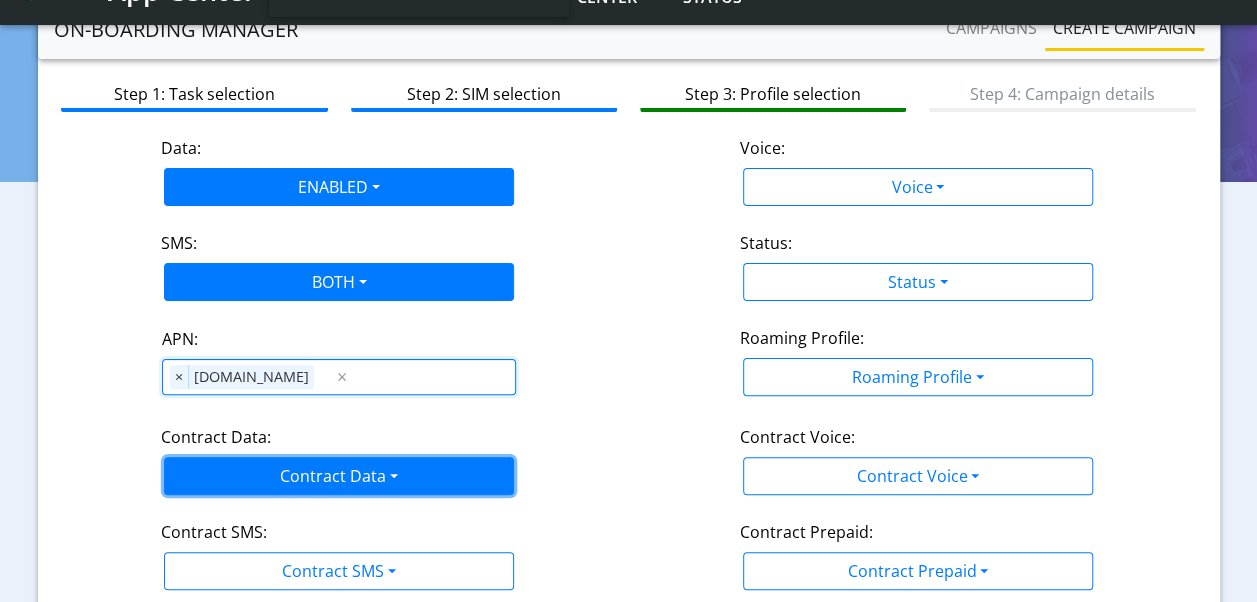 click on "Contract Data" at bounding box center (339, 476) 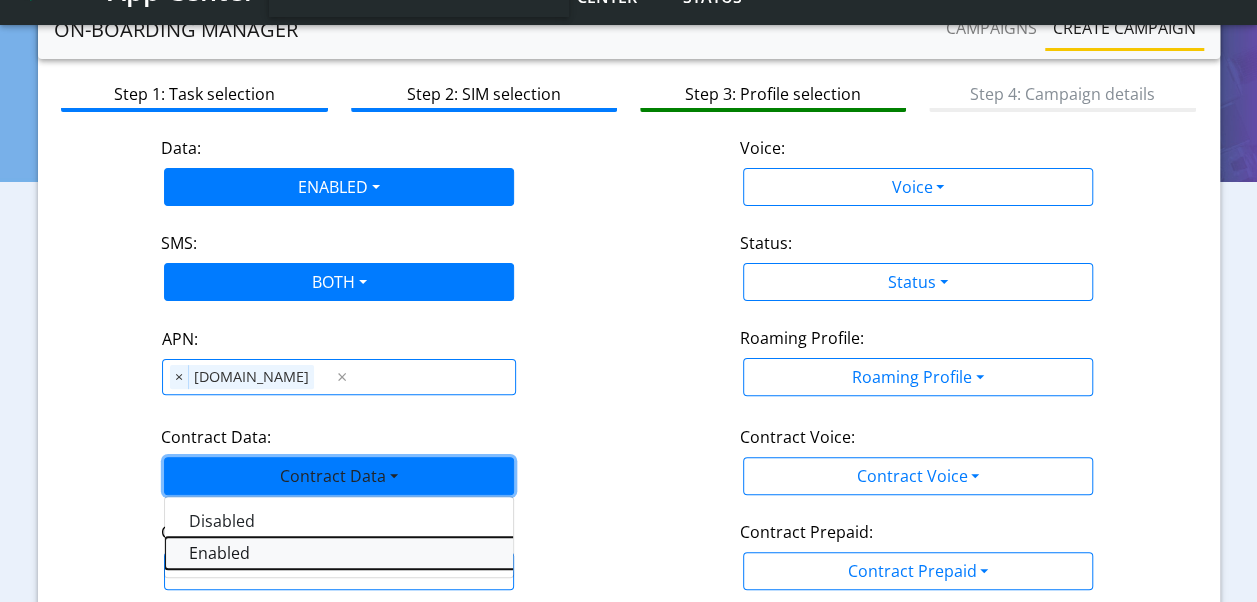 click on "Enabled" at bounding box center (415, 553) 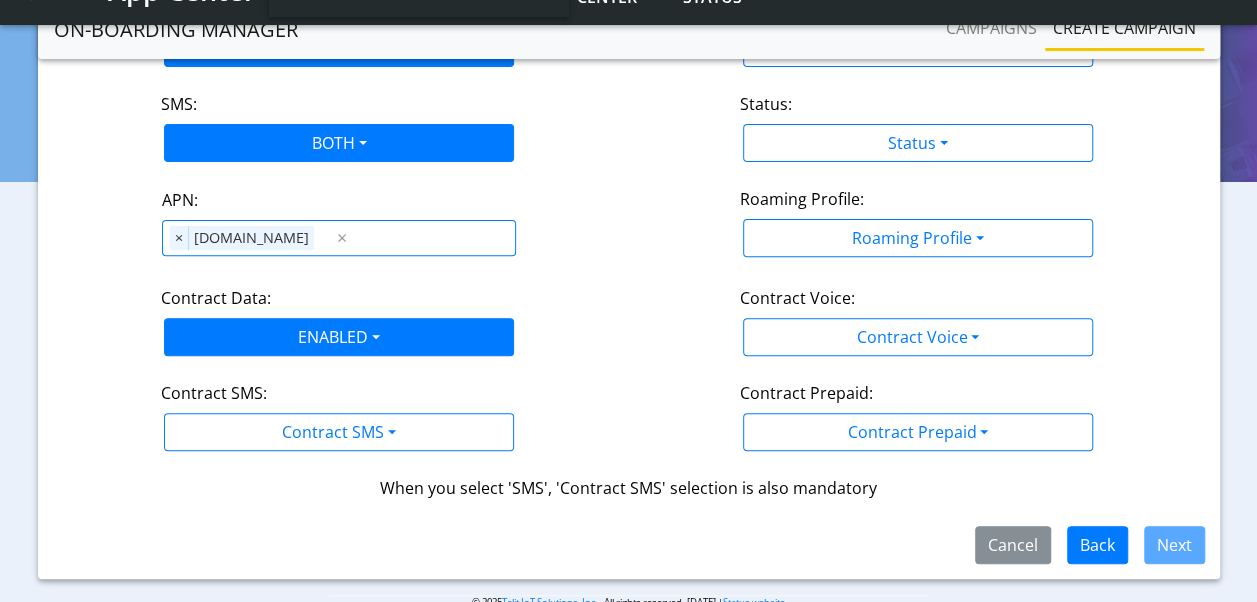 scroll, scrollTop: 237, scrollLeft: 0, axis: vertical 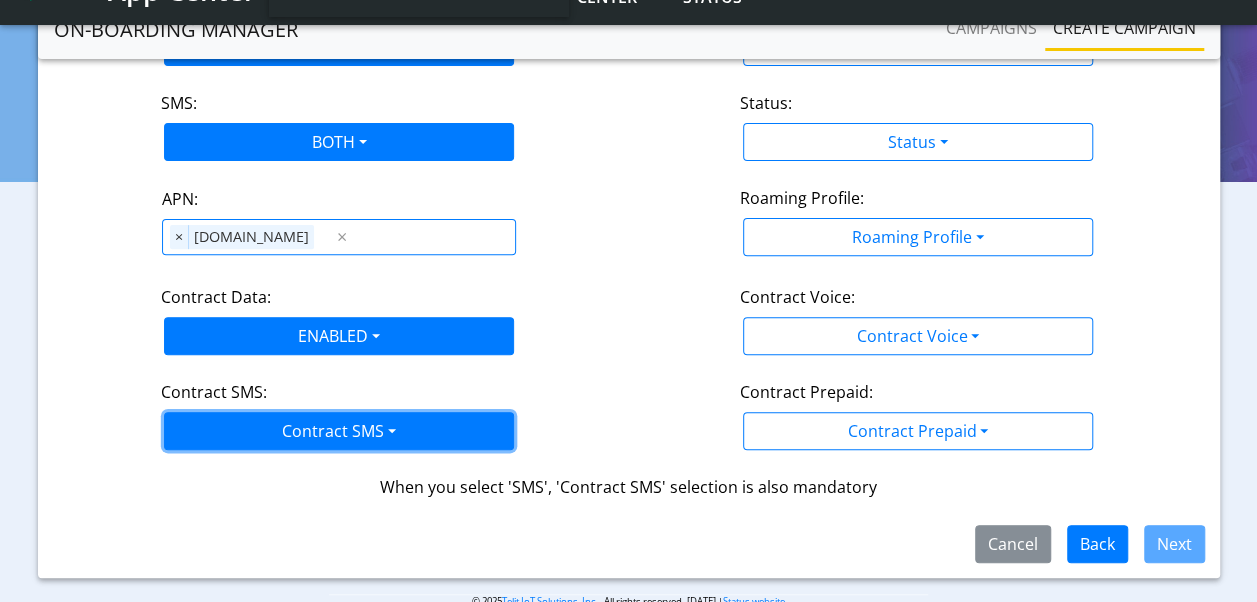 click on "Contract SMS" at bounding box center [339, 431] 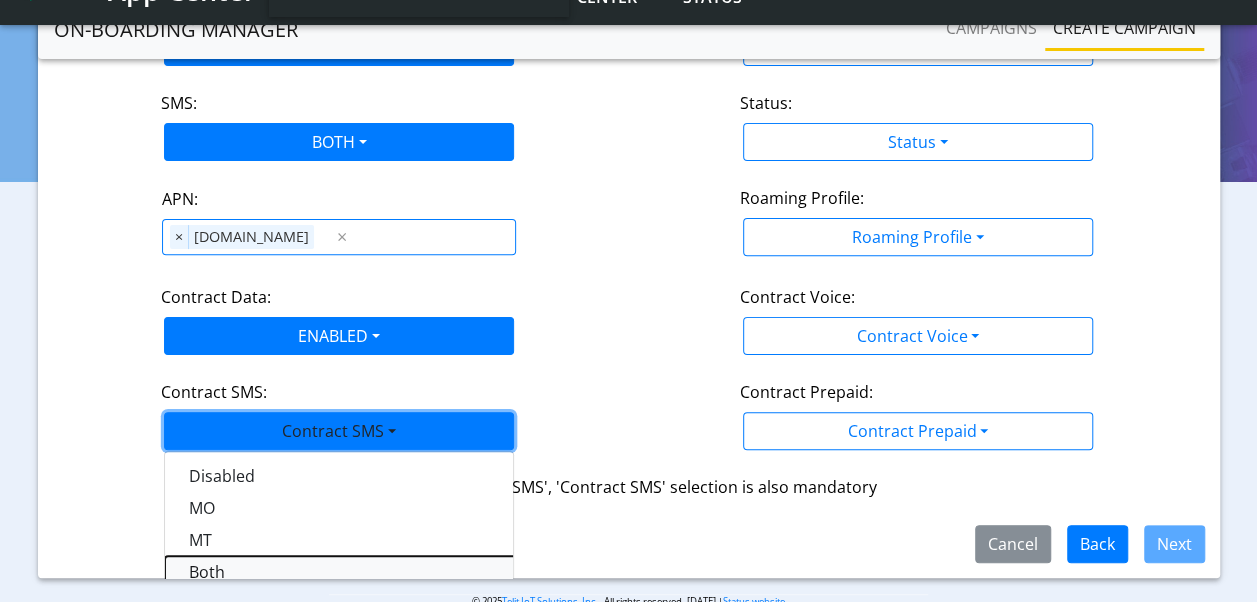 click on "Both" at bounding box center [415, 572] 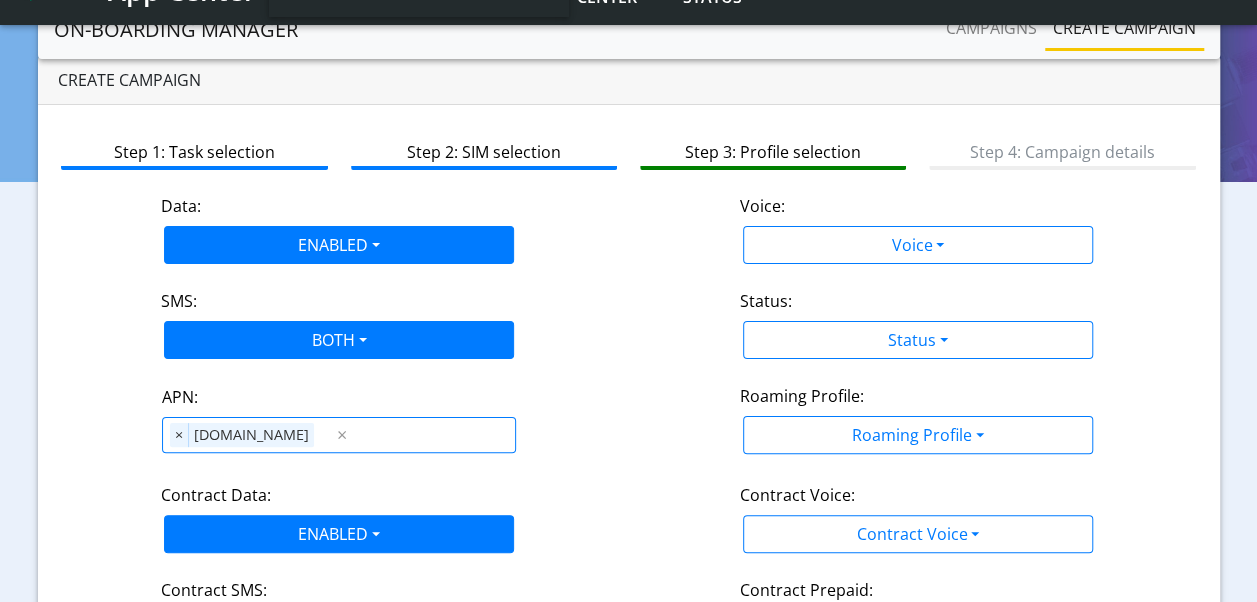scroll, scrollTop: 36, scrollLeft: 0, axis: vertical 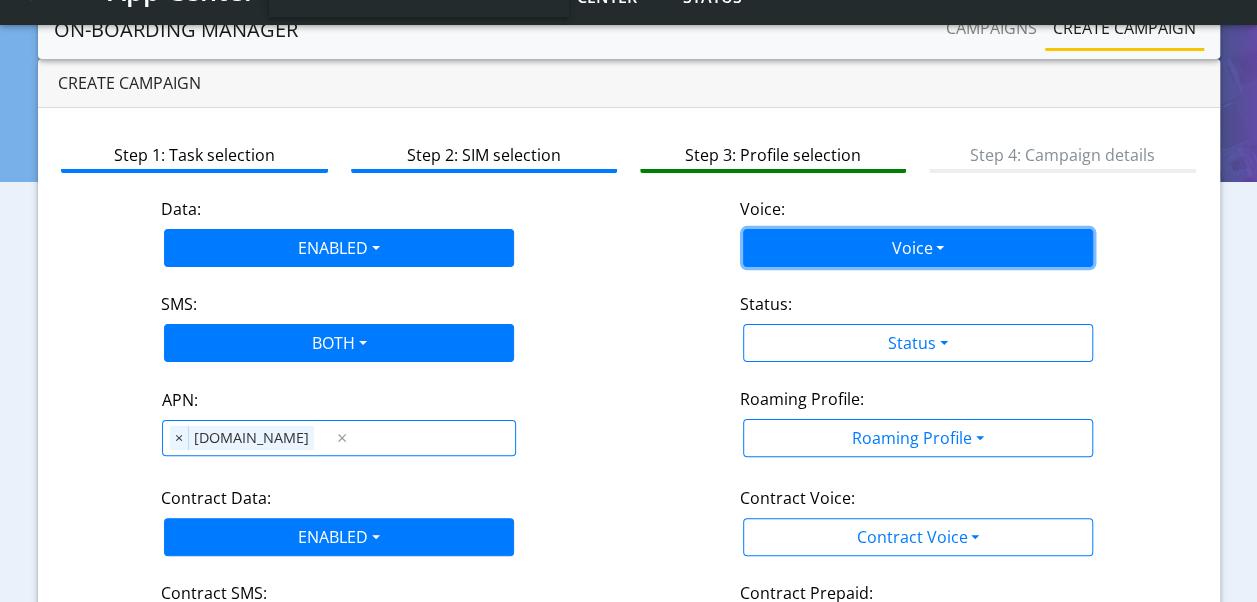 click on "Voice" at bounding box center (918, 248) 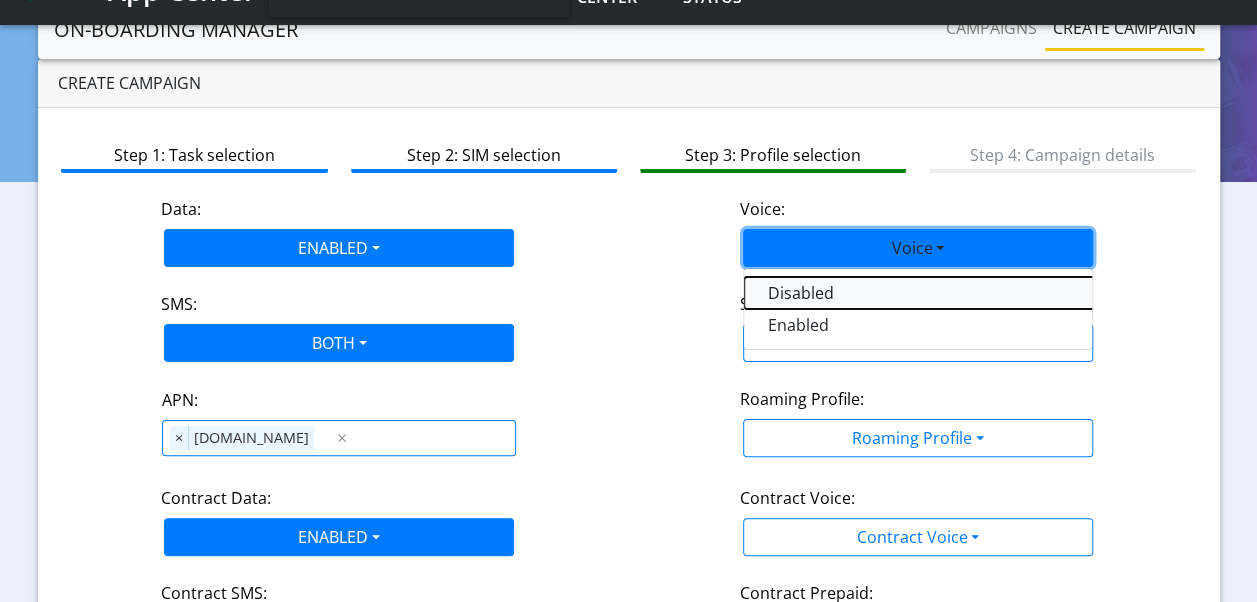 click on "Disabled" at bounding box center [994, 293] 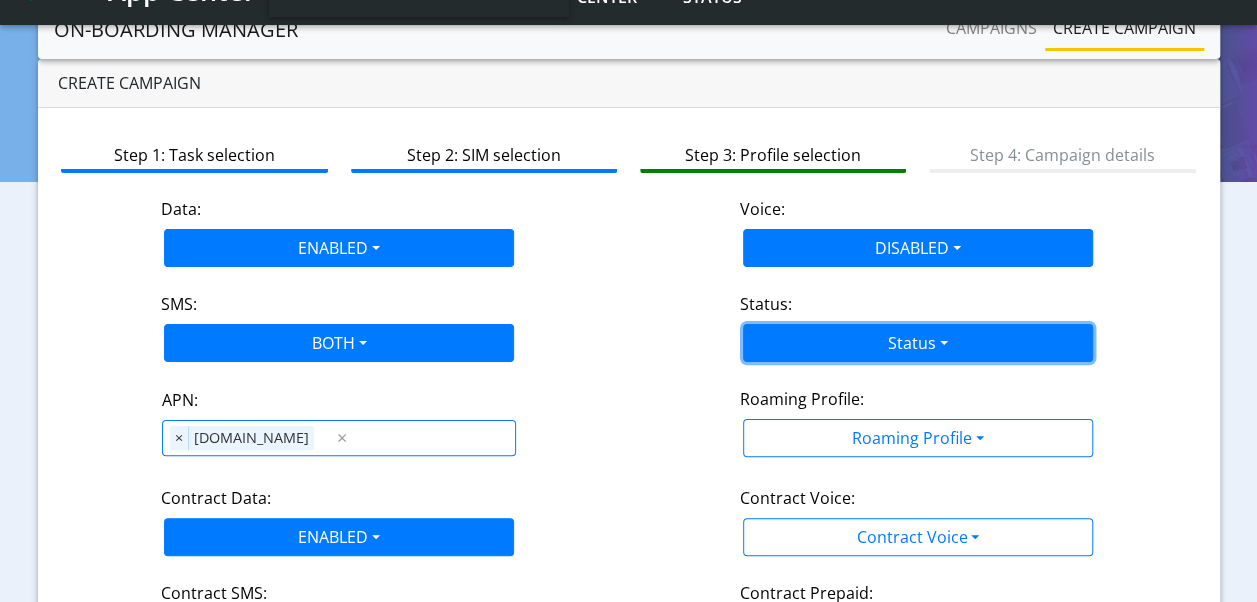 click on "Status" at bounding box center (918, 343) 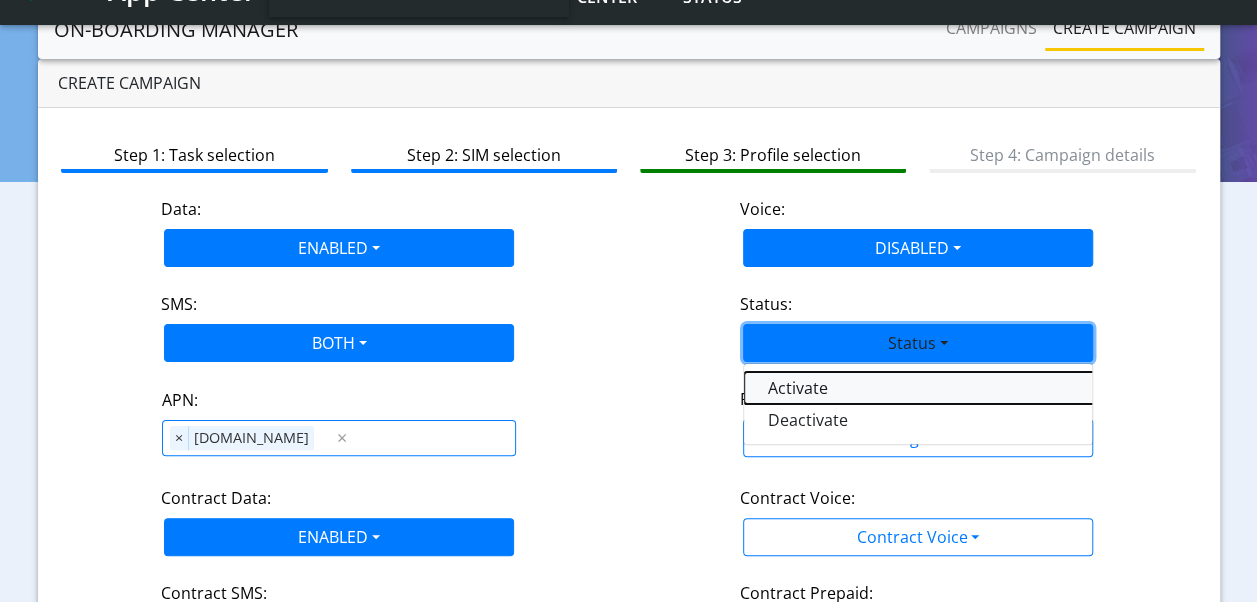 click on "Activate" at bounding box center (994, 388) 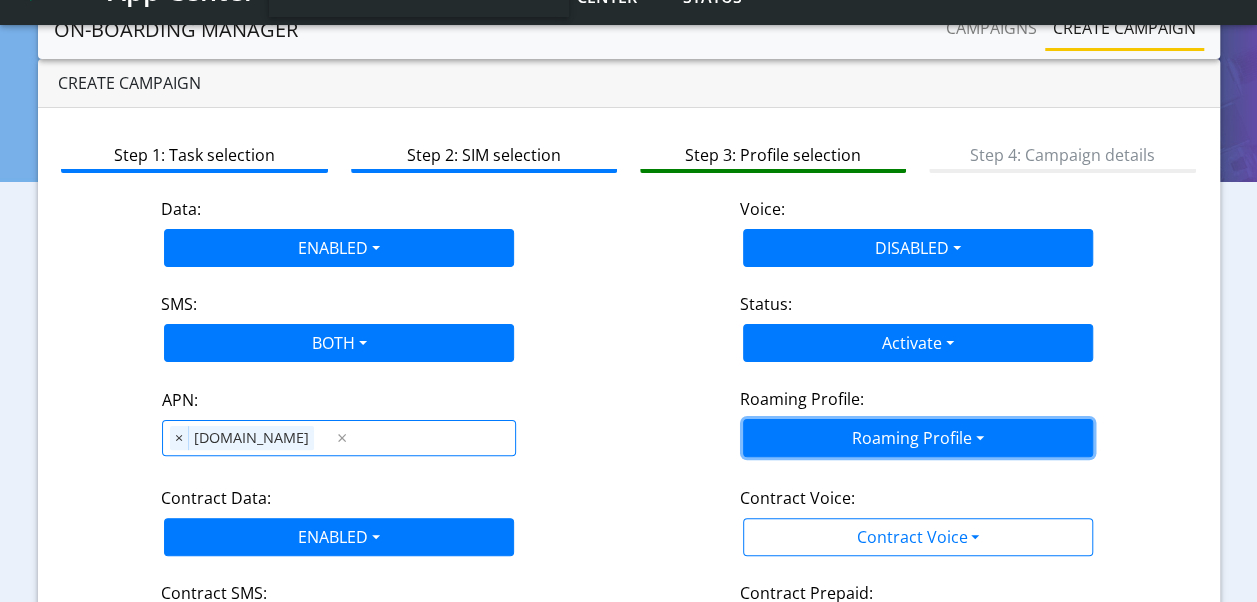 click on "Roaming Profile" at bounding box center [918, 438] 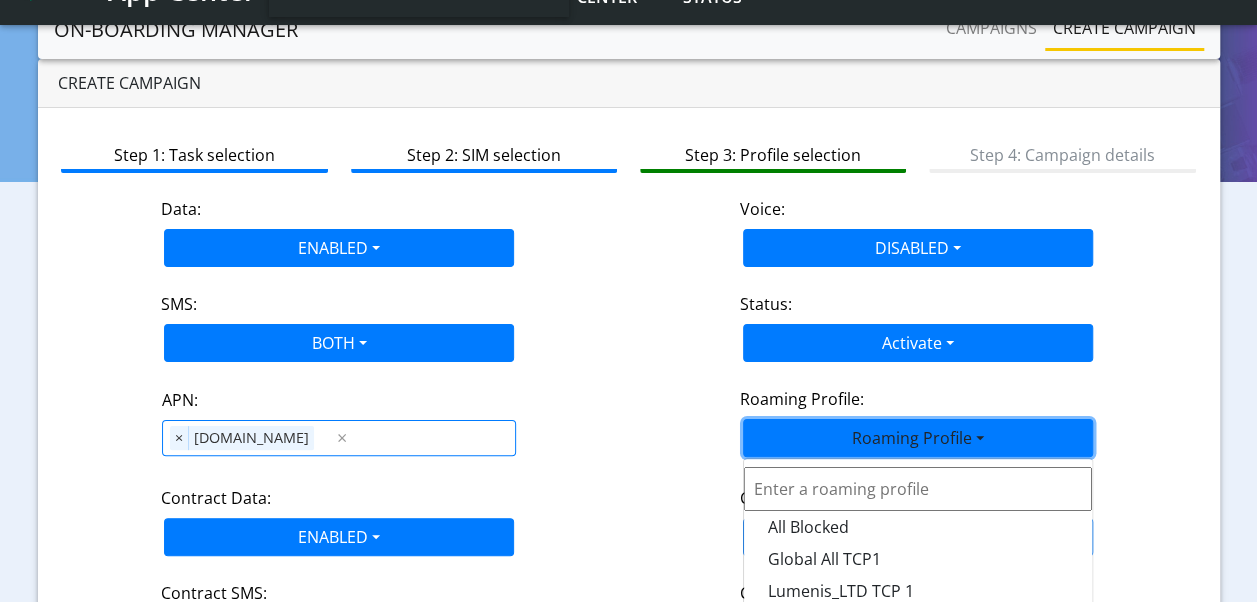 scroll, scrollTop: 275, scrollLeft: 0, axis: vertical 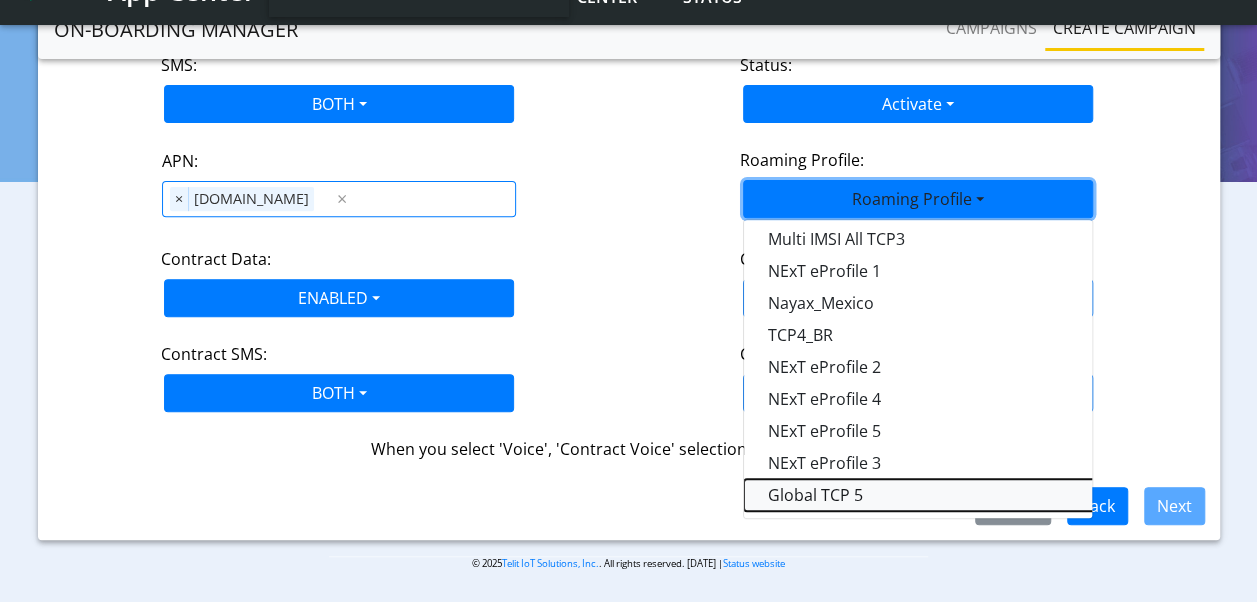 click on "Global TCP 5" at bounding box center (994, 495) 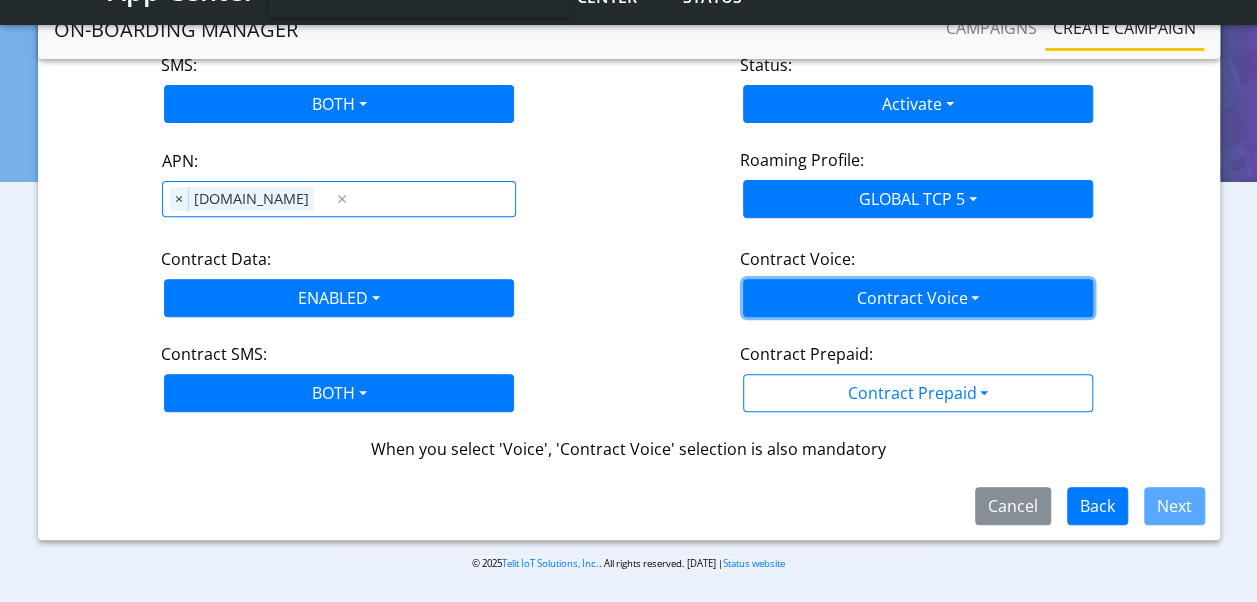 click on "Contract Voice" at bounding box center [918, 298] 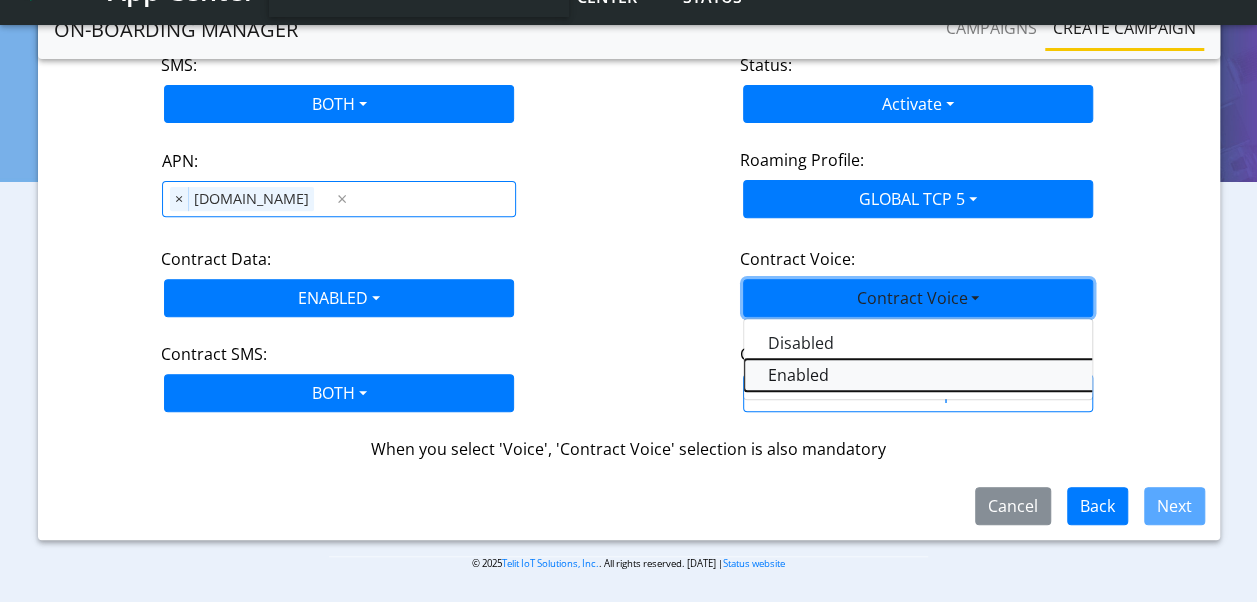 click on "Enabled" at bounding box center [994, 375] 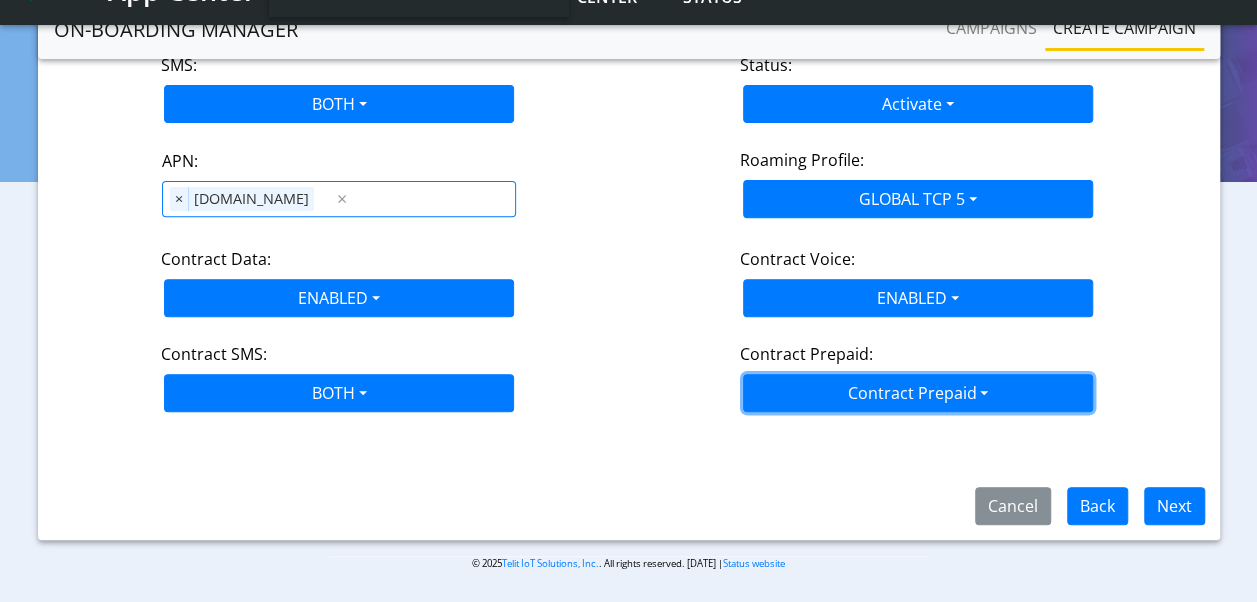 click on "Contract Prepaid" at bounding box center [918, 393] 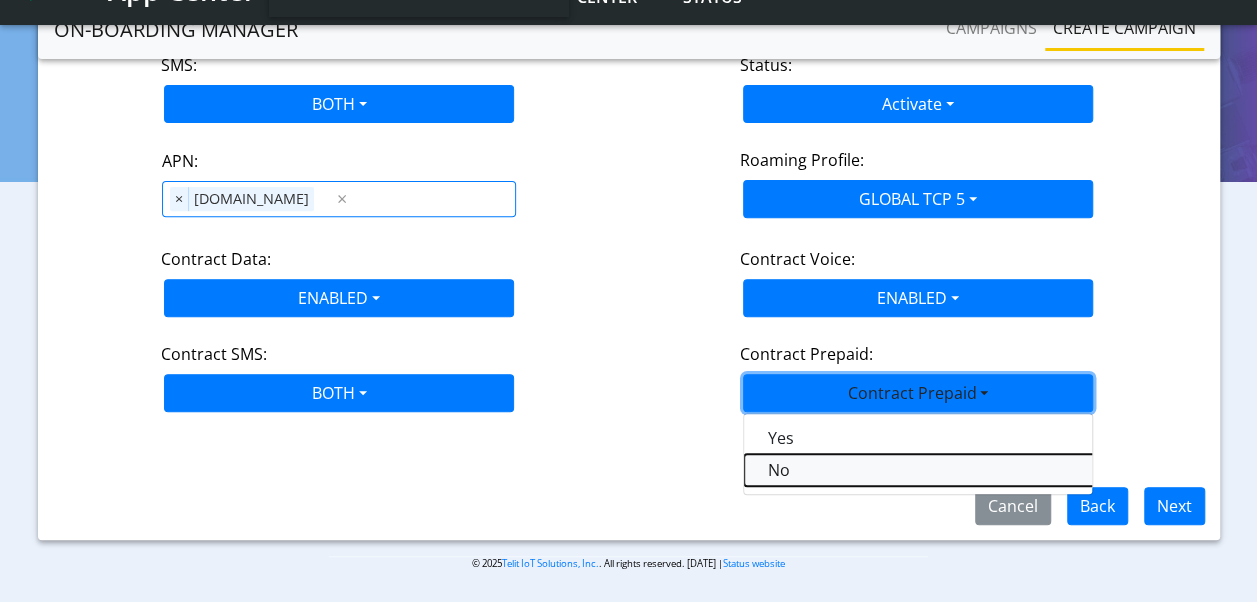 click on "No" at bounding box center (994, 470) 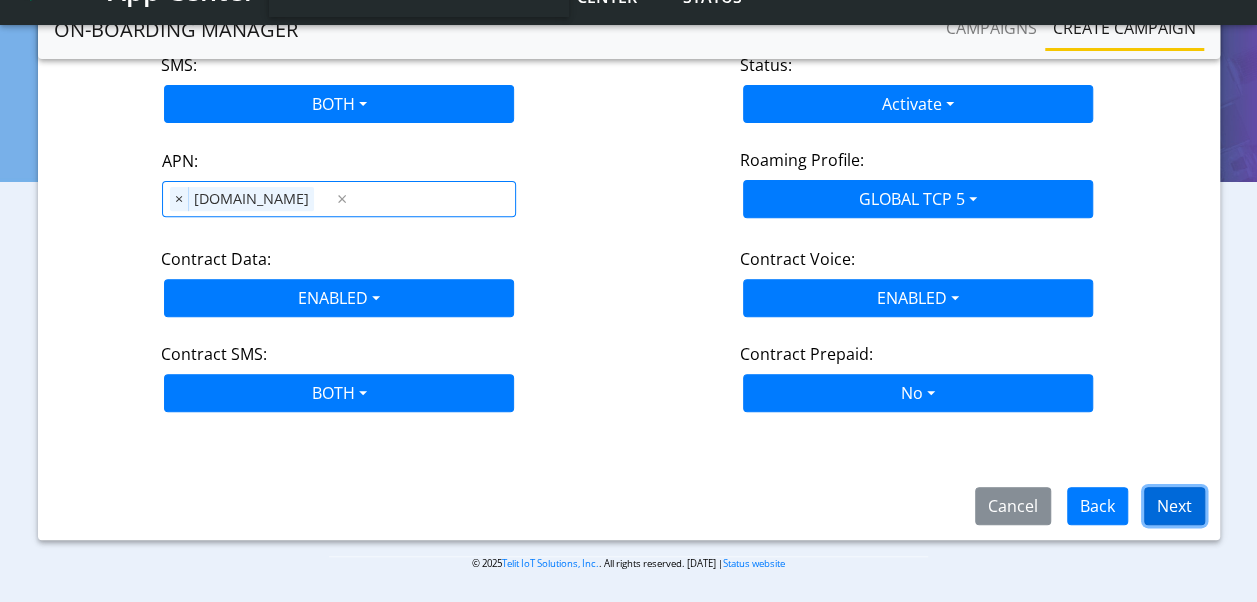 click on "Next" at bounding box center (1174, 506) 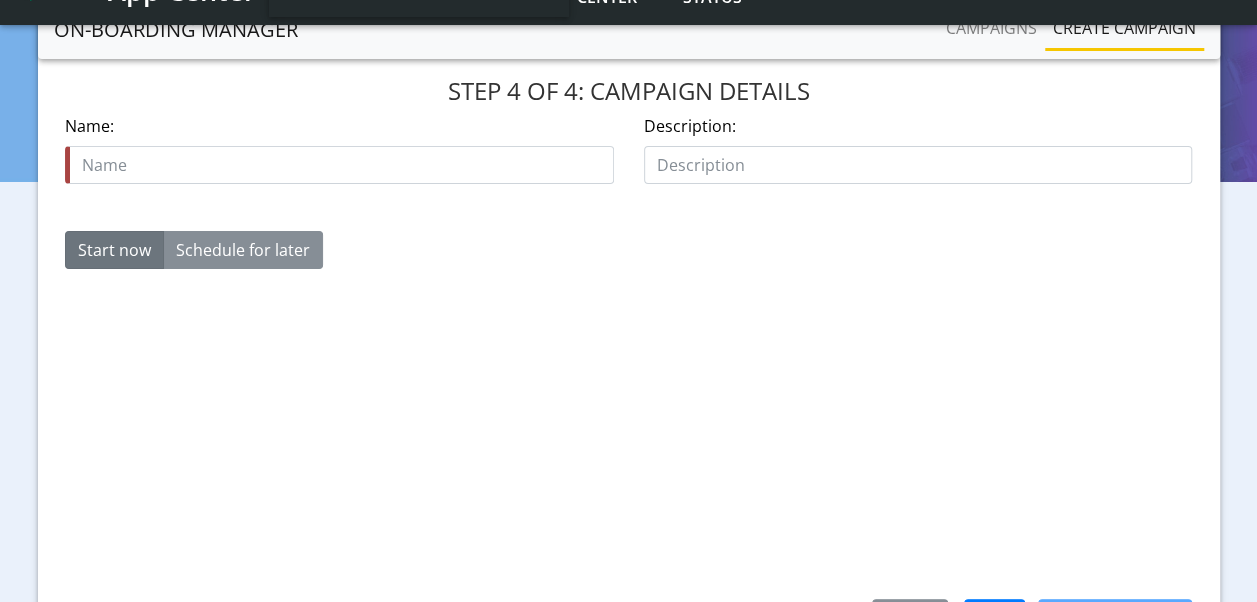scroll, scrollTop: 154, scrollLeft: 0, axis: vertical 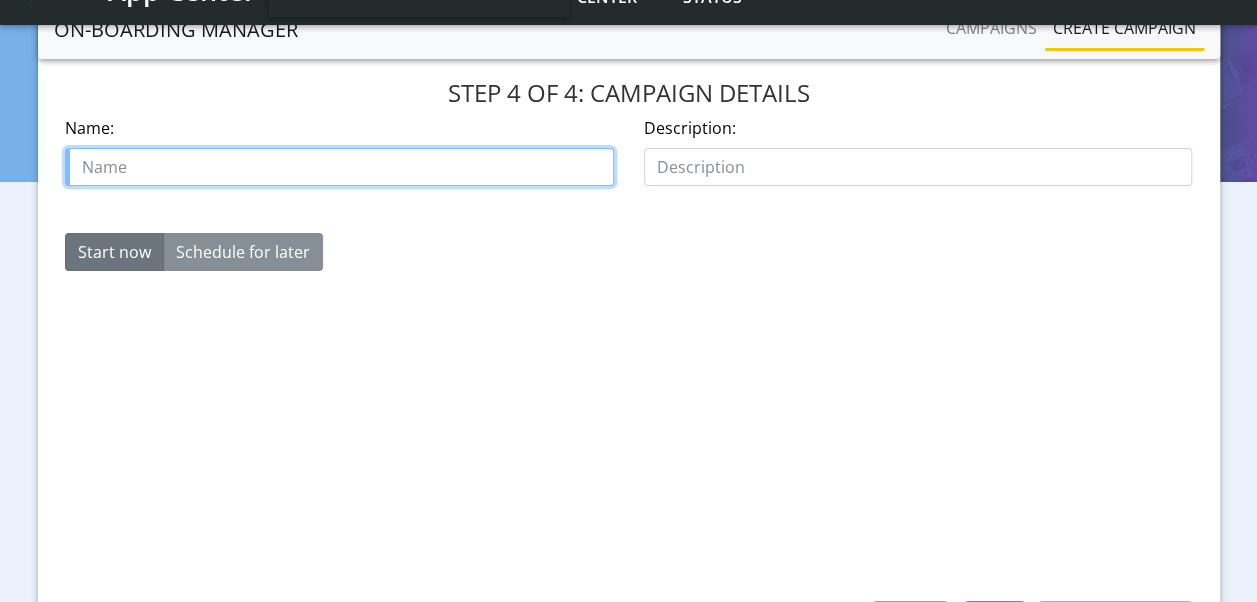 click at bounding box center [339, 167] 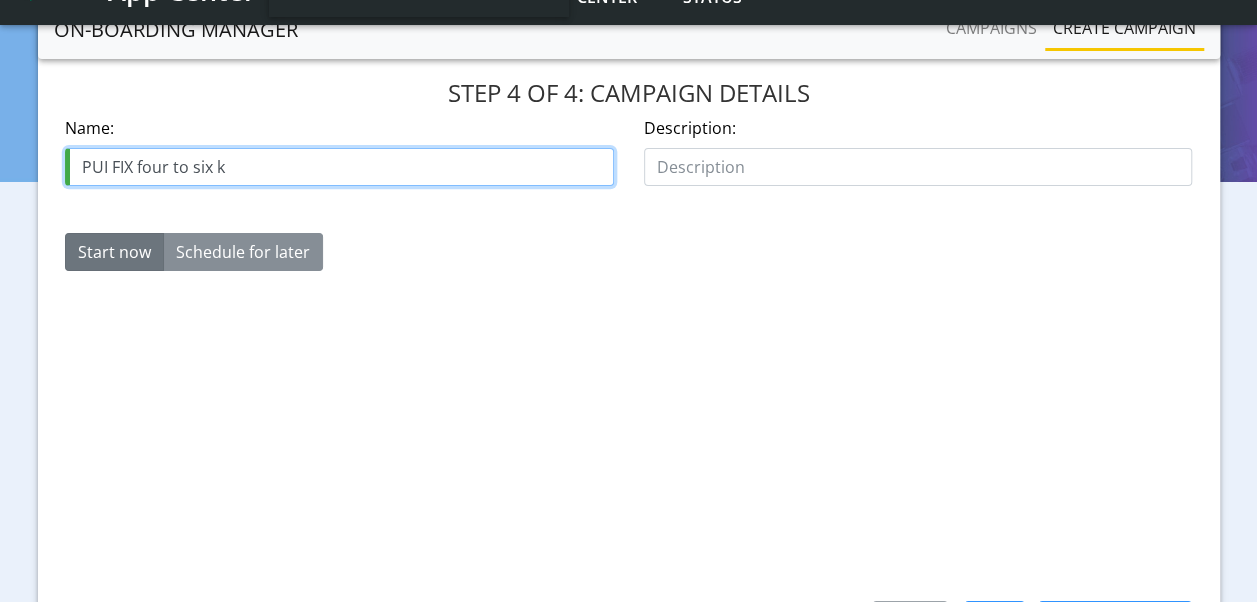 type on "PUI FIX four to six k" 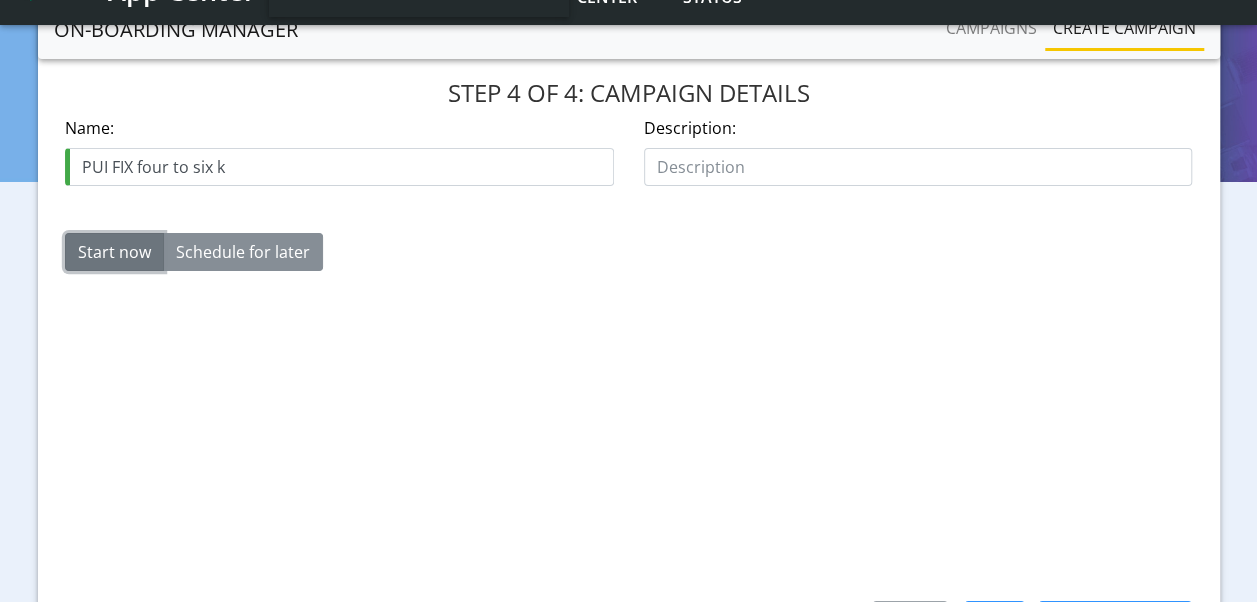 click on "Start now" 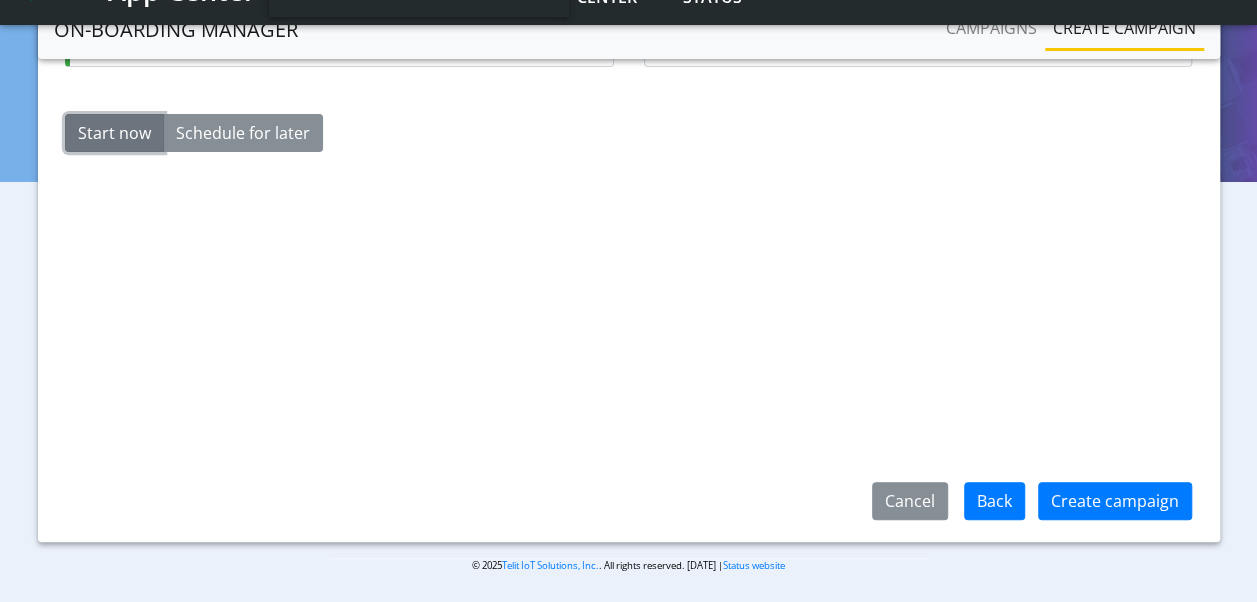 scroll, scrollTop: 275, scrollLeft: 0, axis: vertical 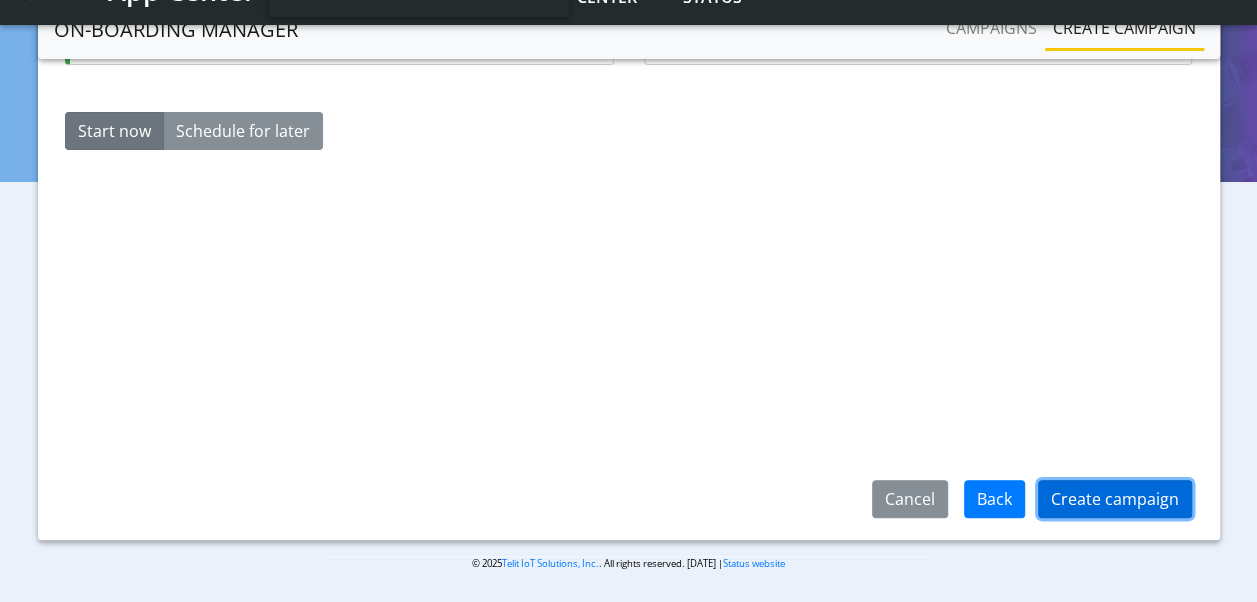 click on "Create campaign" at bounding box center [1115, 499] 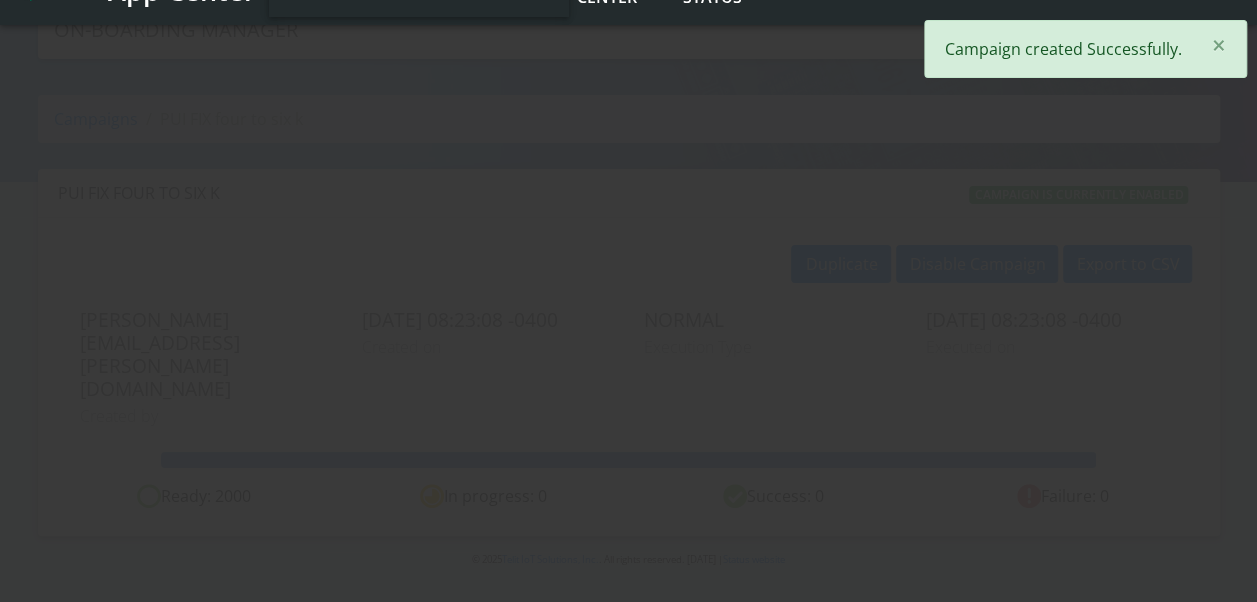 scroll, scrollTop: 0, scrollLeft: 0, axis: both 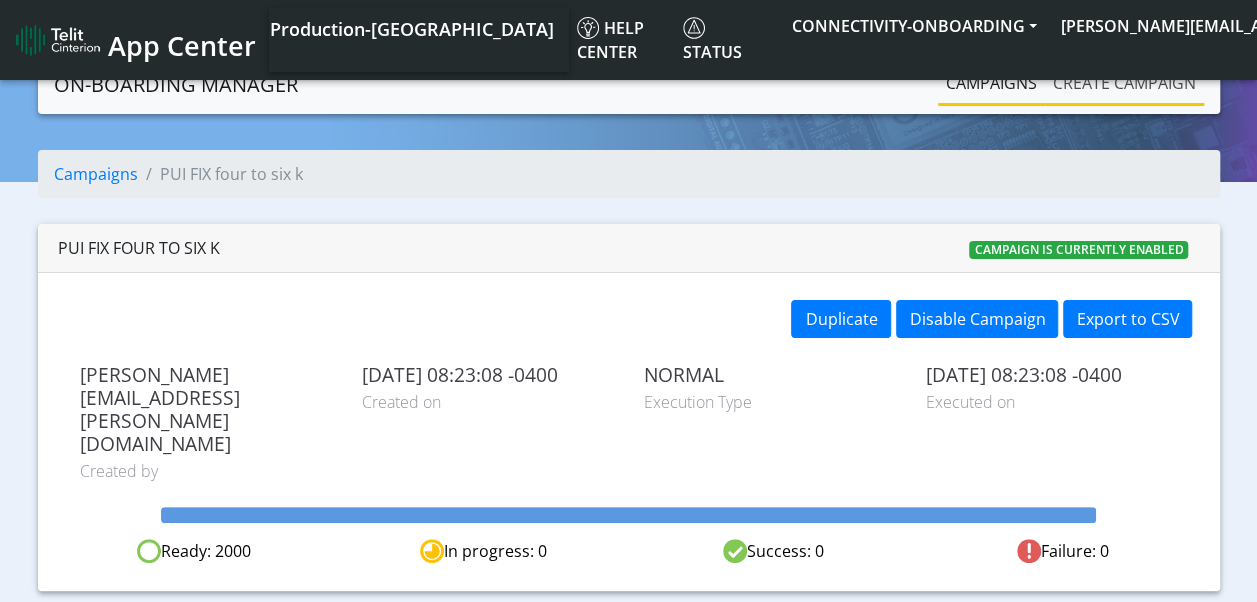 click on "Create campaign" 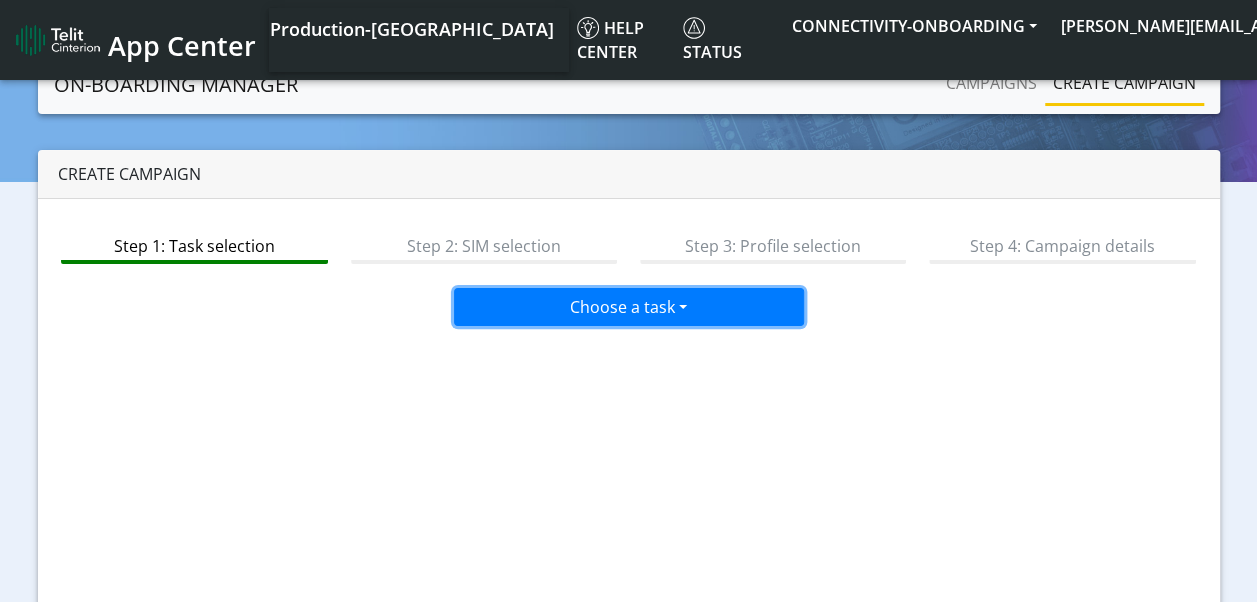click on "Choose a task" at bounding box center [629, 307] 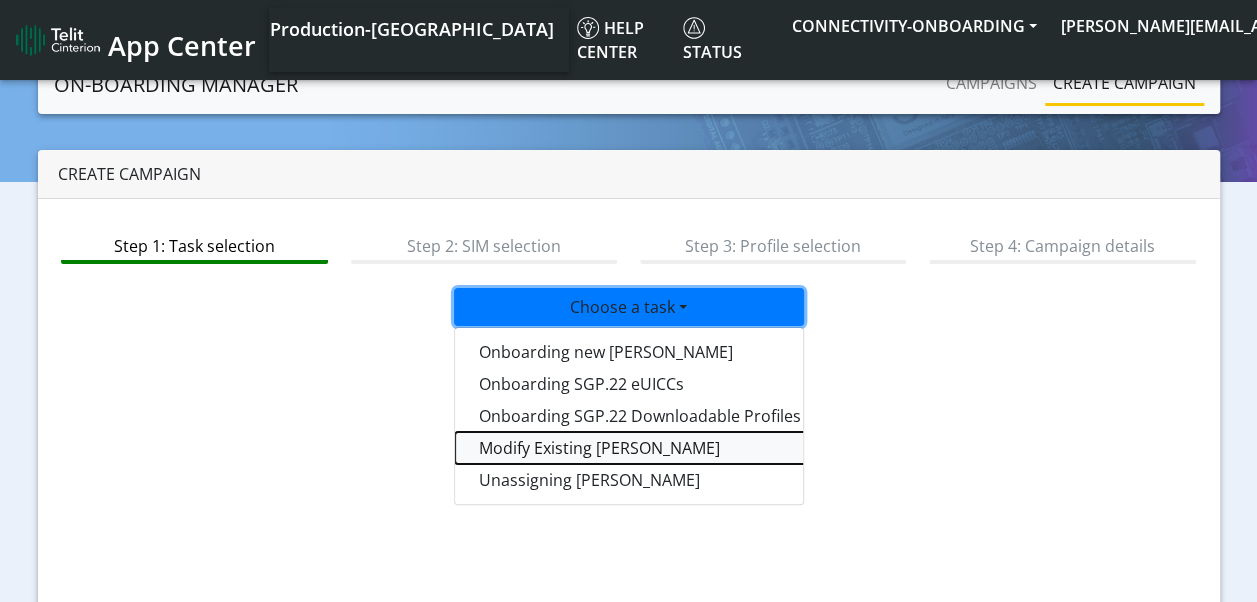 click on "Modify Existing [PERSON_NAME]" at bounding box center (705, 448) 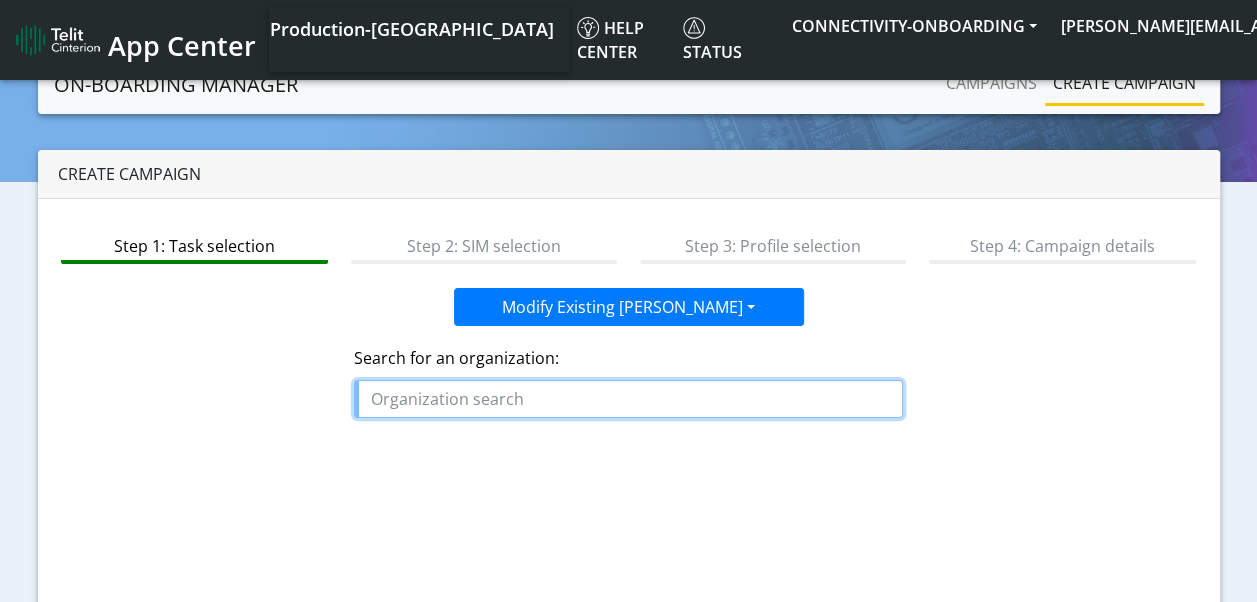 click at bounding box center [628, 399] 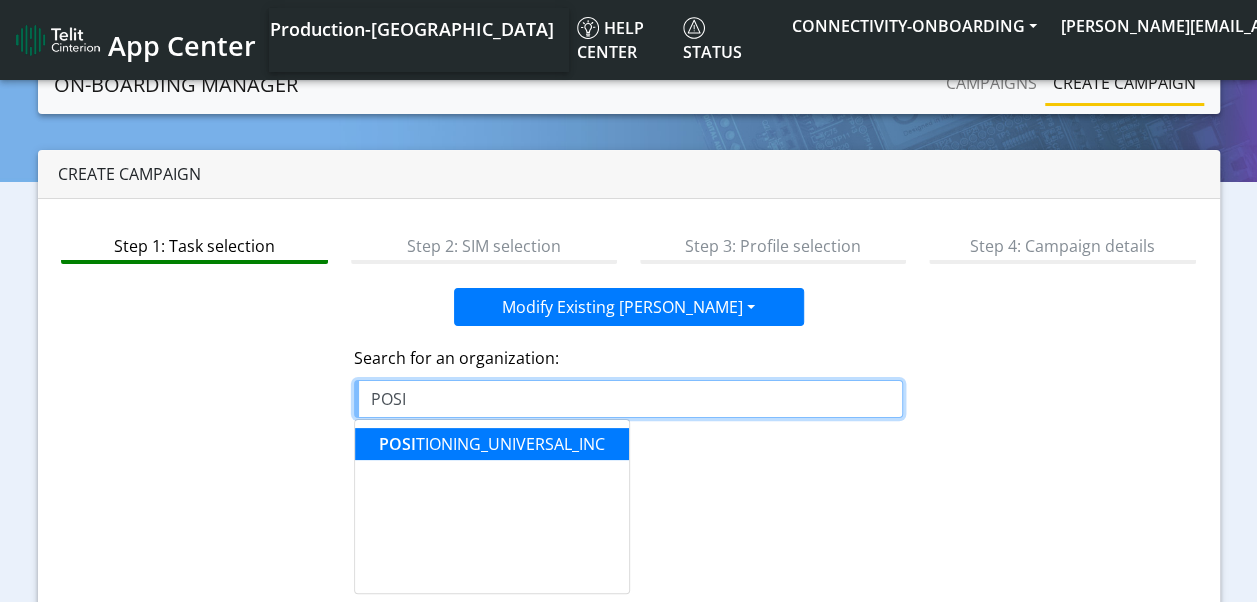 click on "POSI TIONING_UNIVERSAL_INC" at bounding box center [492, 444] 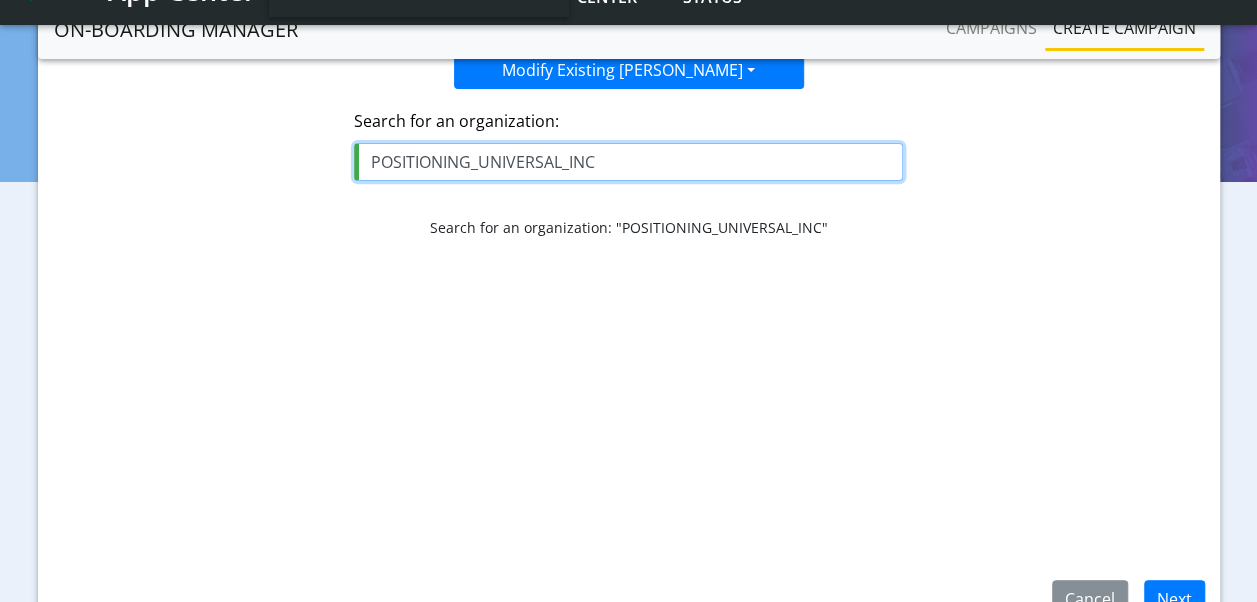 scroll, scrollTop: 184, scrollLeft: 0, axis: vertical 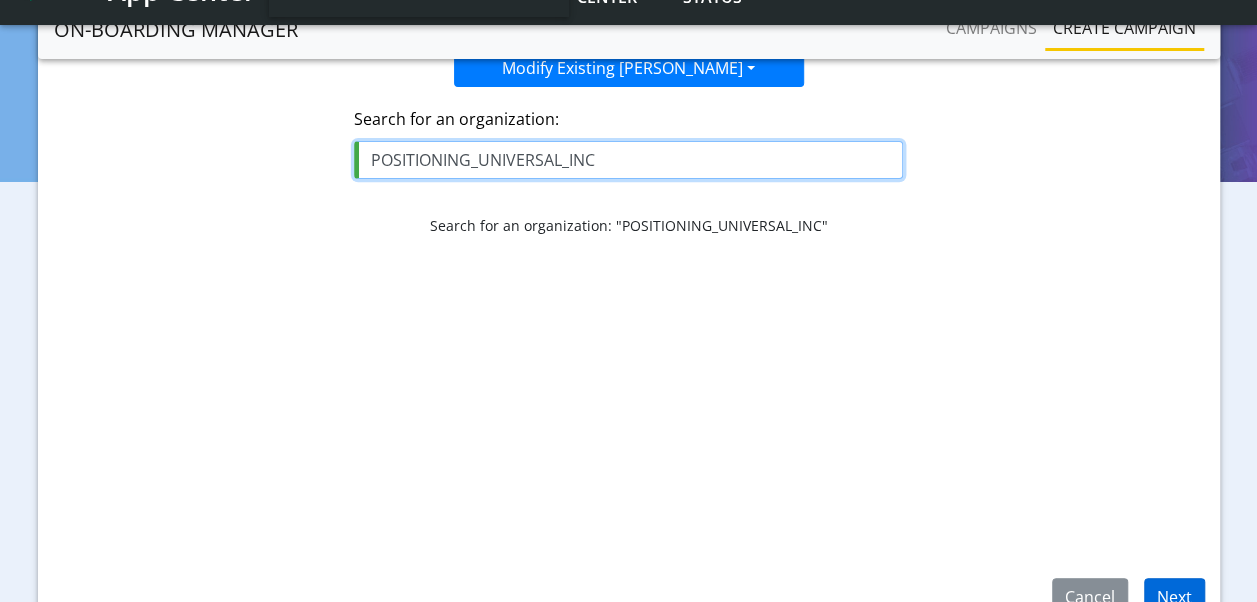 type on "POSITIONING_UNIVERSAL_INC" 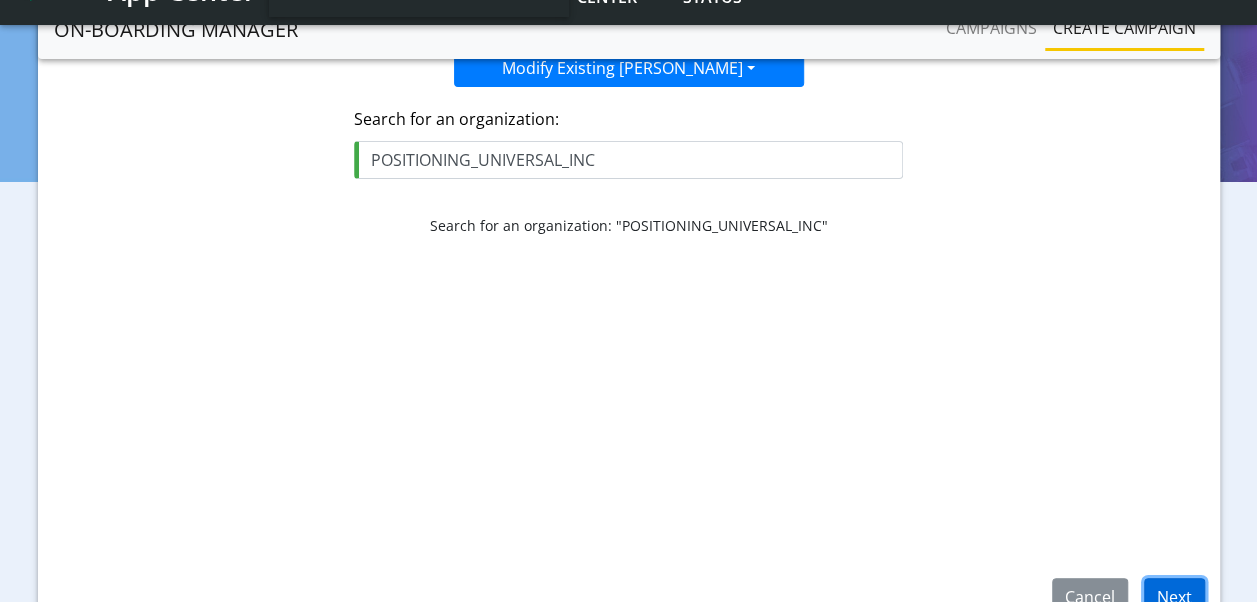 click on "Next" at bounding box center [1174, 597] 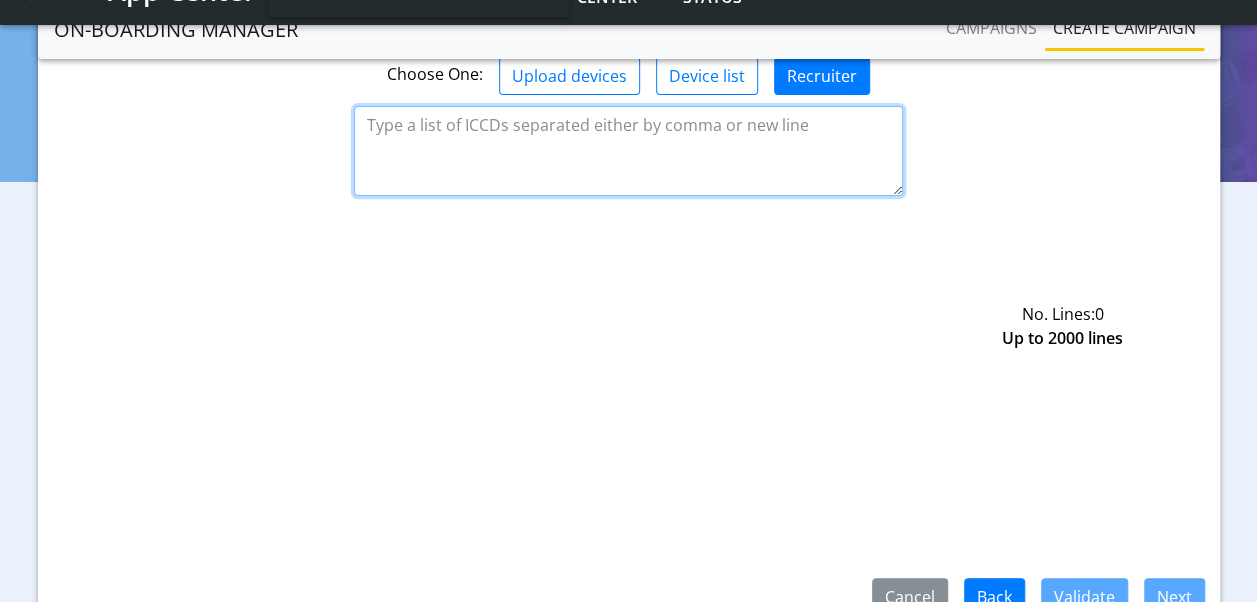 click at bounding box center (628, 151) 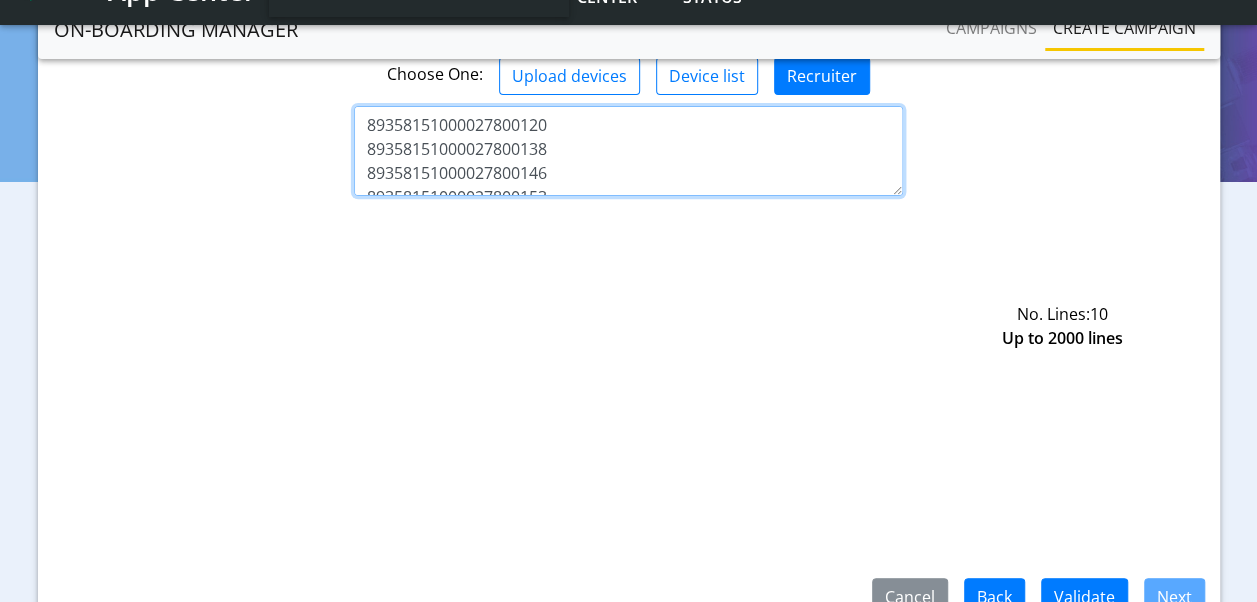 scroll, scrollTop: 180, scrollLeft: 0, axis: vertical 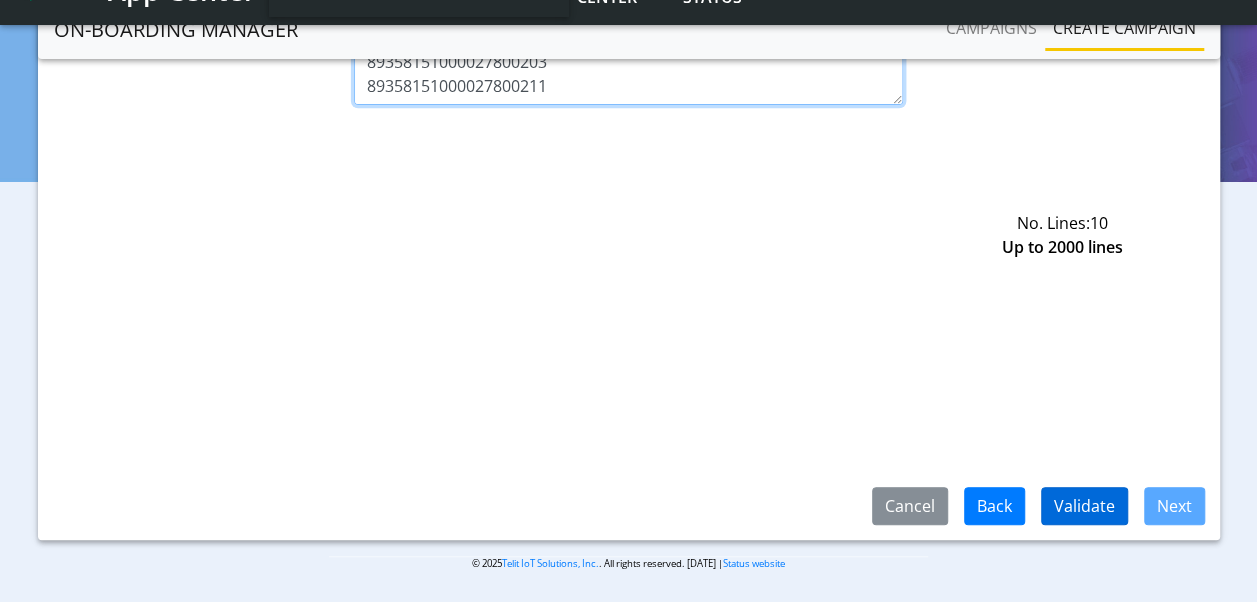 type on "89358151000027800120
89358151000027800138
89358151000027800146
89358151000027800153
89358151000027800161
89358151000027800179
89358151000027800187
89358151000027800195
89358151000027800203
89358151000027800211" 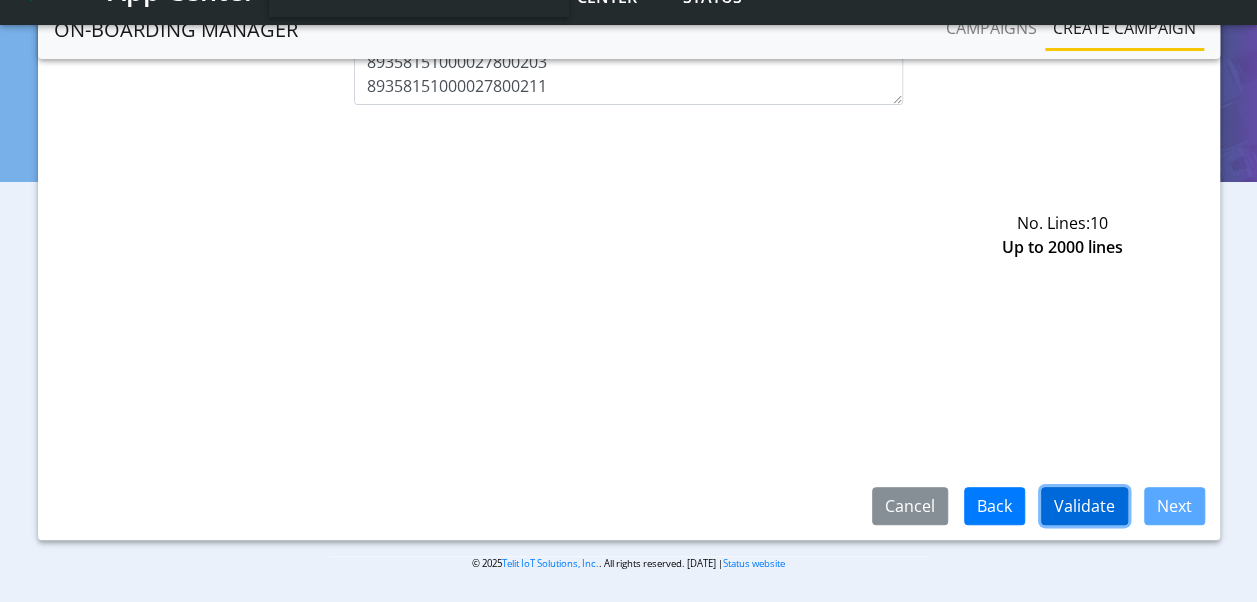 click on "Validate" at bounding box center [1084, 506] 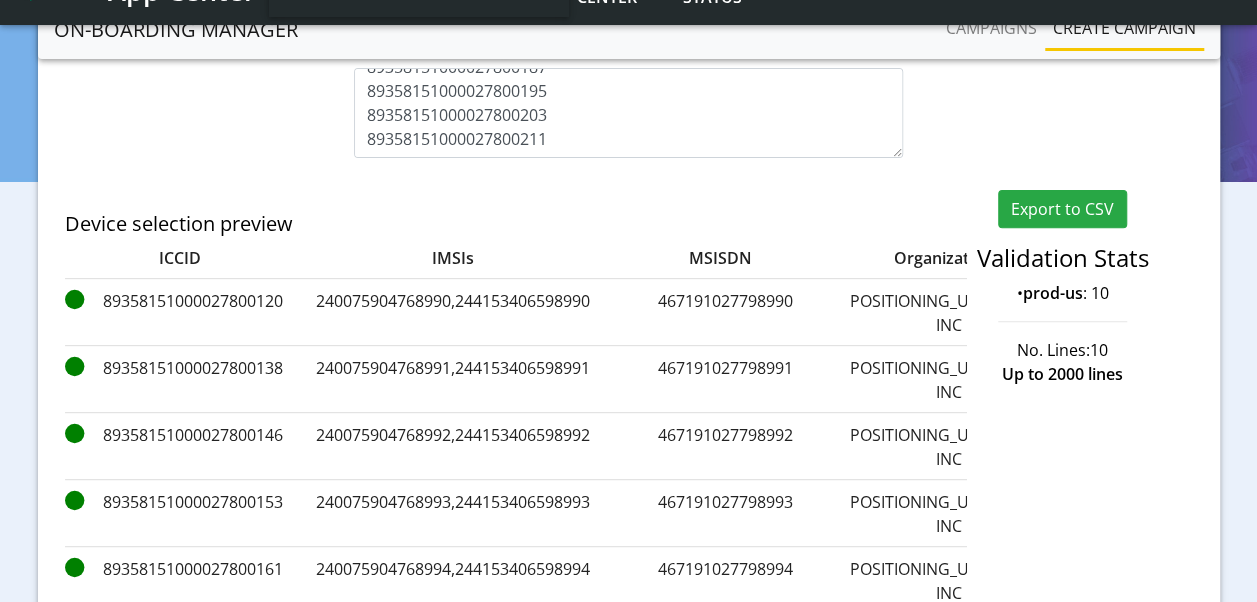 scroll, scrollTop: 432, scrollLeft: 0, axis: vertical 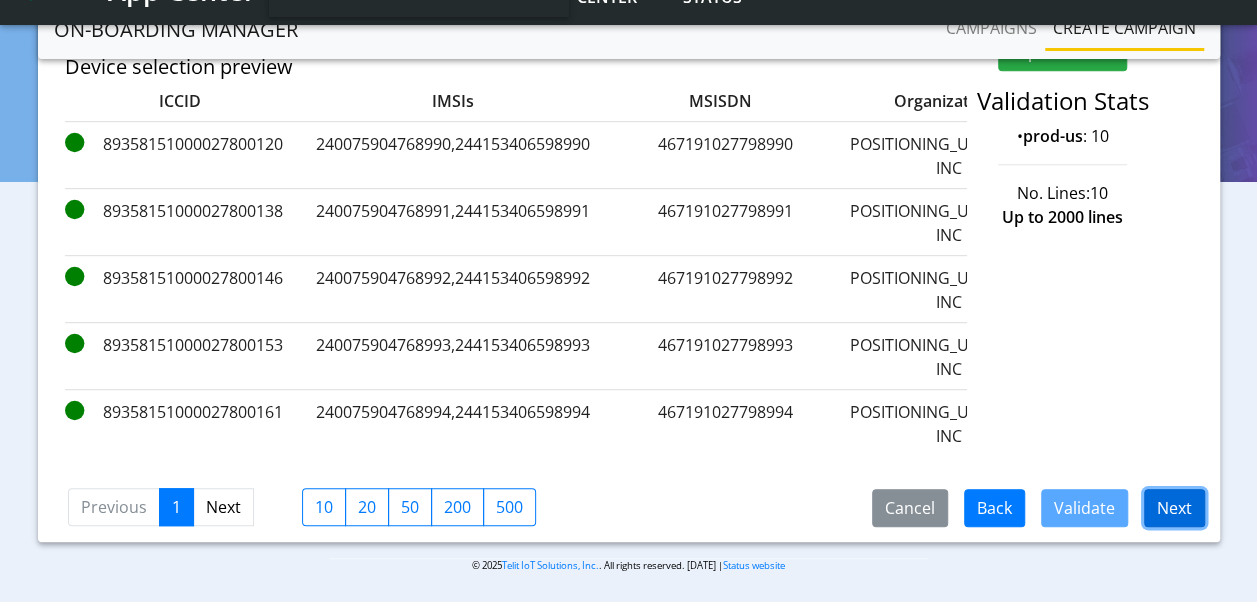 click on "Next" at bounding box center (1174, 508) 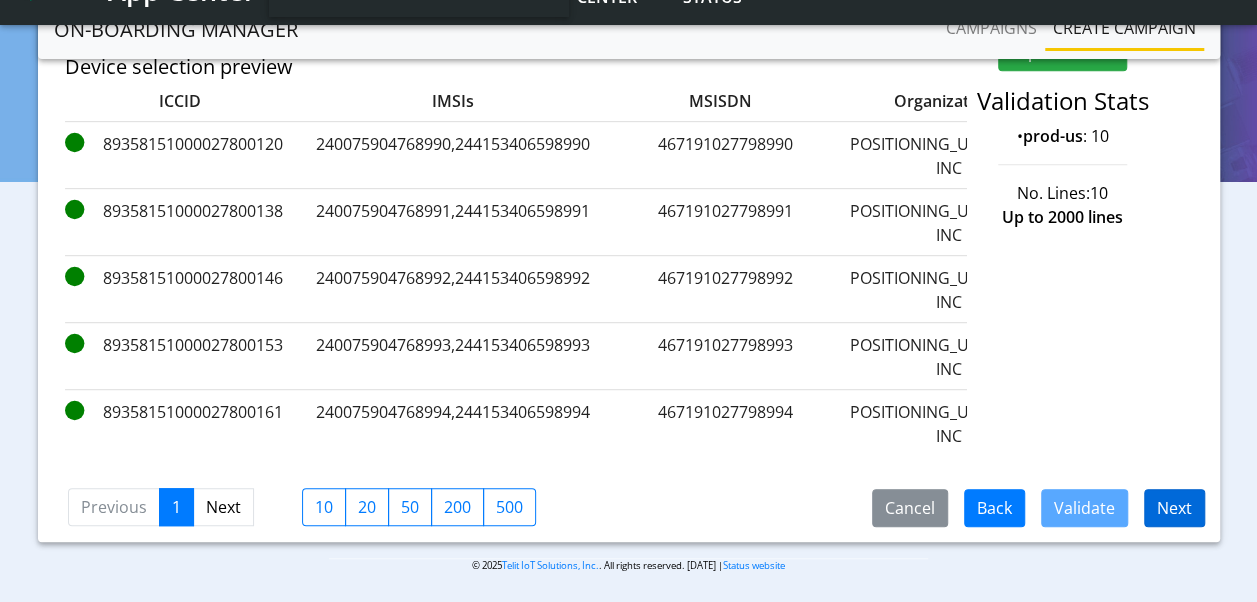 scroll, scrollTop: 275, scrollLeft: 0, axis: vertical 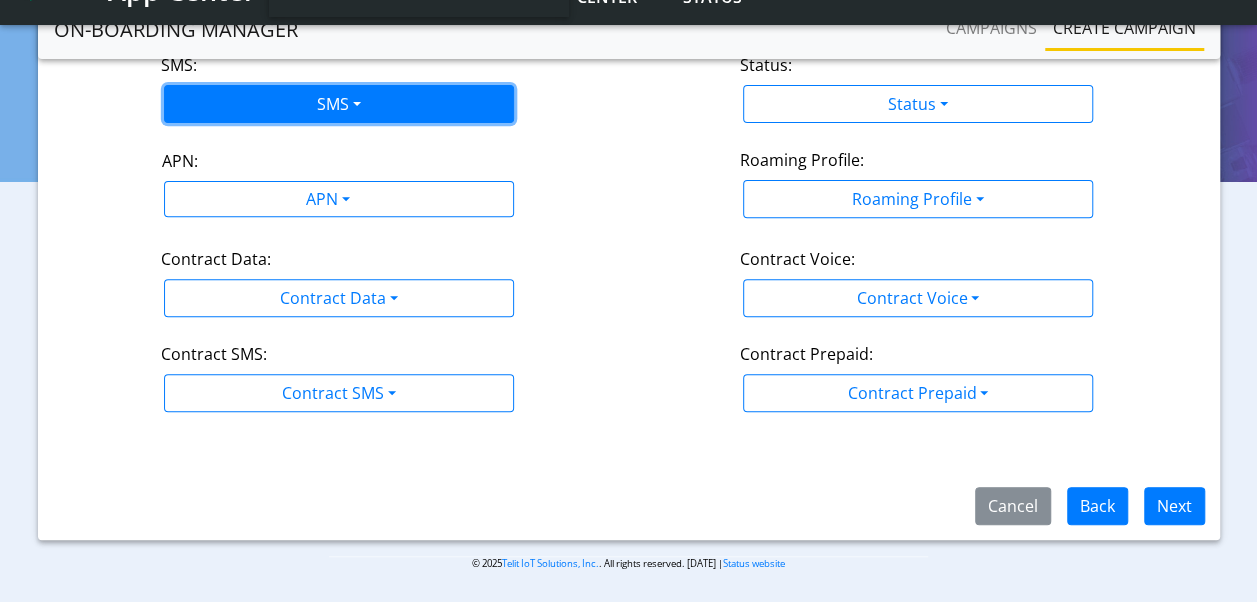 click on "SMS" at bounding box center (339, 104) 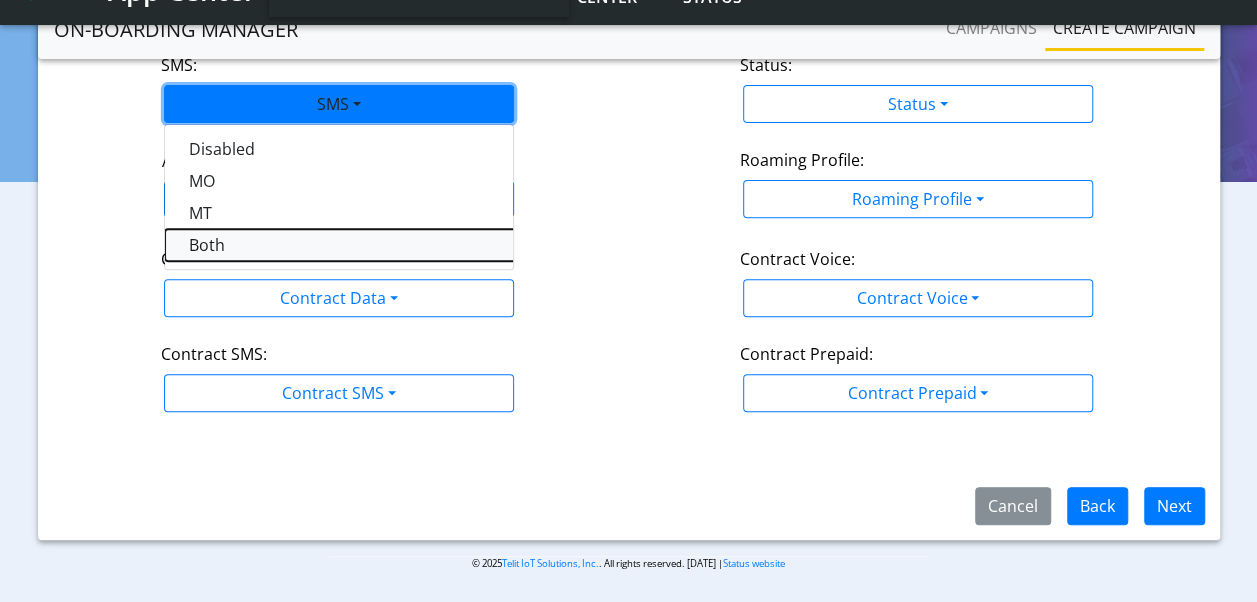 click on "Both" at bounding box center [415, 245] 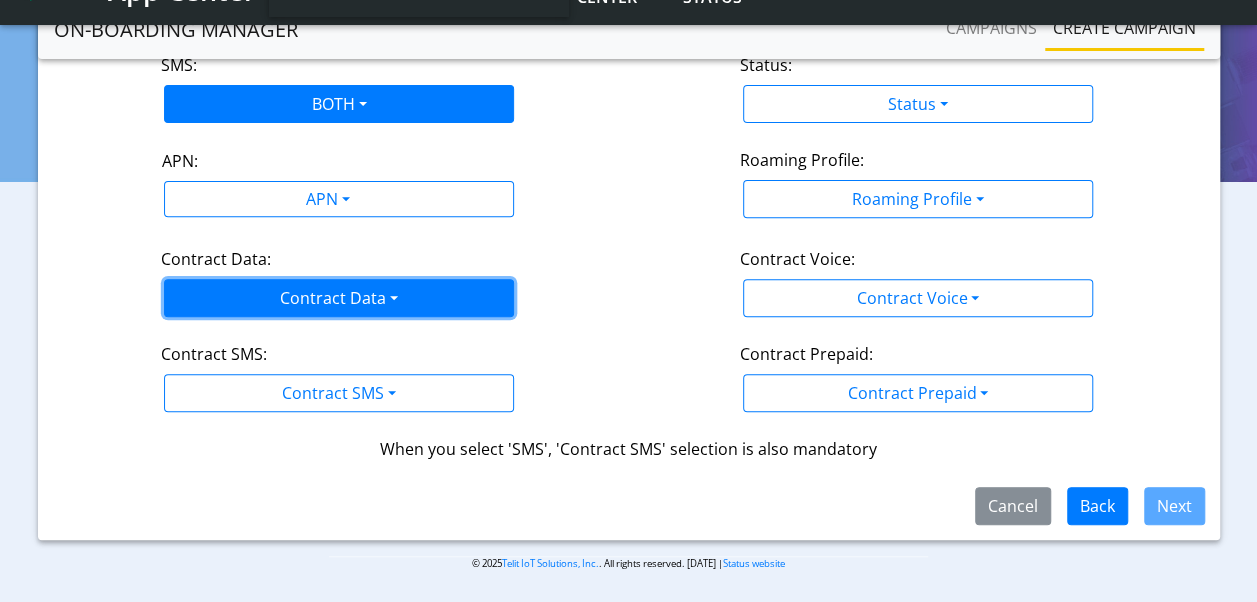 click on "Contract Data" at bounding box center [339, 298] 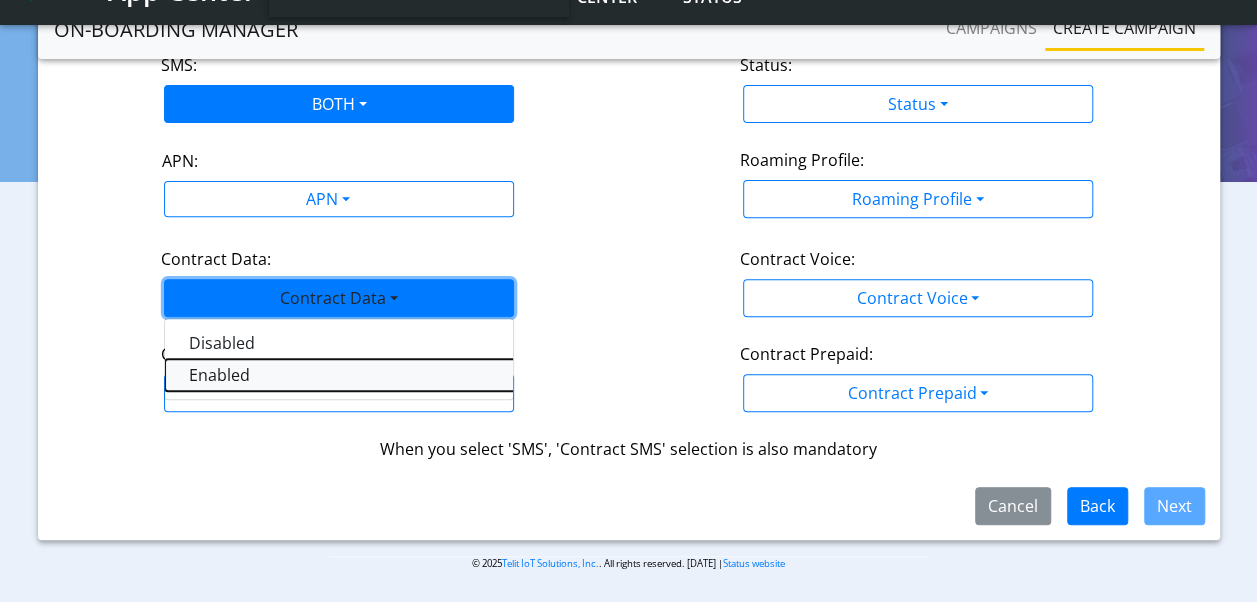 click on "Enabled" at bounding box center (415, 375) 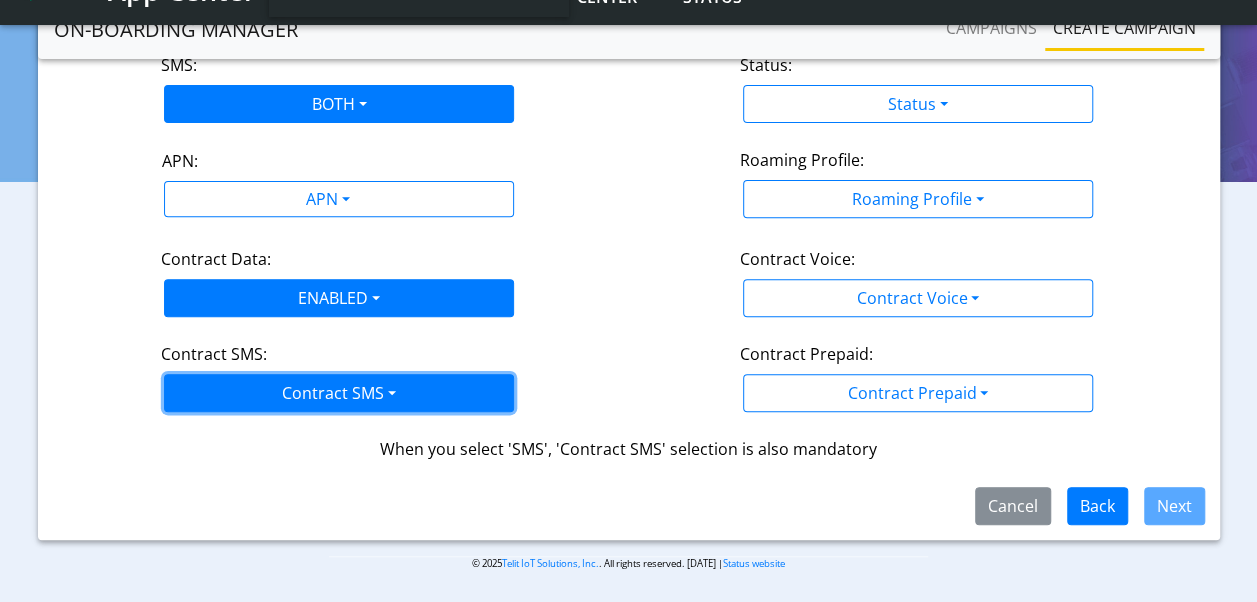 click on "Contract SMS" at bounding box center [339, 393] 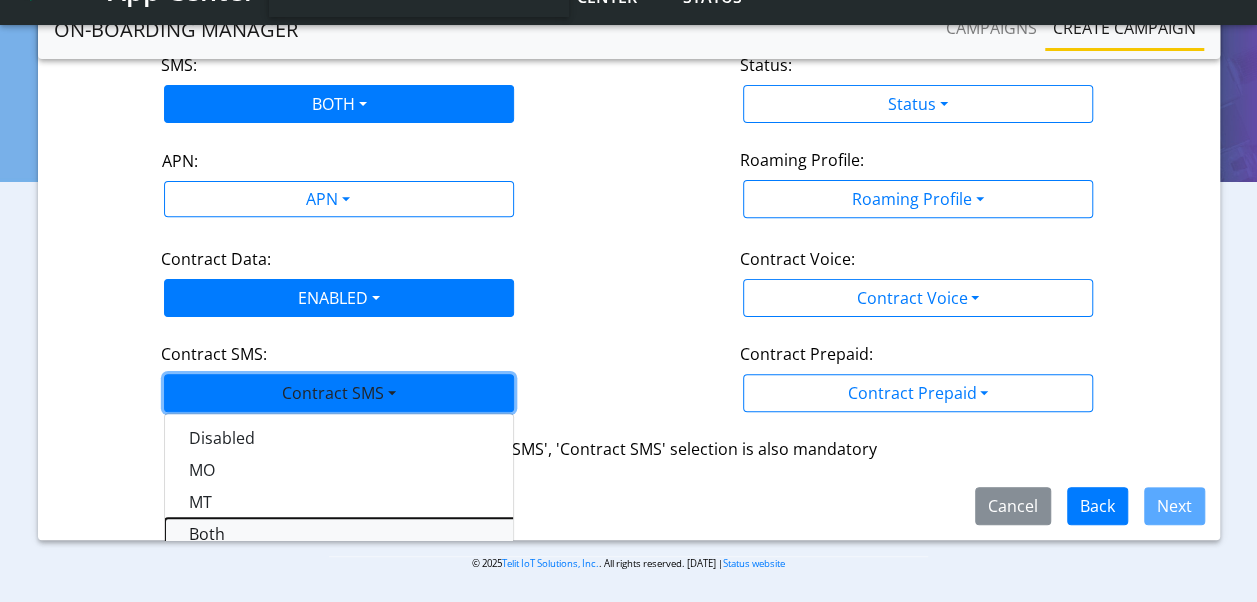 click on "Both" at bounding box center [415, 534] 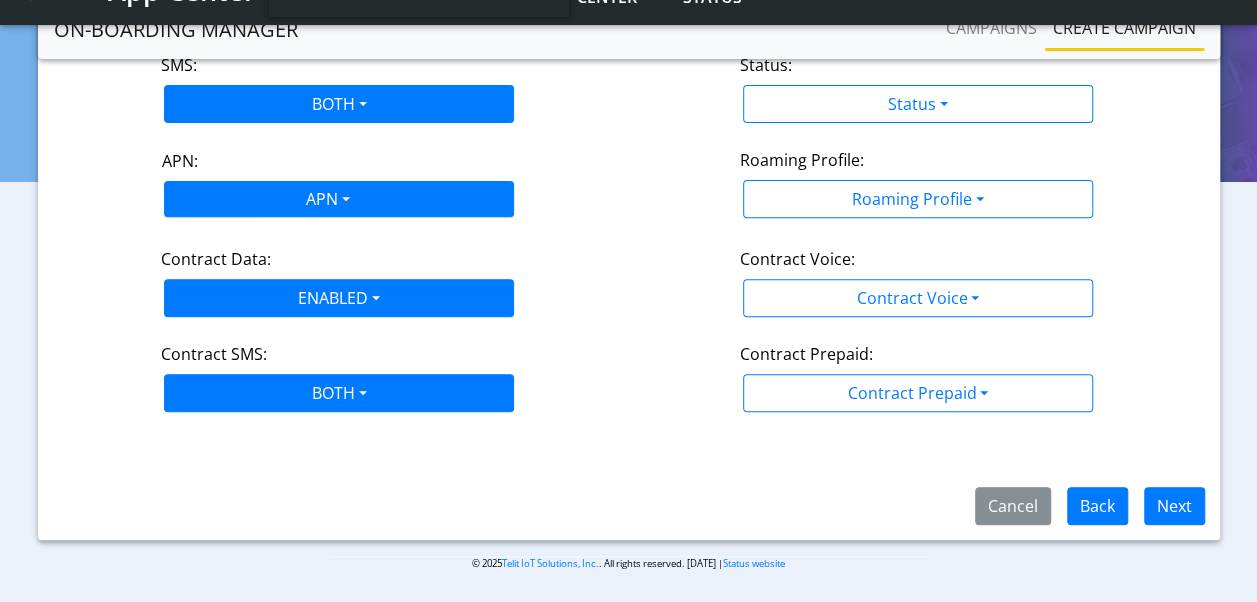 click on "APN" at bounding box center [326, 201] 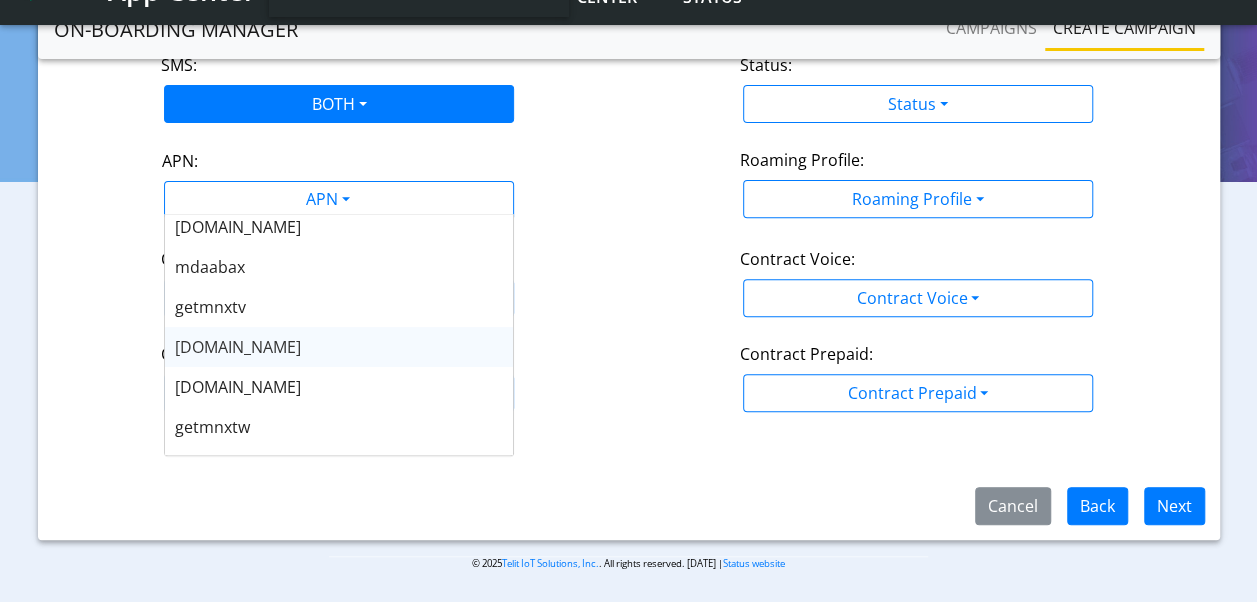 scroll, scrollTop: 369, scrollLeft: 0, axis: vertical 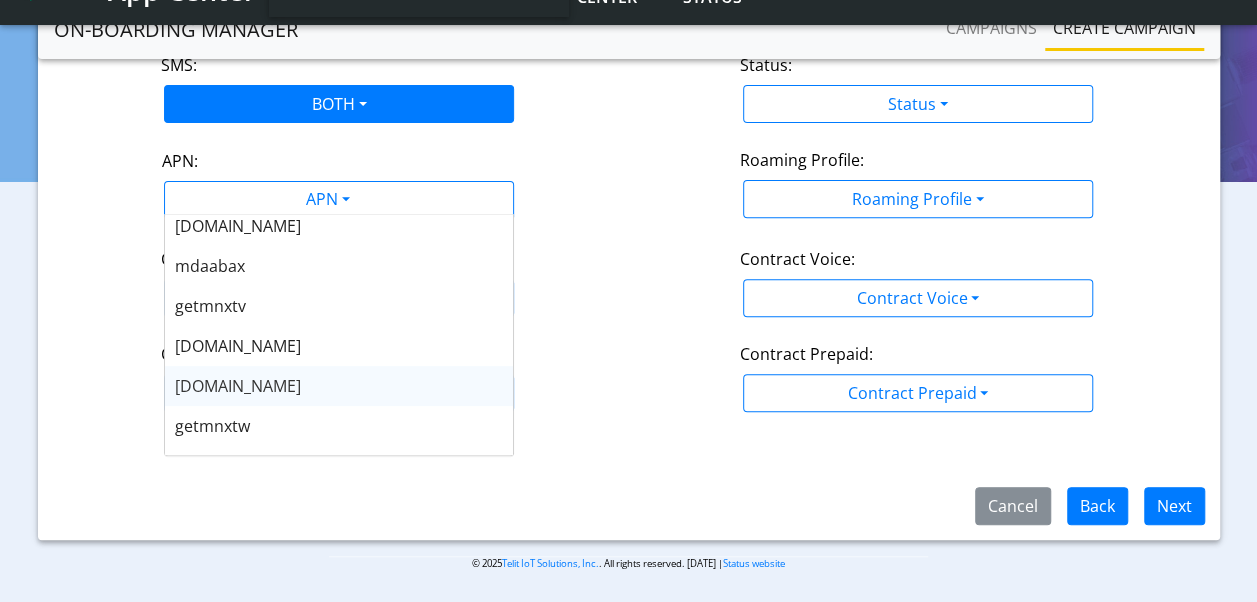 click on "[DOMAIN_NAME]" at bounding box center [238, 386] 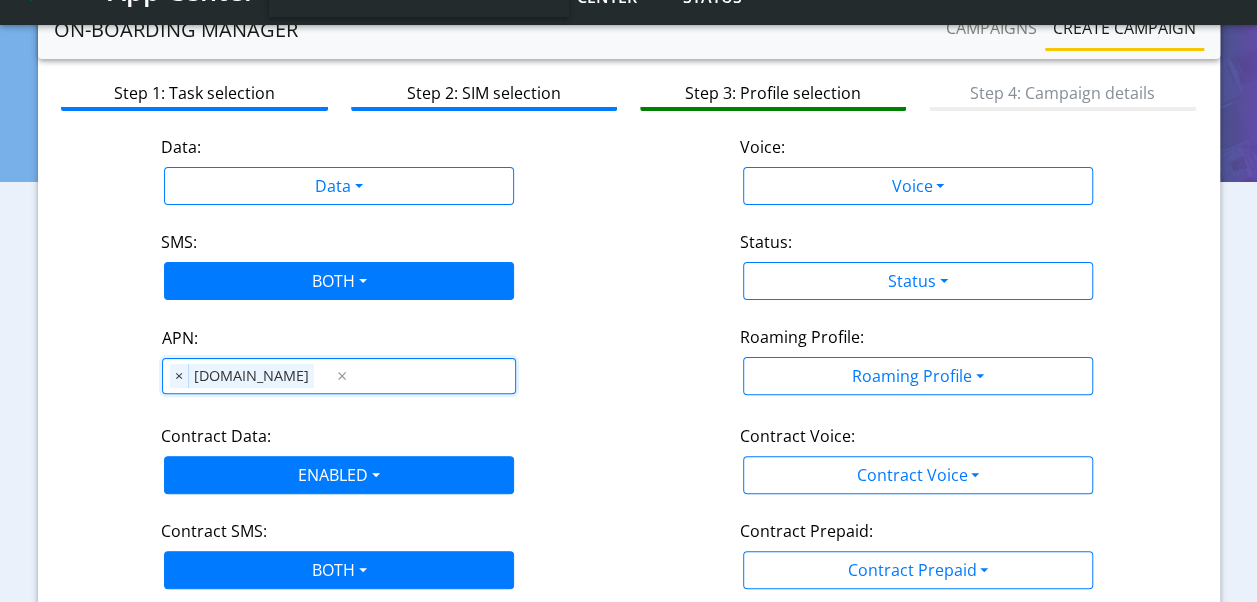 scroll, scrollTop: 93, scrollLeft: 0, axis: vertical 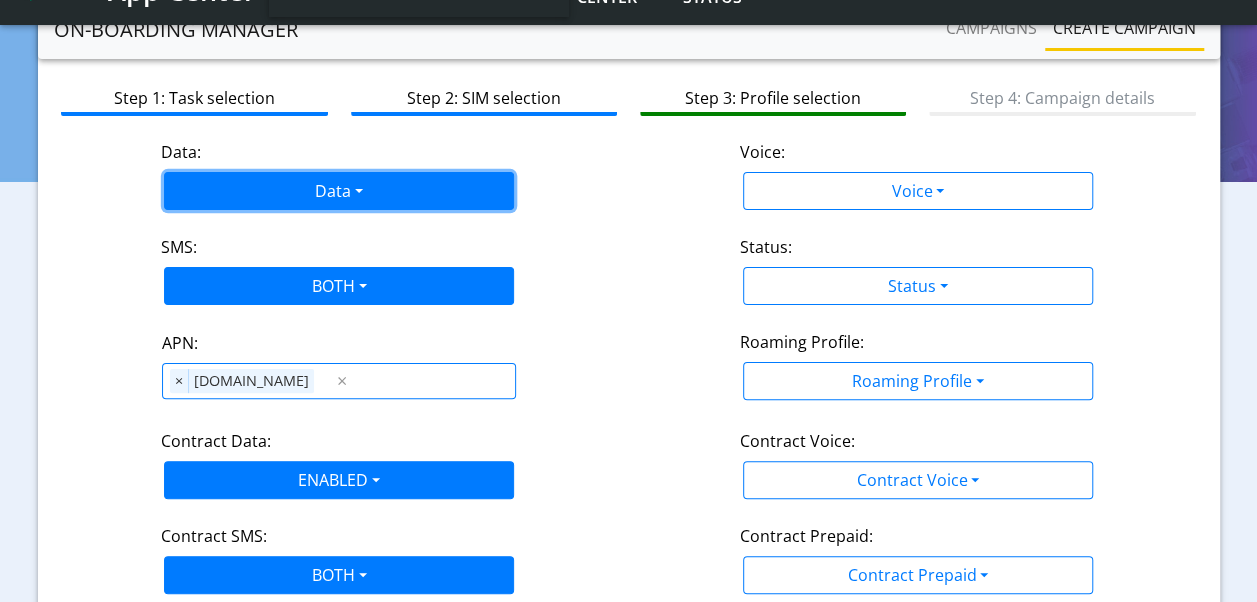 click on "Data" at bounding box center (339, 191) 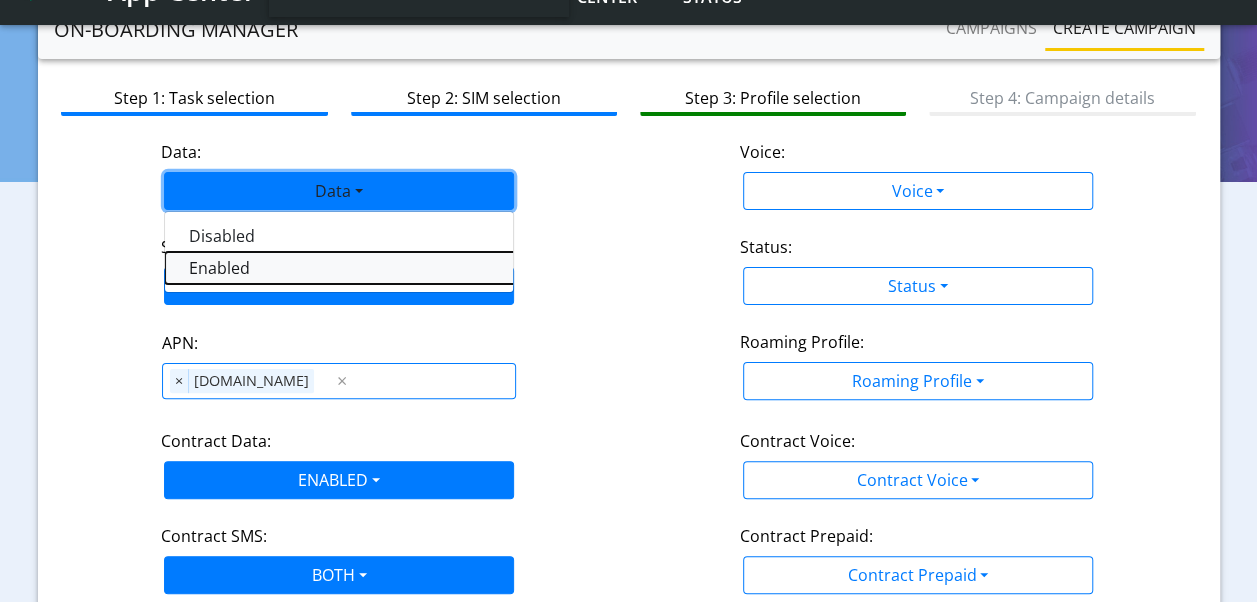 click on "Enabled" at bounding box center [415, 268] 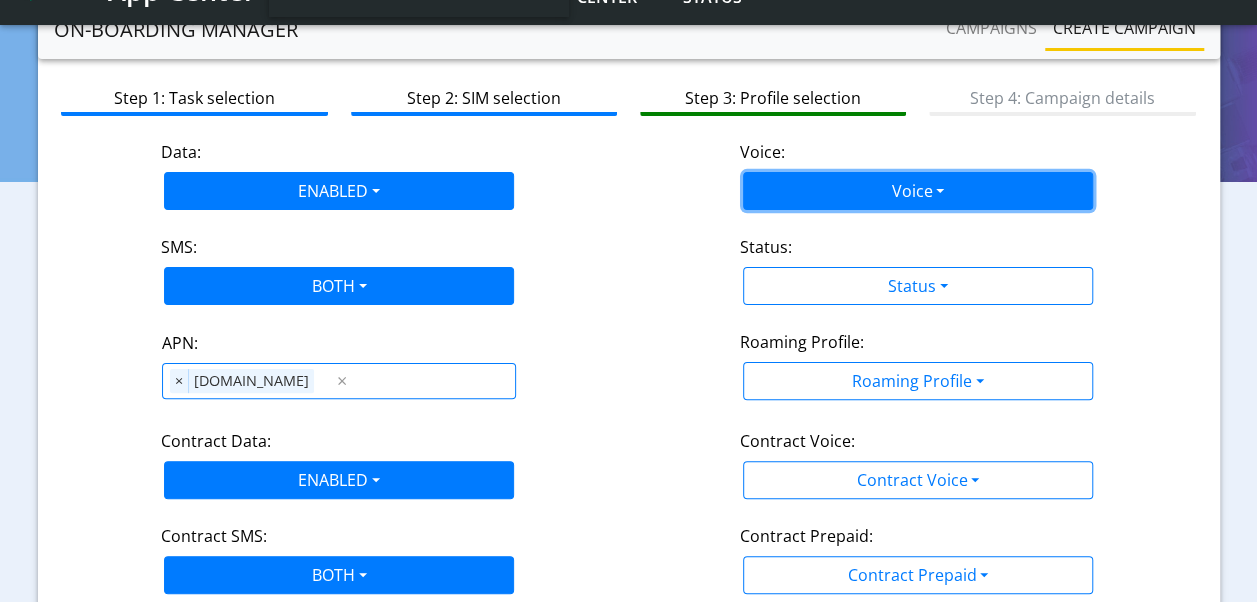click on "Voice" at bounding box center (918, 191) 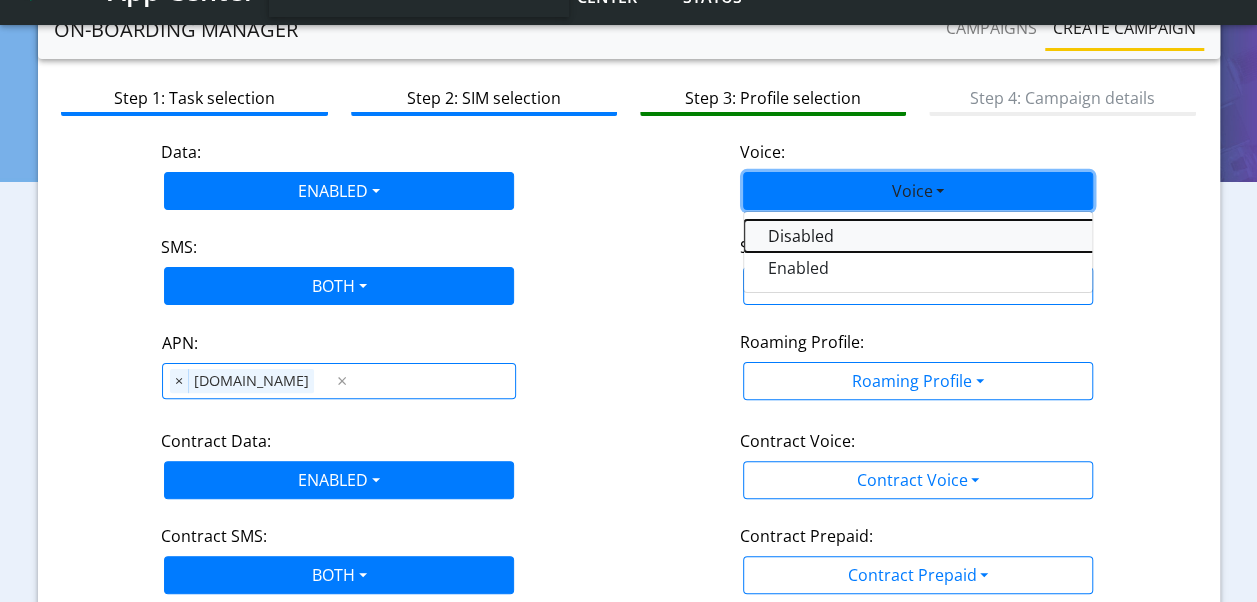 click on "Disabled" at bounding box center [994, 236] 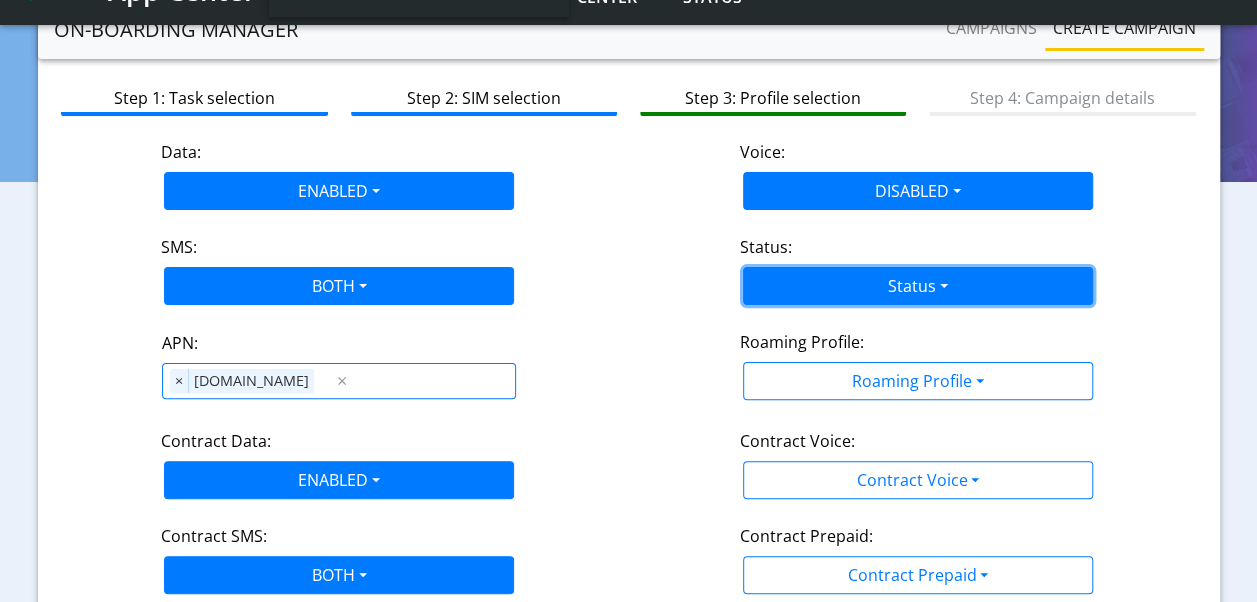 click on "Status" at bounding box center [918, 286] 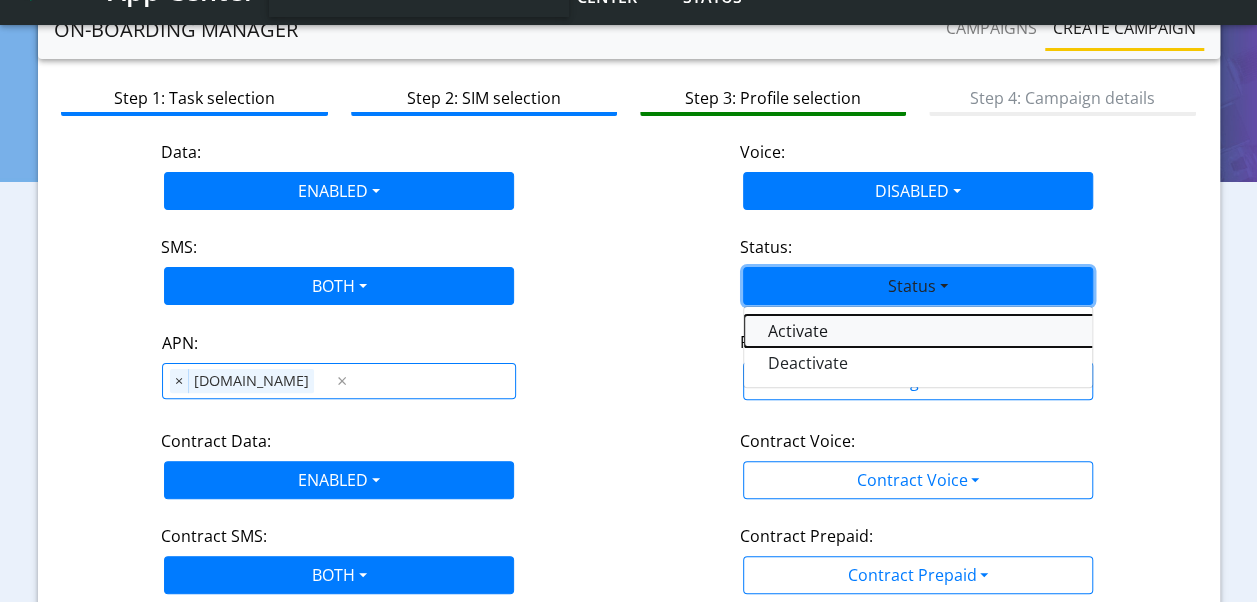 click on "Activate" at bounding box center (994, 331) 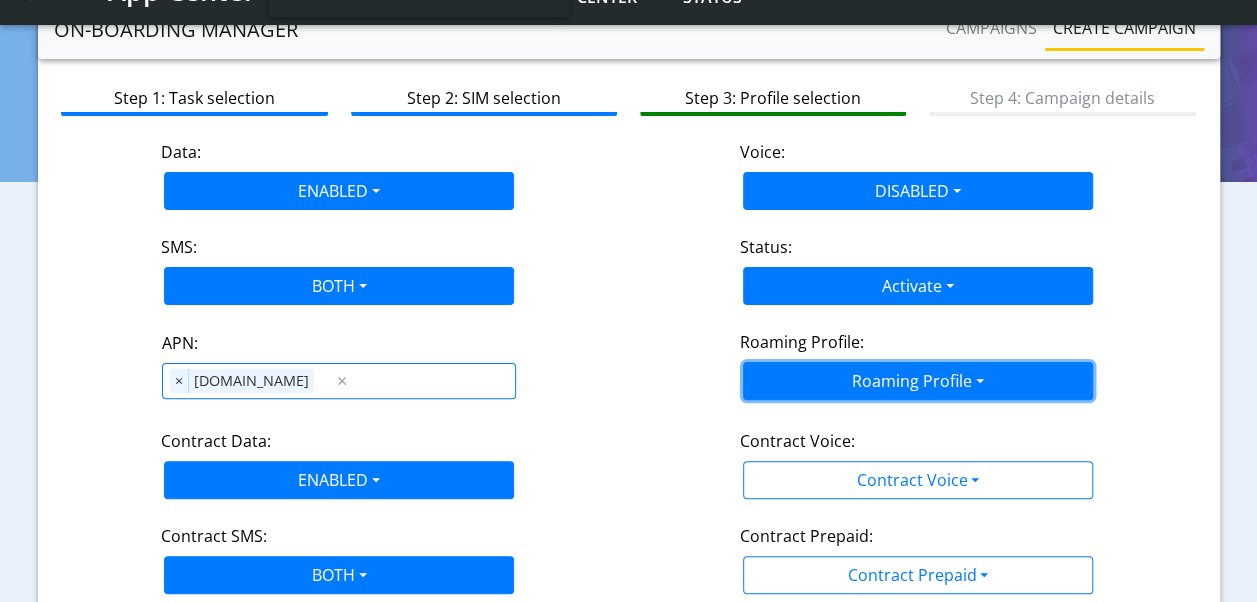 click on "Roaming Profile" at bounding box center (918, 381) 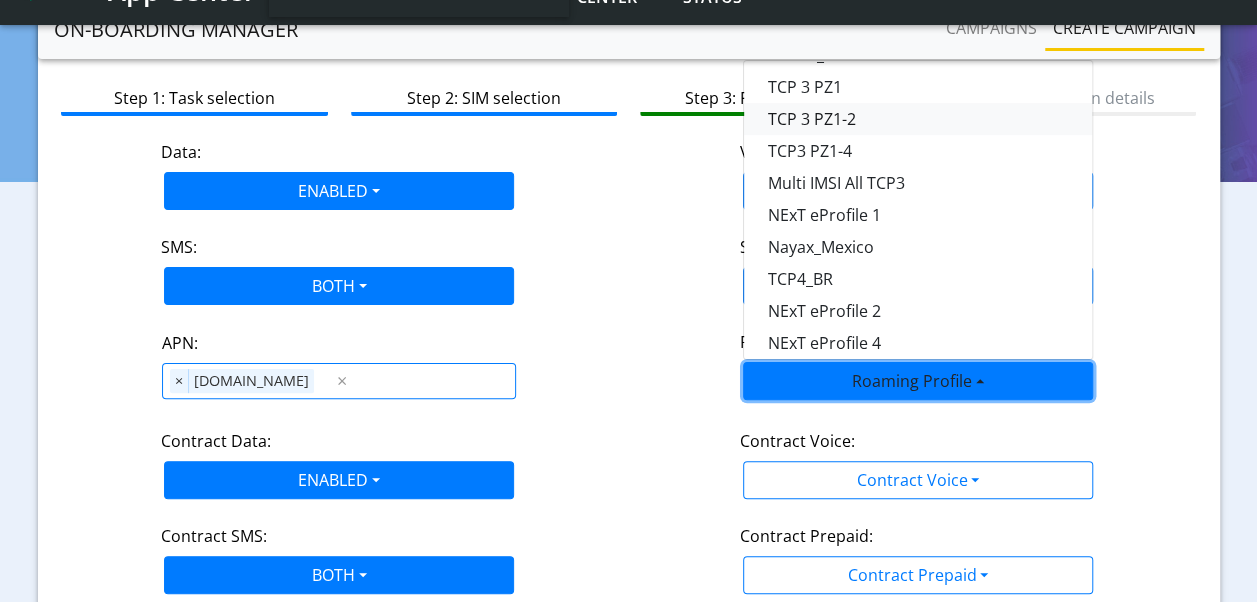 scroll, scrollTop: 561, scrollLeft: 0, axis: vertical 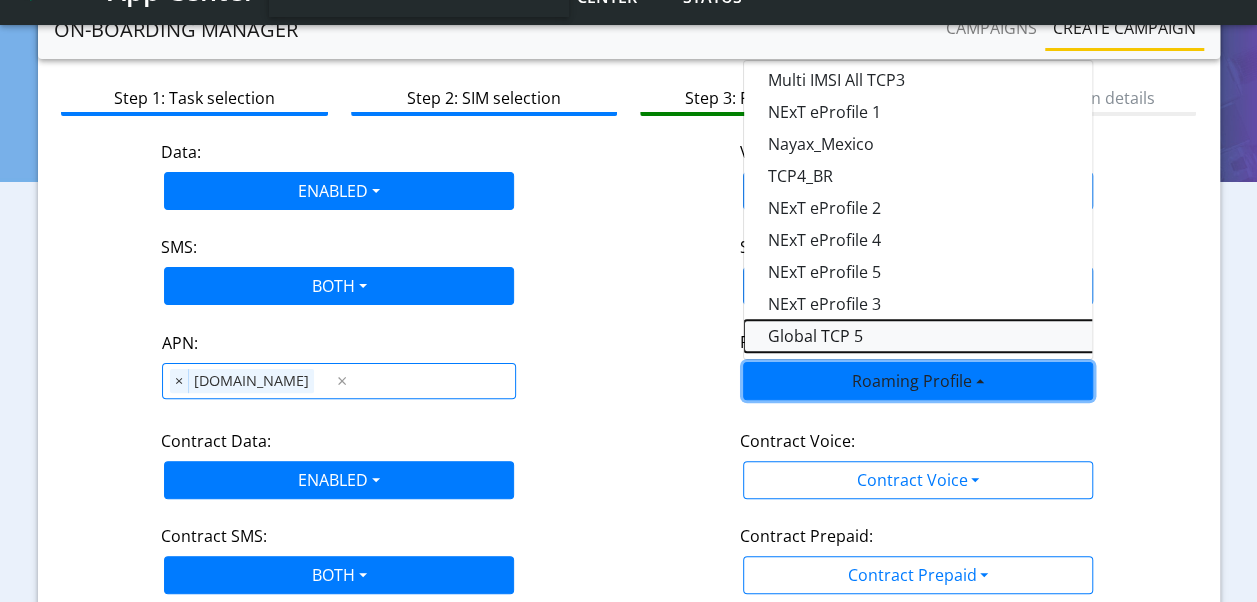click on "Global TCP 5" at bounding box center (994, 336) 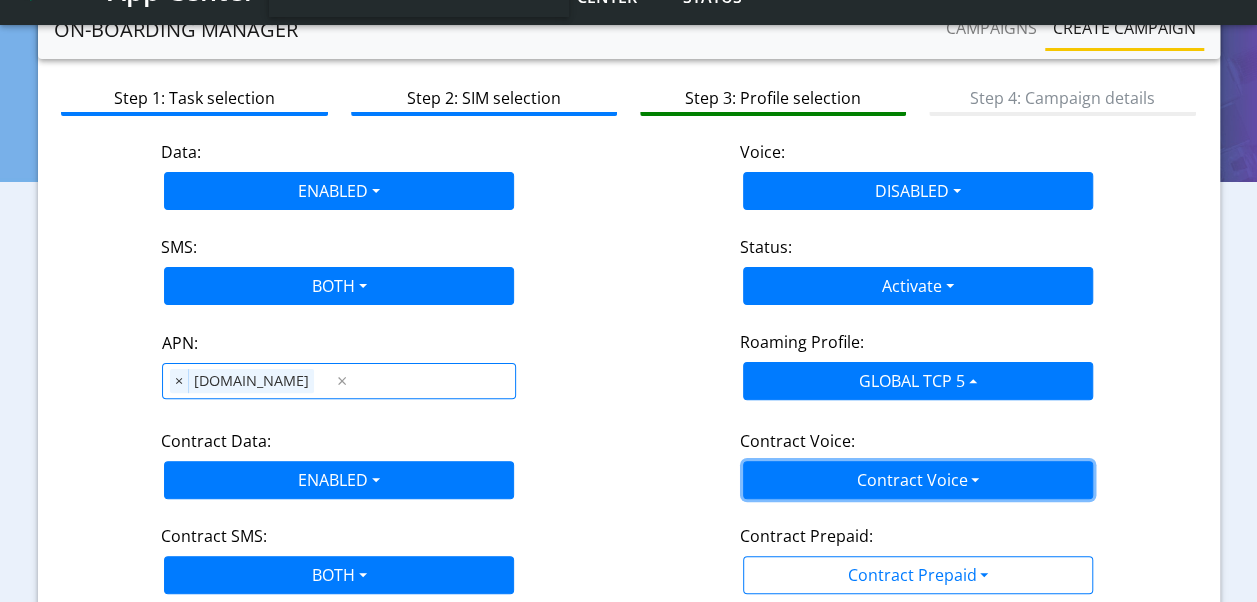 click on "Contract Voice" at bounding box center [918, 480] 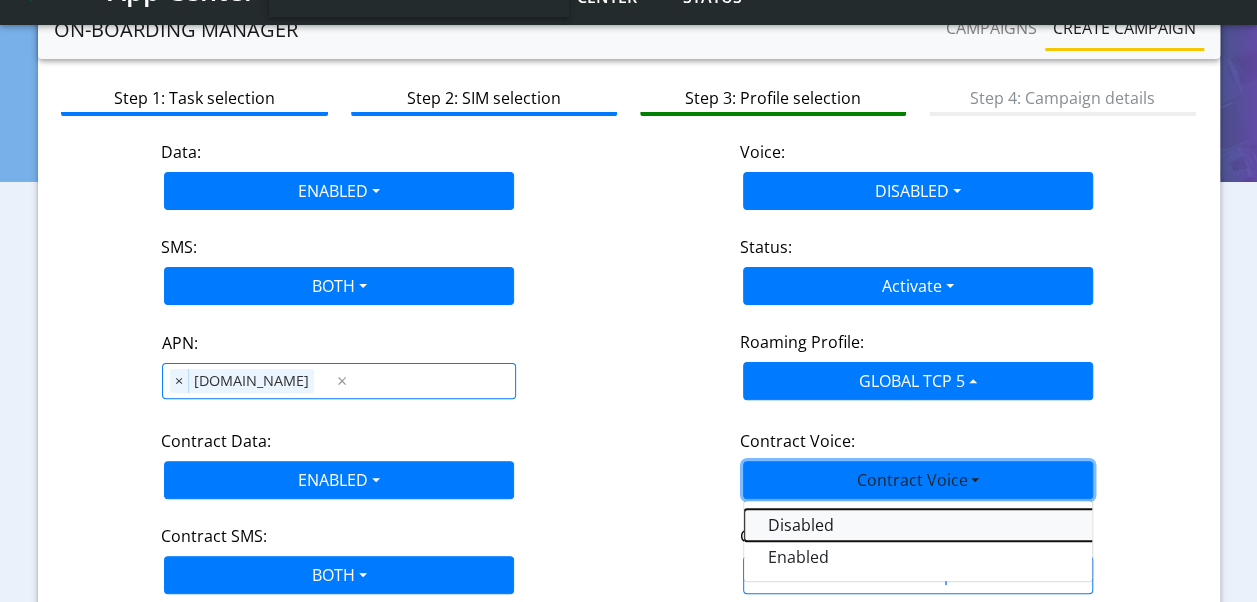 click on "Disabled" at bounding box center [994, 525] 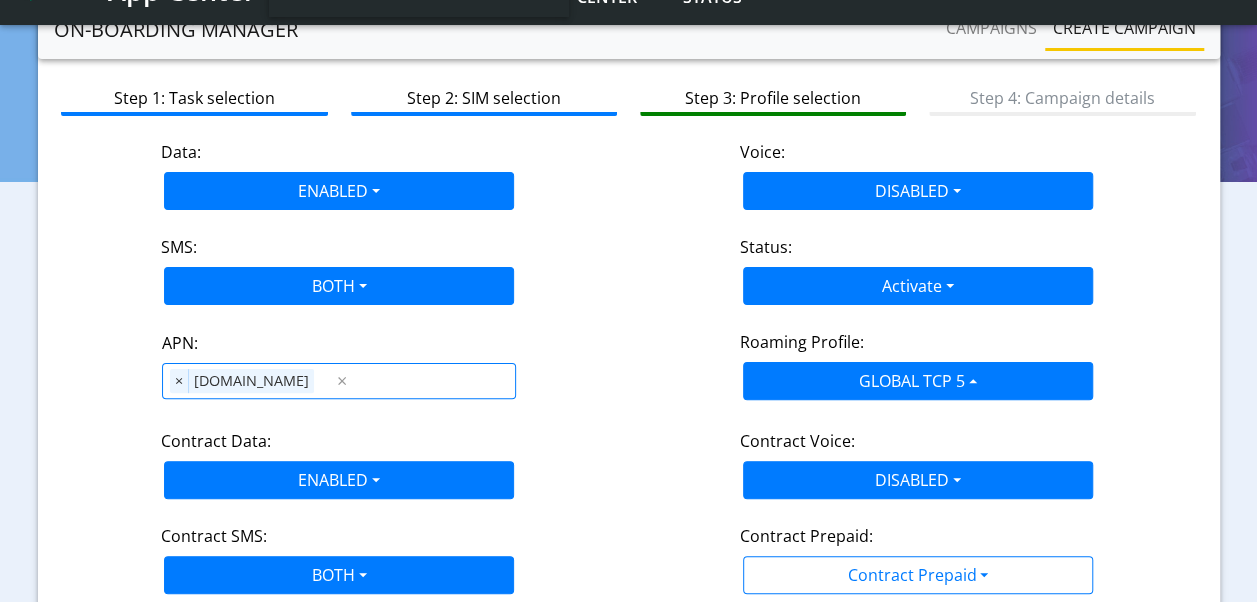 scroll, scrollTop: 273, scrollLeft: 0, axis: vertical 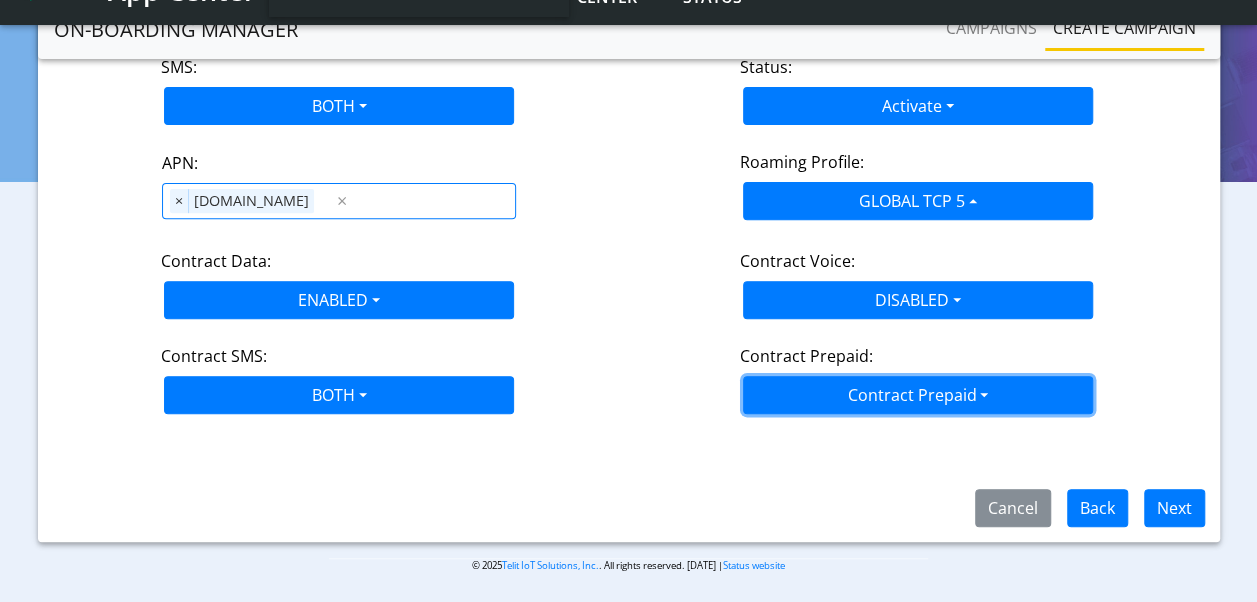 click on "Contract Prepaid" at bounding box center (918, 395) 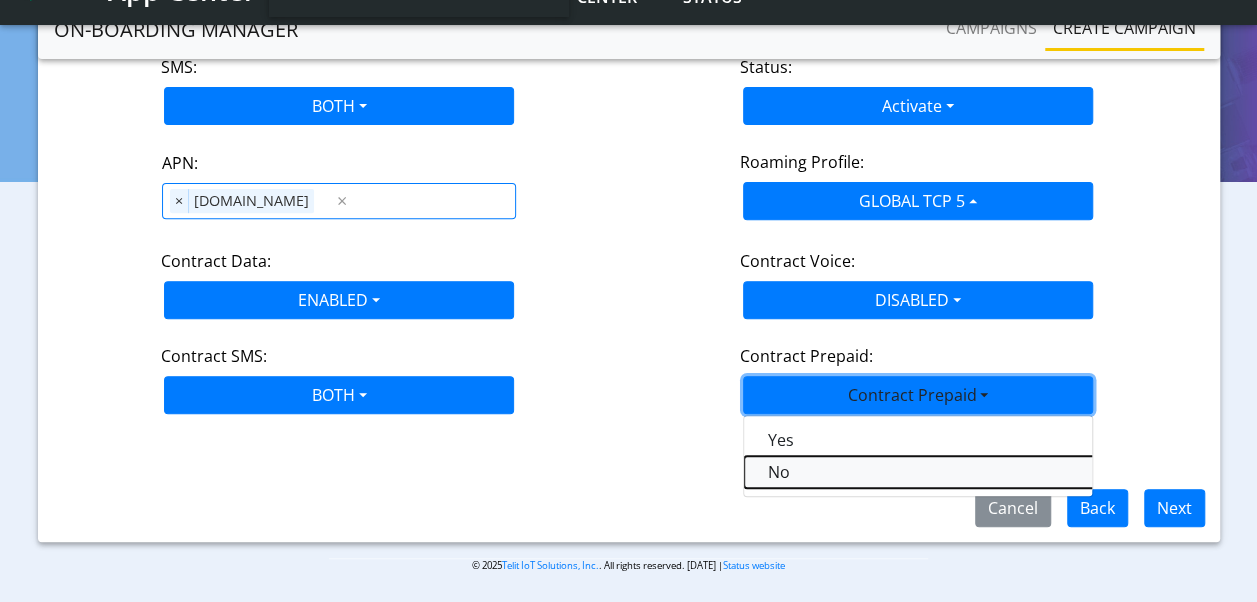 click on "No" at bounding box center [994, 472] 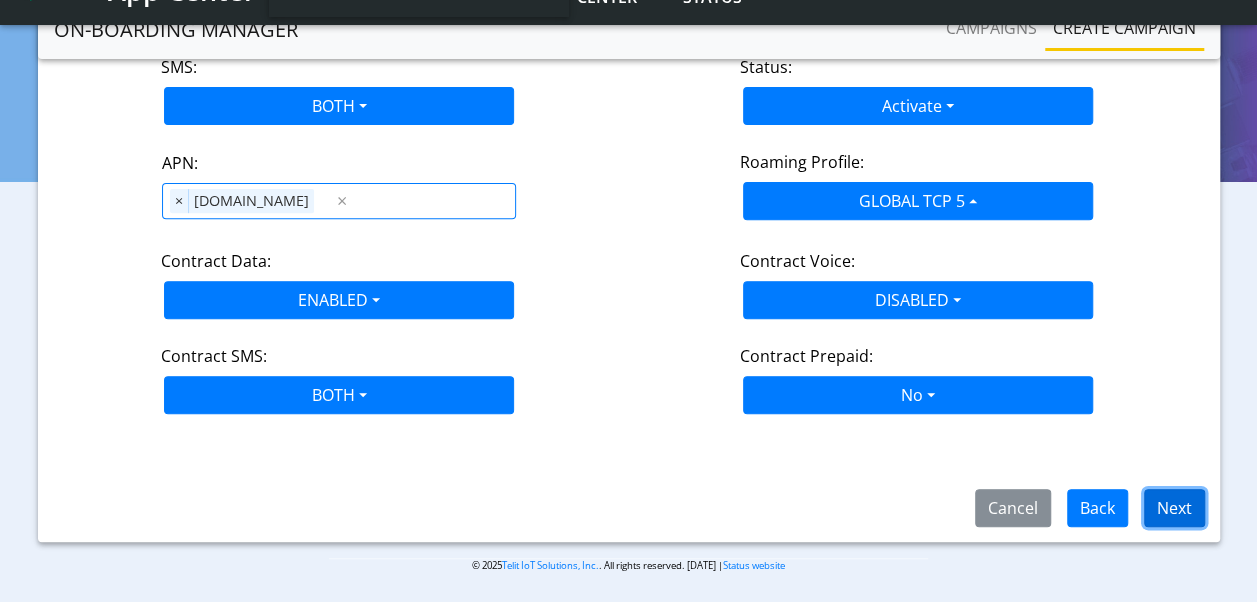 click on "Next" at bounding box center (1174, 508) 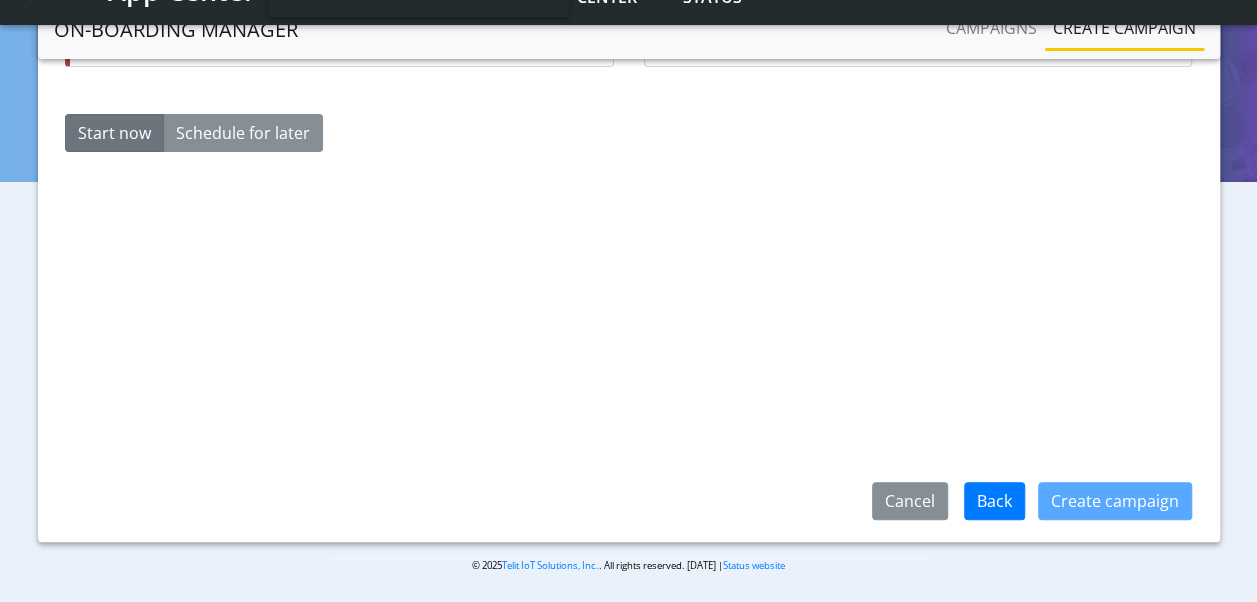 scroll, scrollTop: 160, scrollLeft: 0, axis: vertical 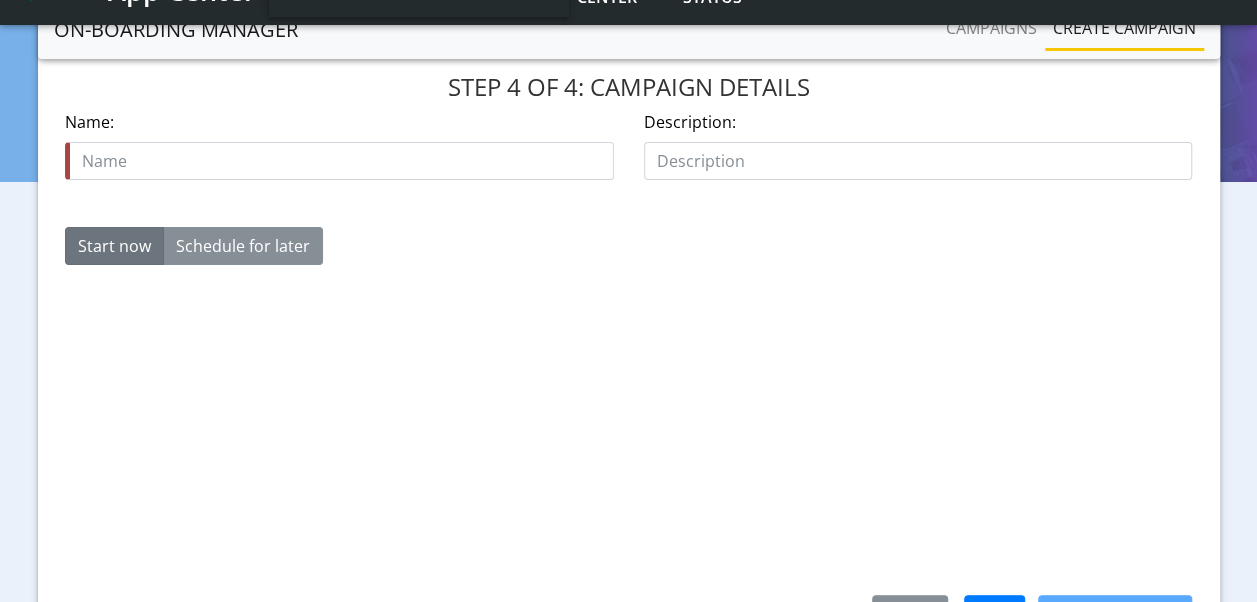 click on "Name is required  Name:" 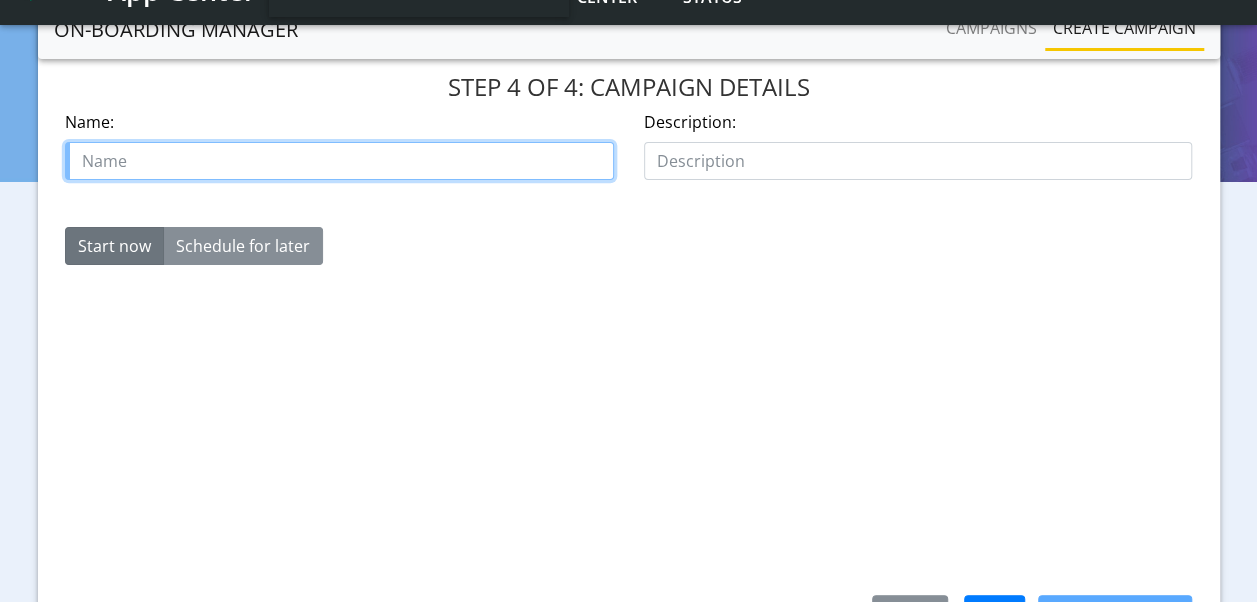 click at bounding box center [339, 161] 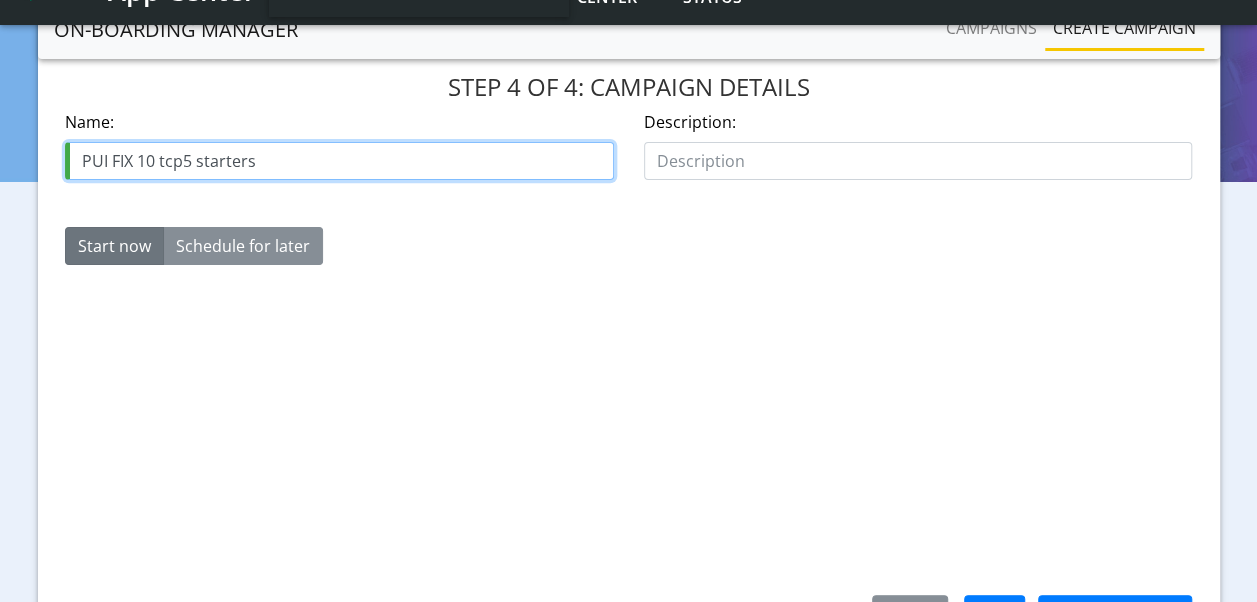 type on "PUI FIX 10 tcp5 starters" 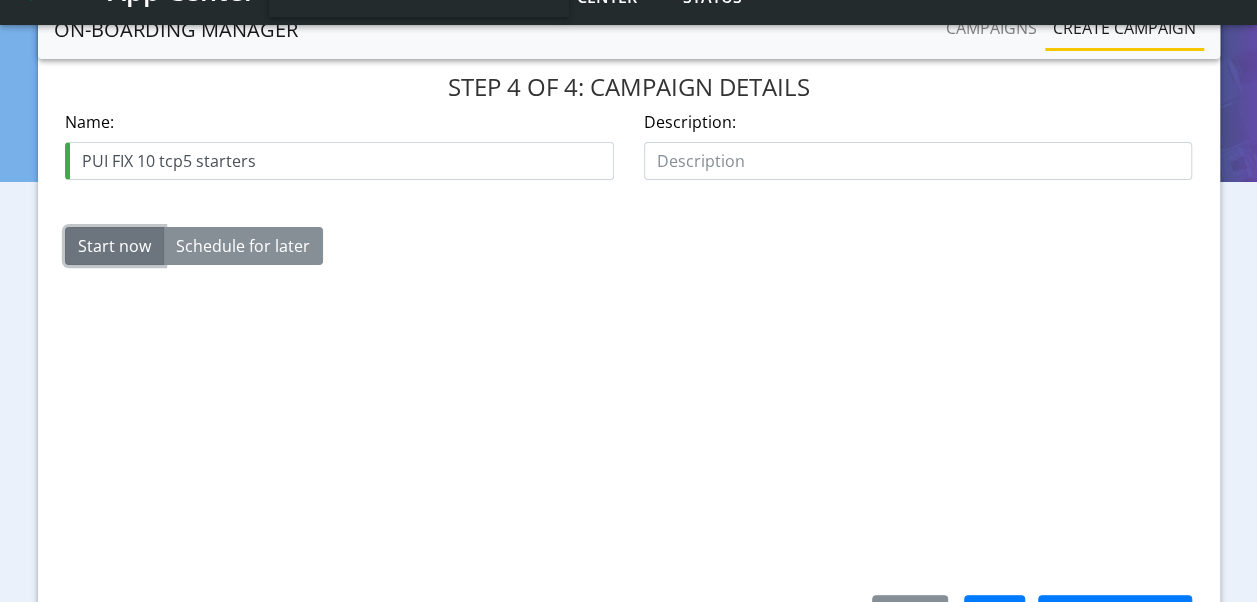 click on "Start now" 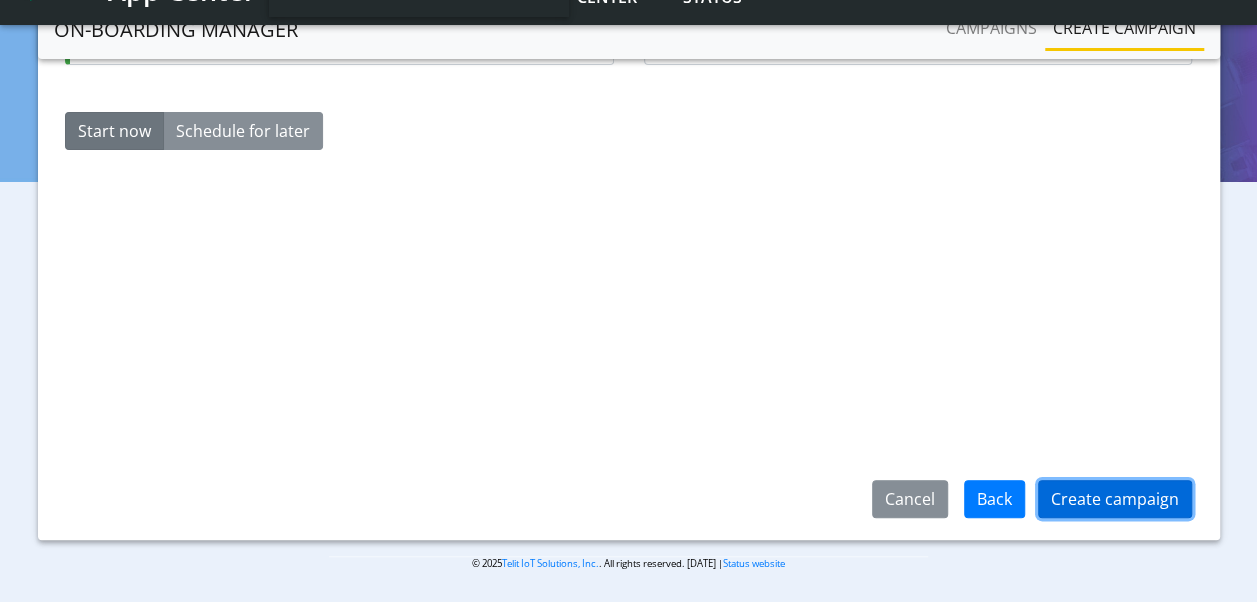click on "Create campaign" at bounding box center [1115, 499] 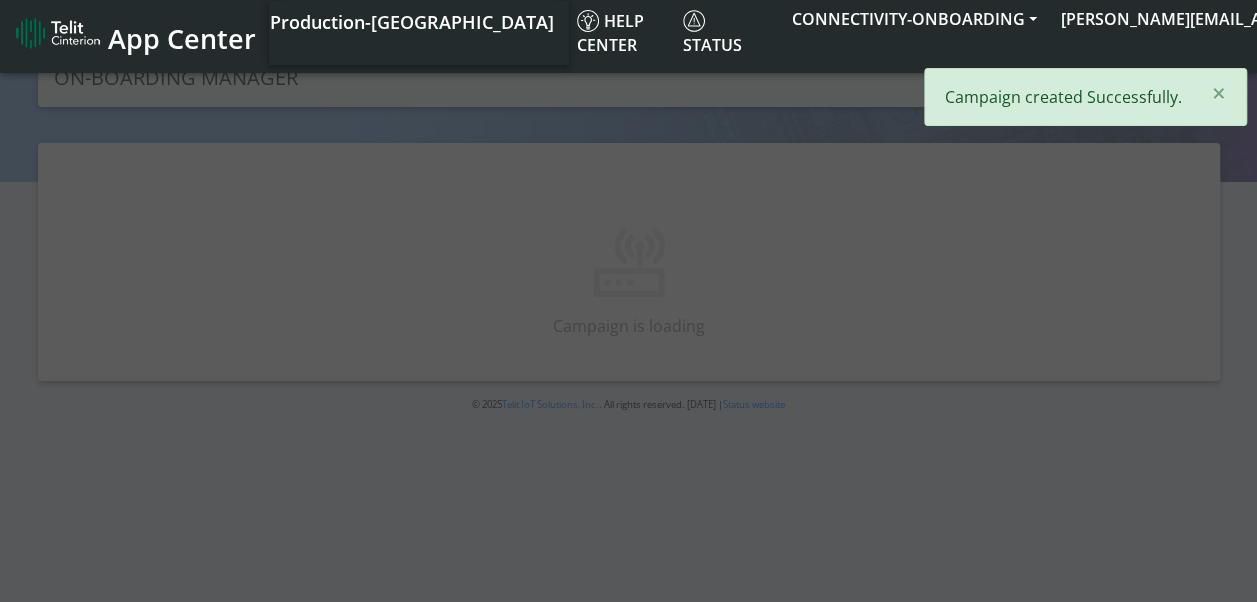 scroll, scrollTop: 0, scrollLeft: 0, axis: both 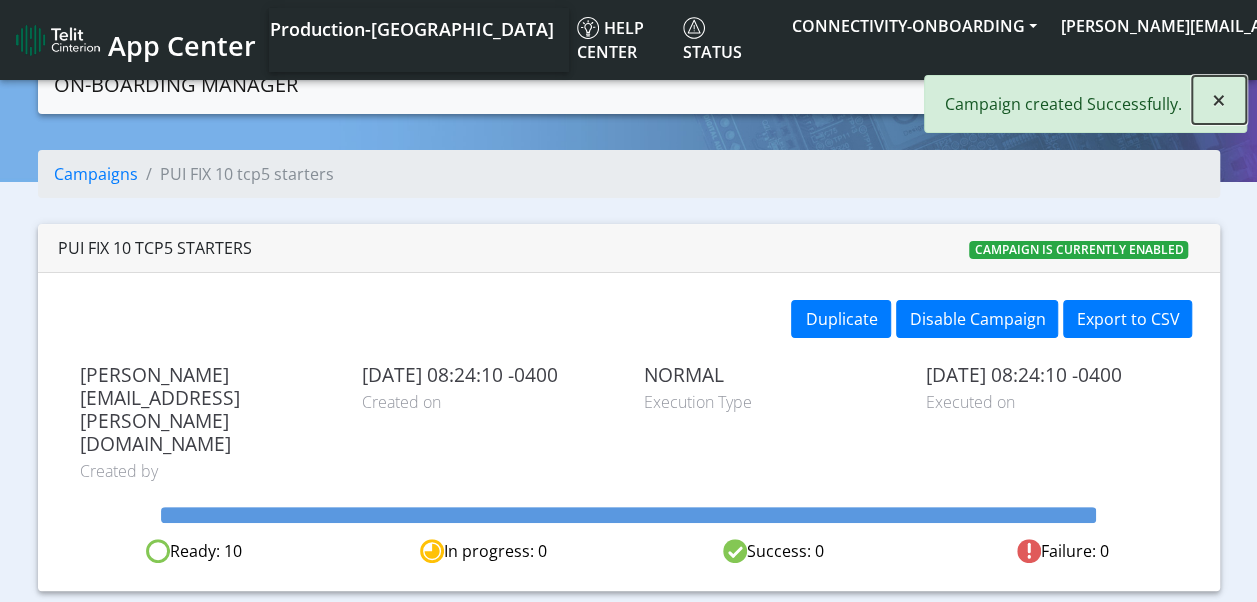 click on "×" at bounding box center (1219, 100) 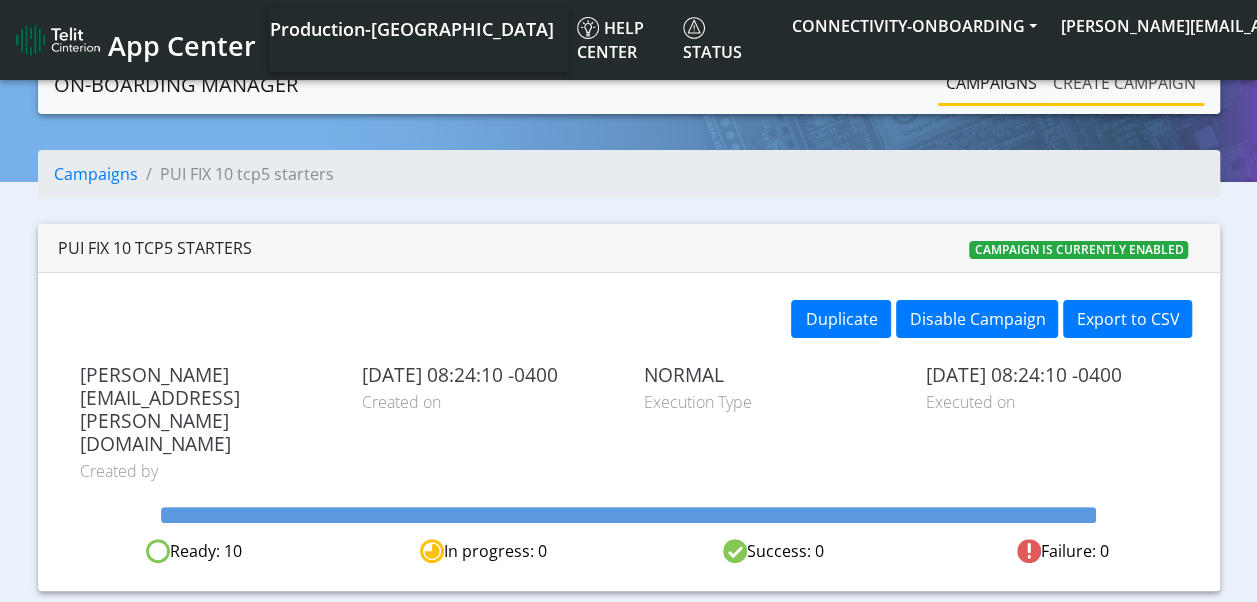 click on "Create campaign" 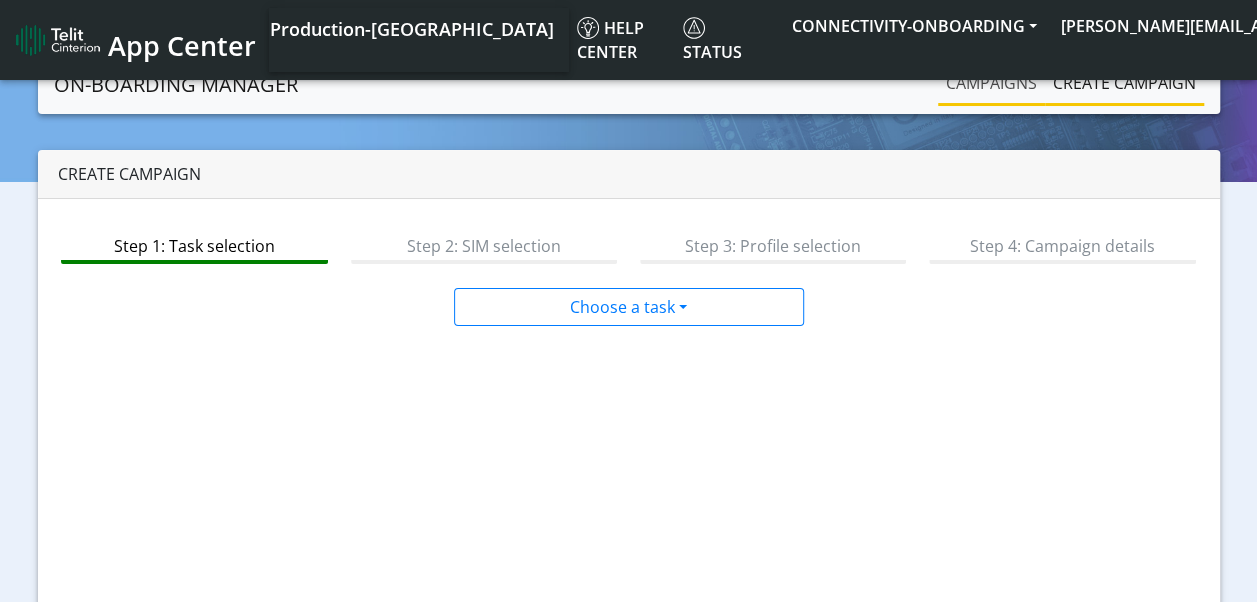 click on "Campaigns" 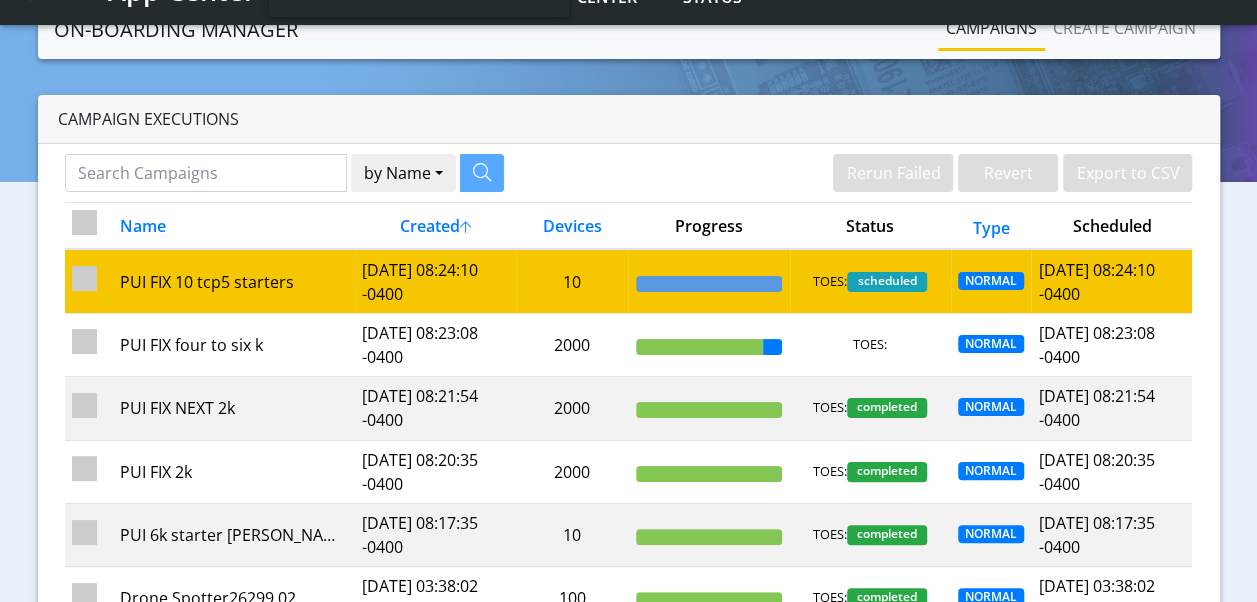 scroll, scrollTop: 145, scrollLeft: 0, axis: vertical 